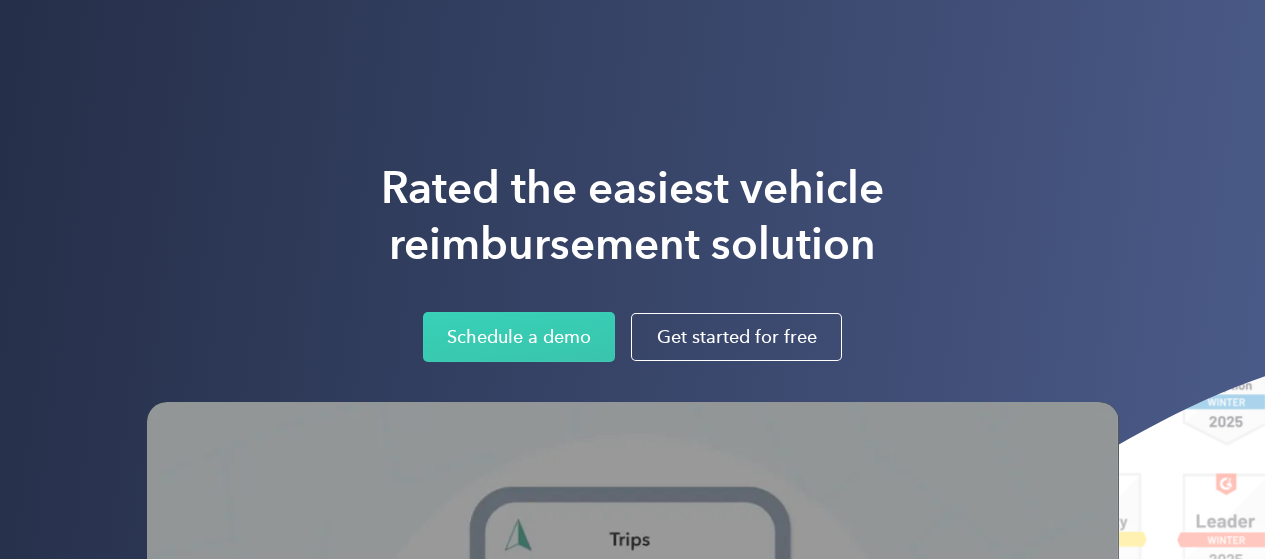 scroll, scrollTop: 0, scrollLeft: 0, axis: both 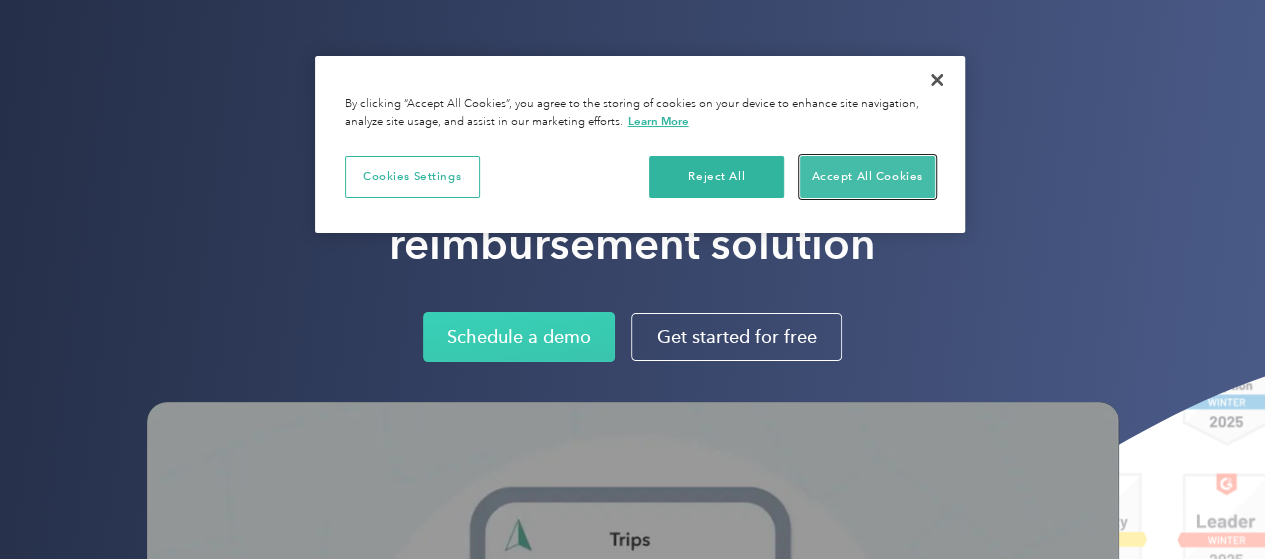 click on "Accept All Cookies" at bounding box center [867, 177] 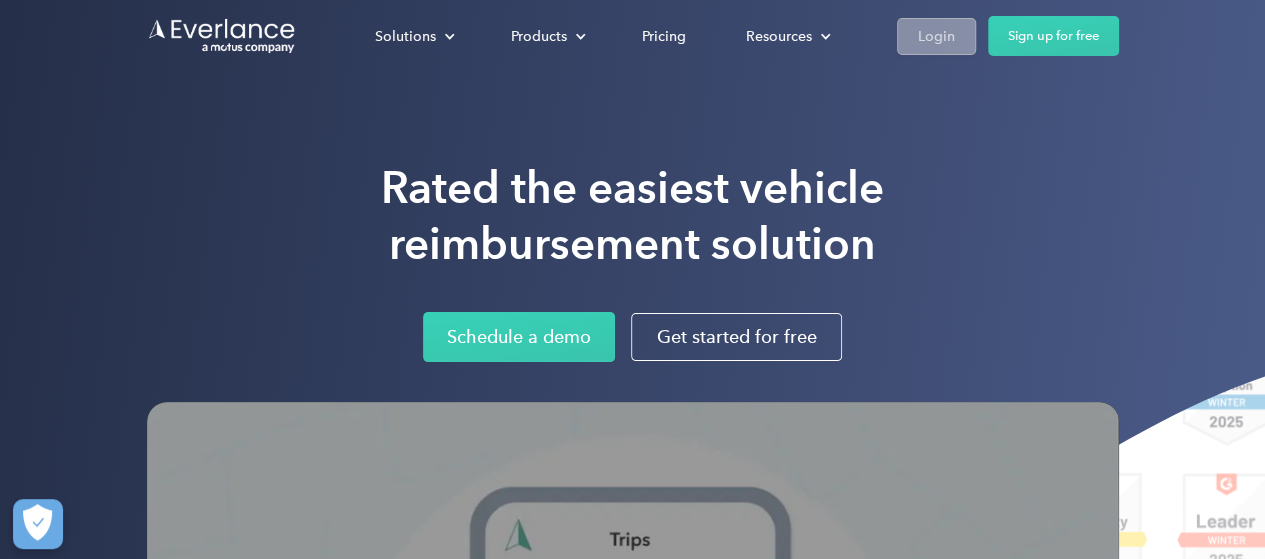 click on "Login" at bounding box center (936, 36) 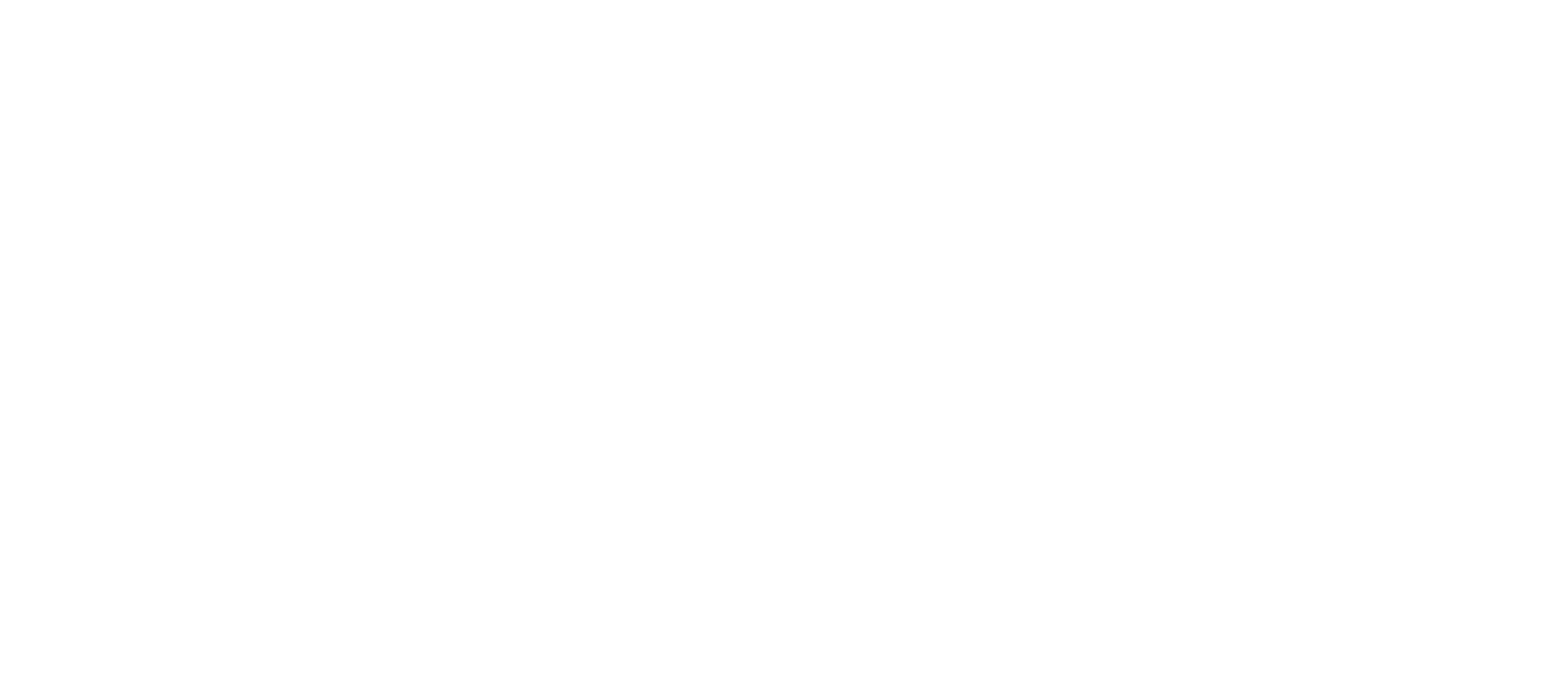 scroll, scrollTop: 0, scrollLeft: 0, axis: both 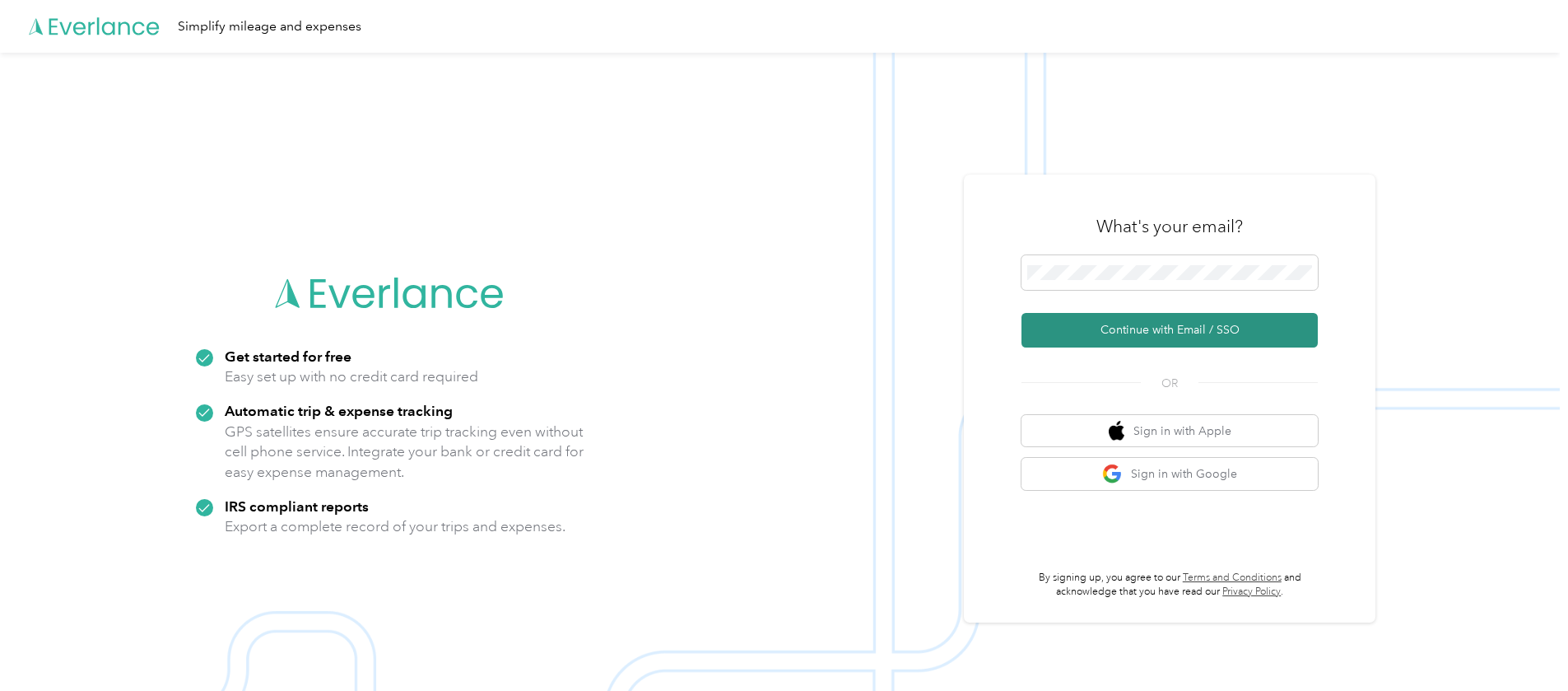 click on "Continue with Email / SSO" at bounding box center (1170, 330) 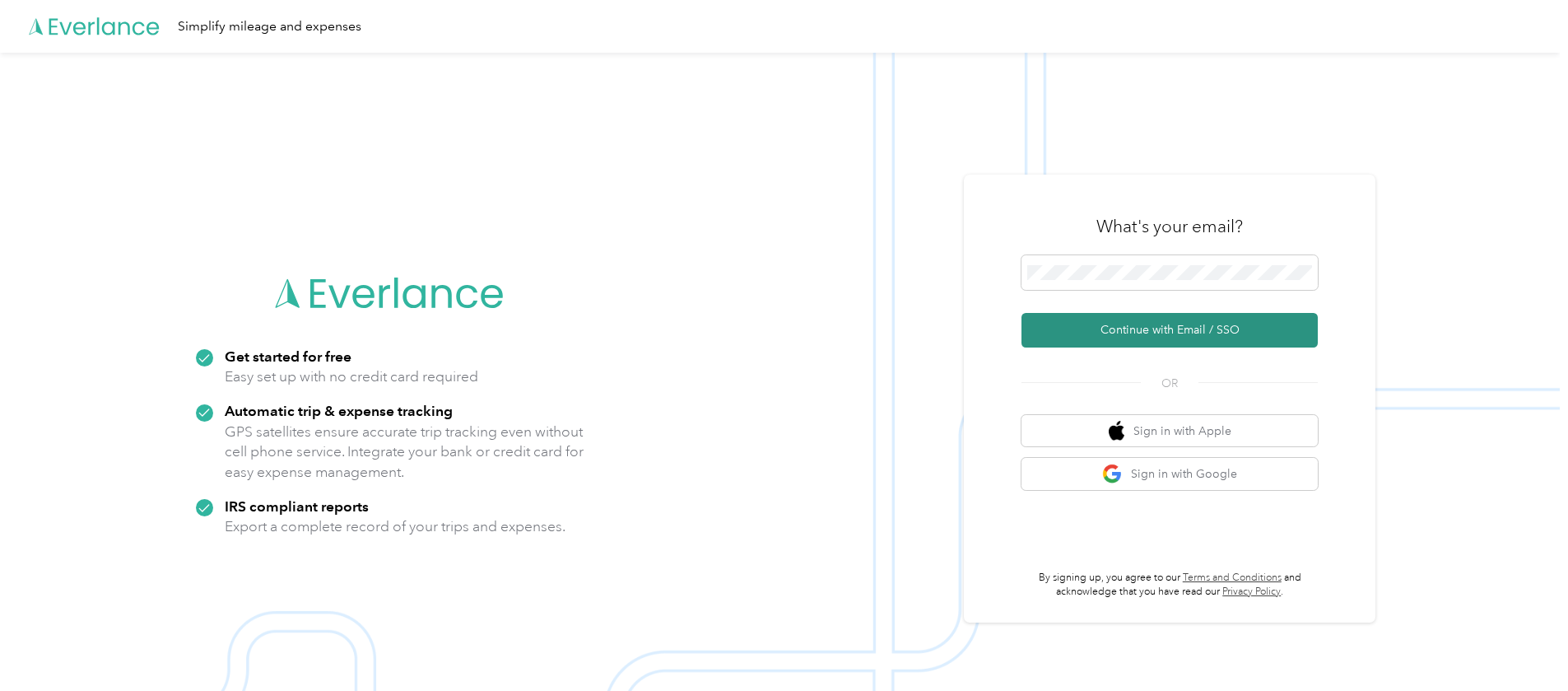 click on "Continue with Email / SSO" at bounding box center [1170, 330] 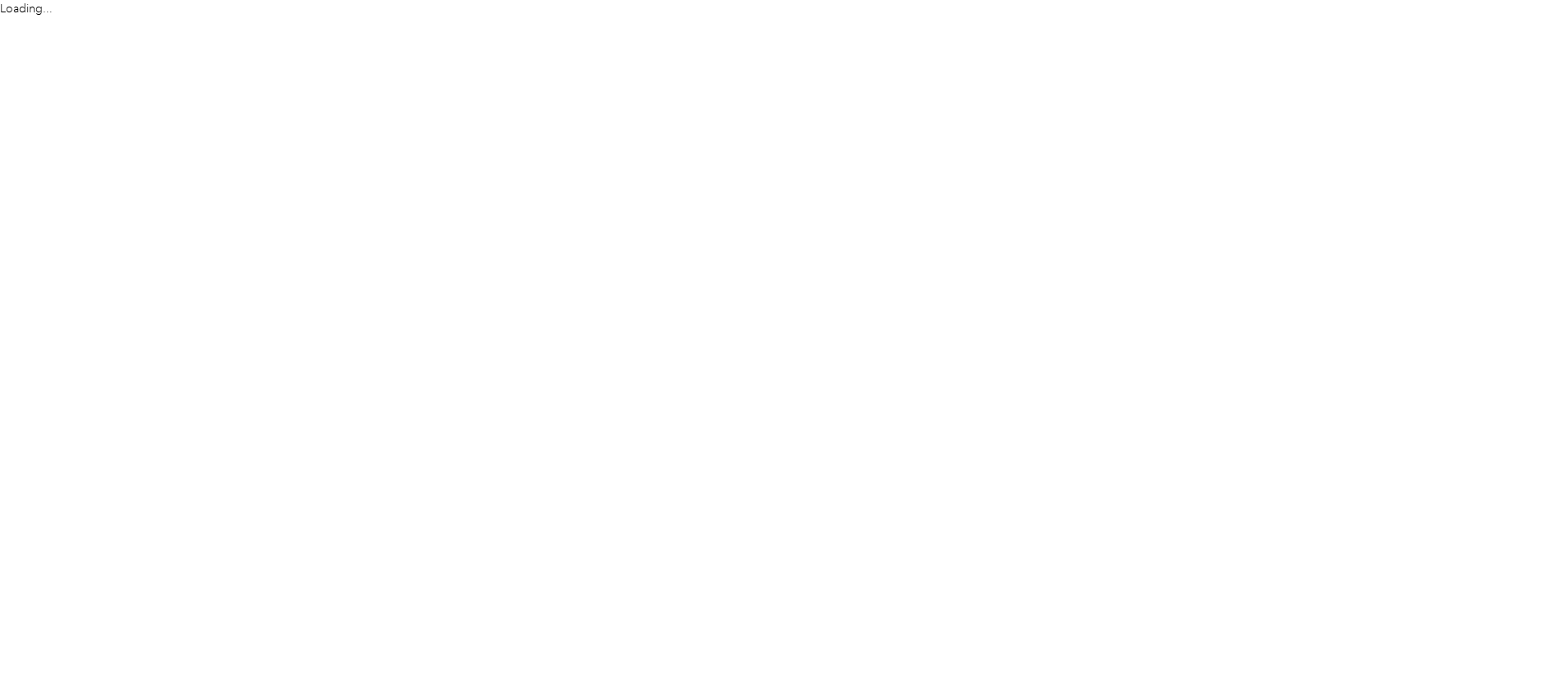 scroll, scrollTop: 0, scrollLeft: 0, axis: both 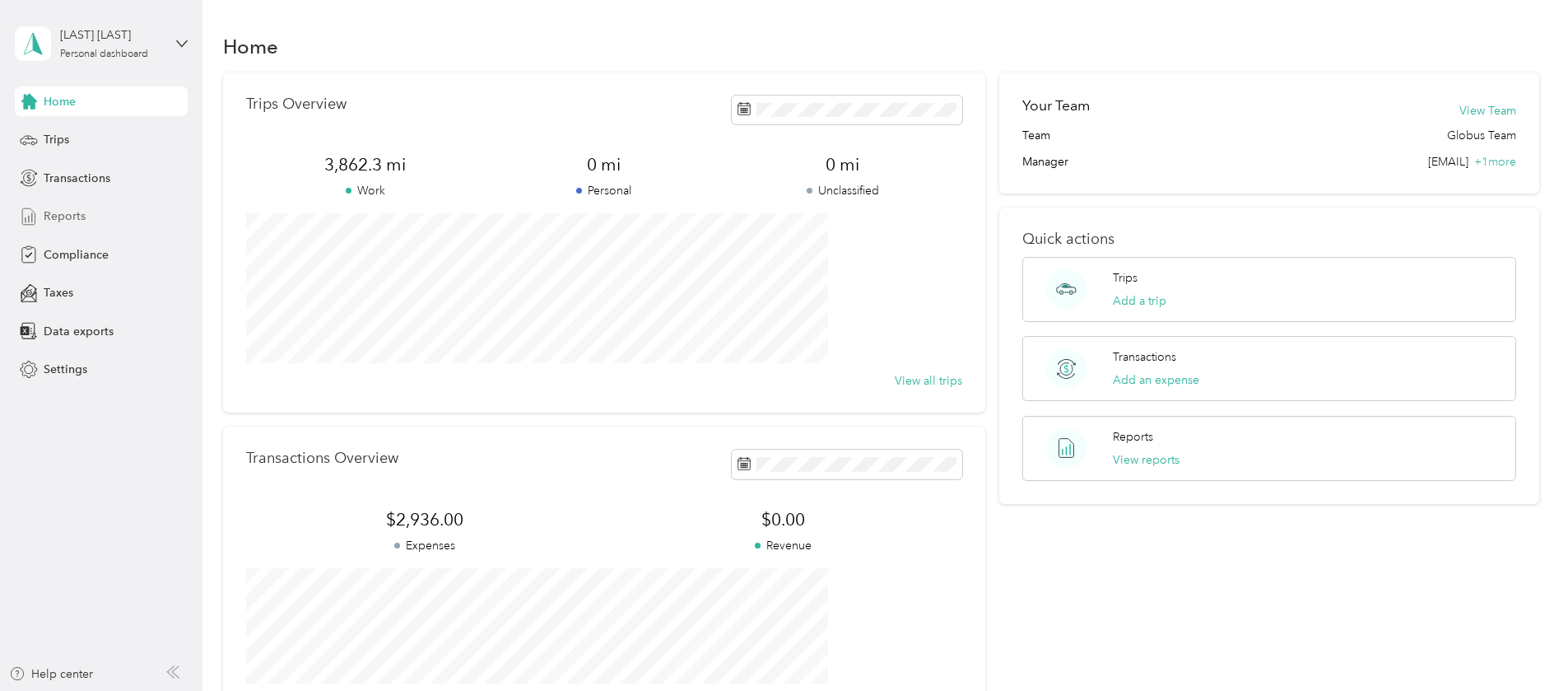 click on "Reports" at bounding box center [64, 216] 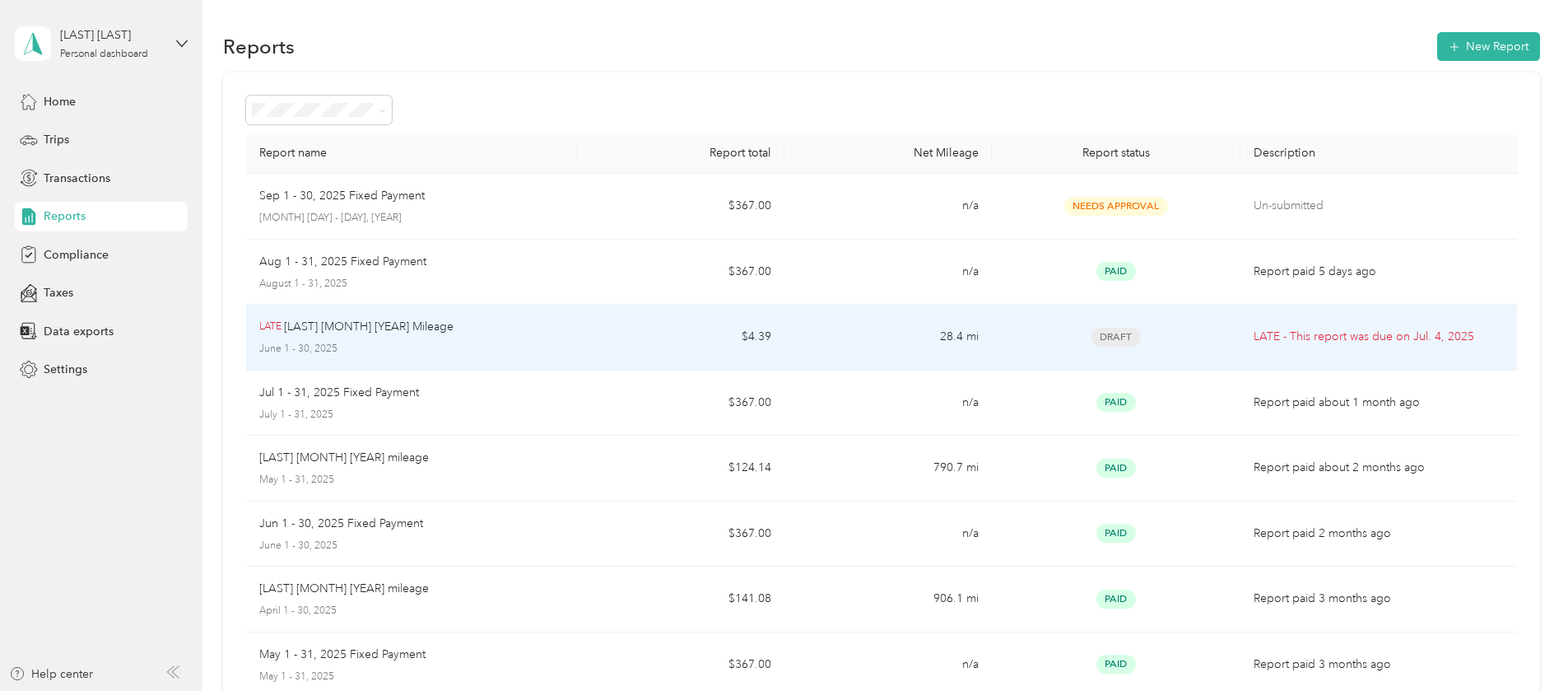 click on "[LAST] [MONTH] [YEAR] Mileage" at bounding box center [369, 327] 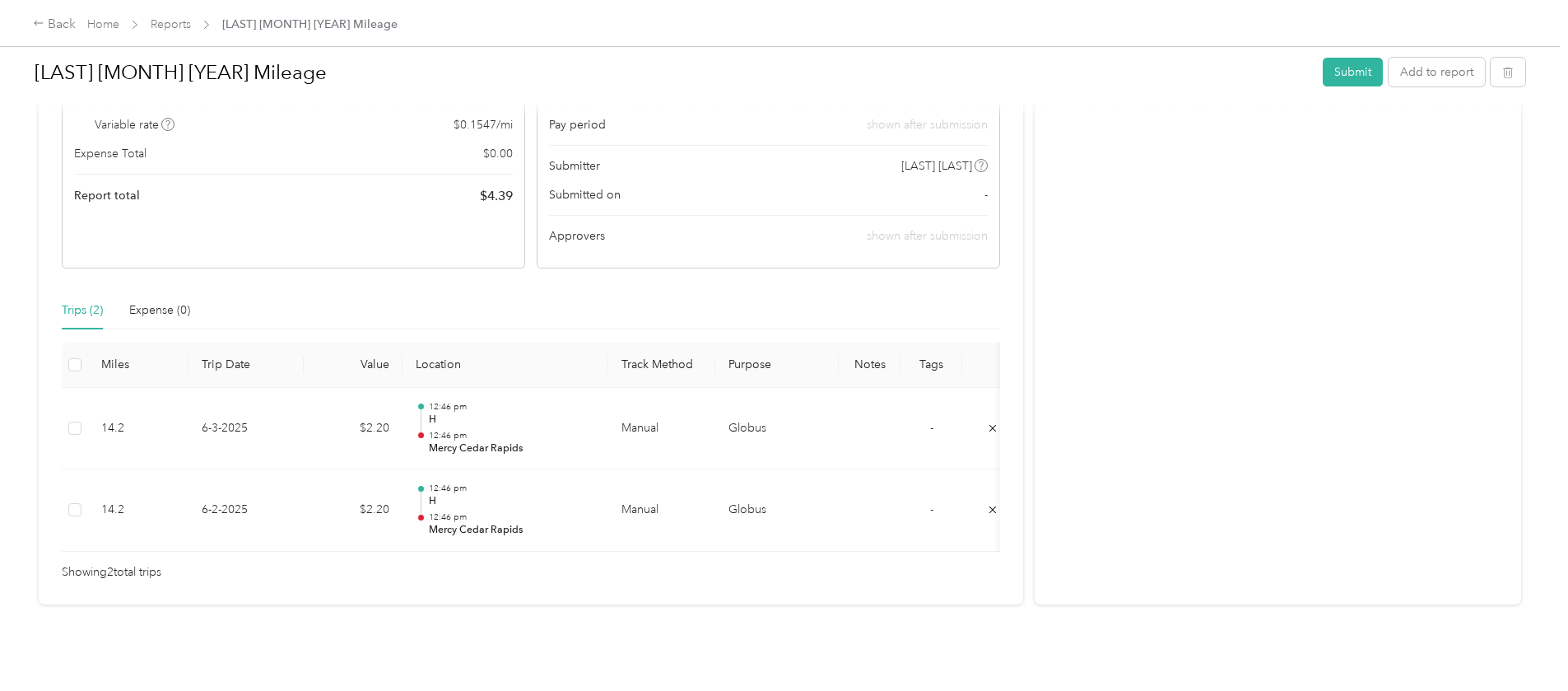 scroll, scrollTop: 275, scrollLeft: 0, axis: vertical 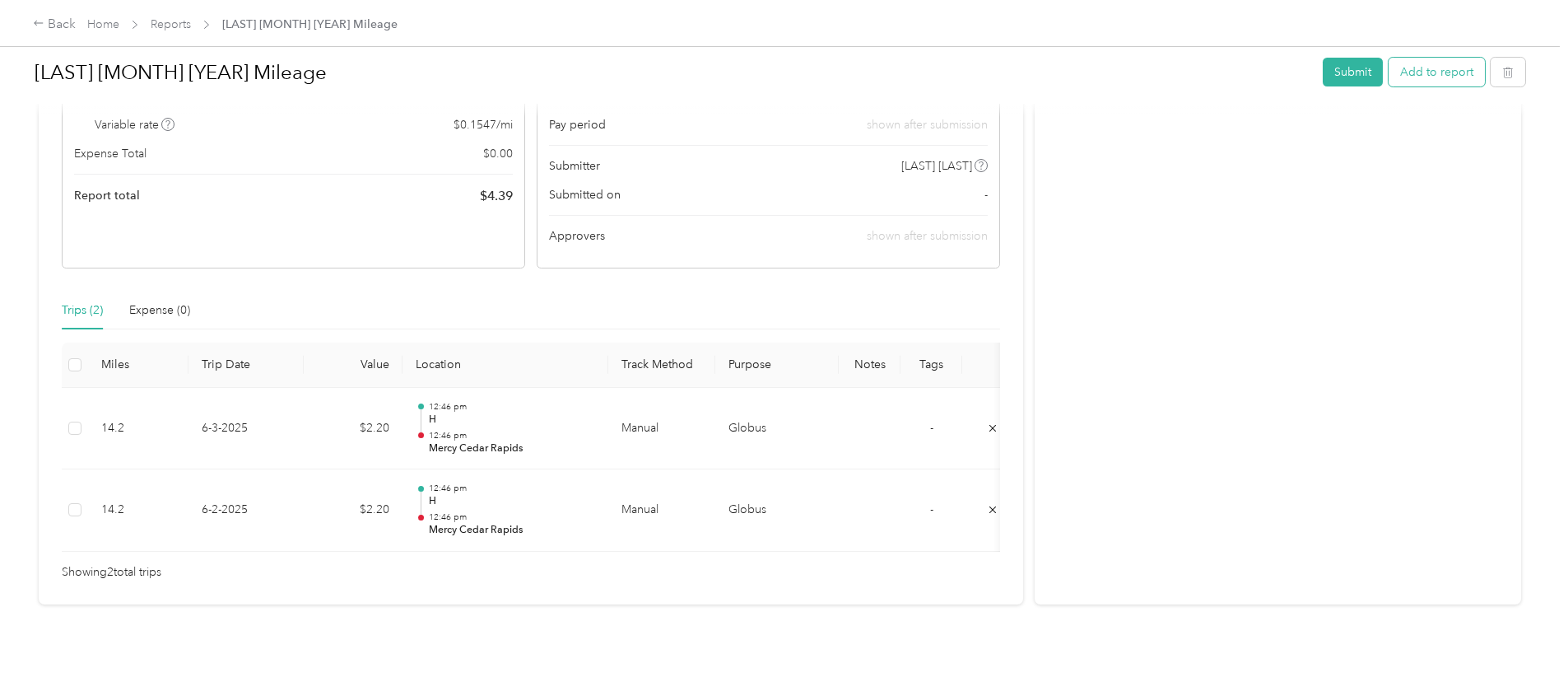 click on "Add to report" at bounding box center [1436, 72] 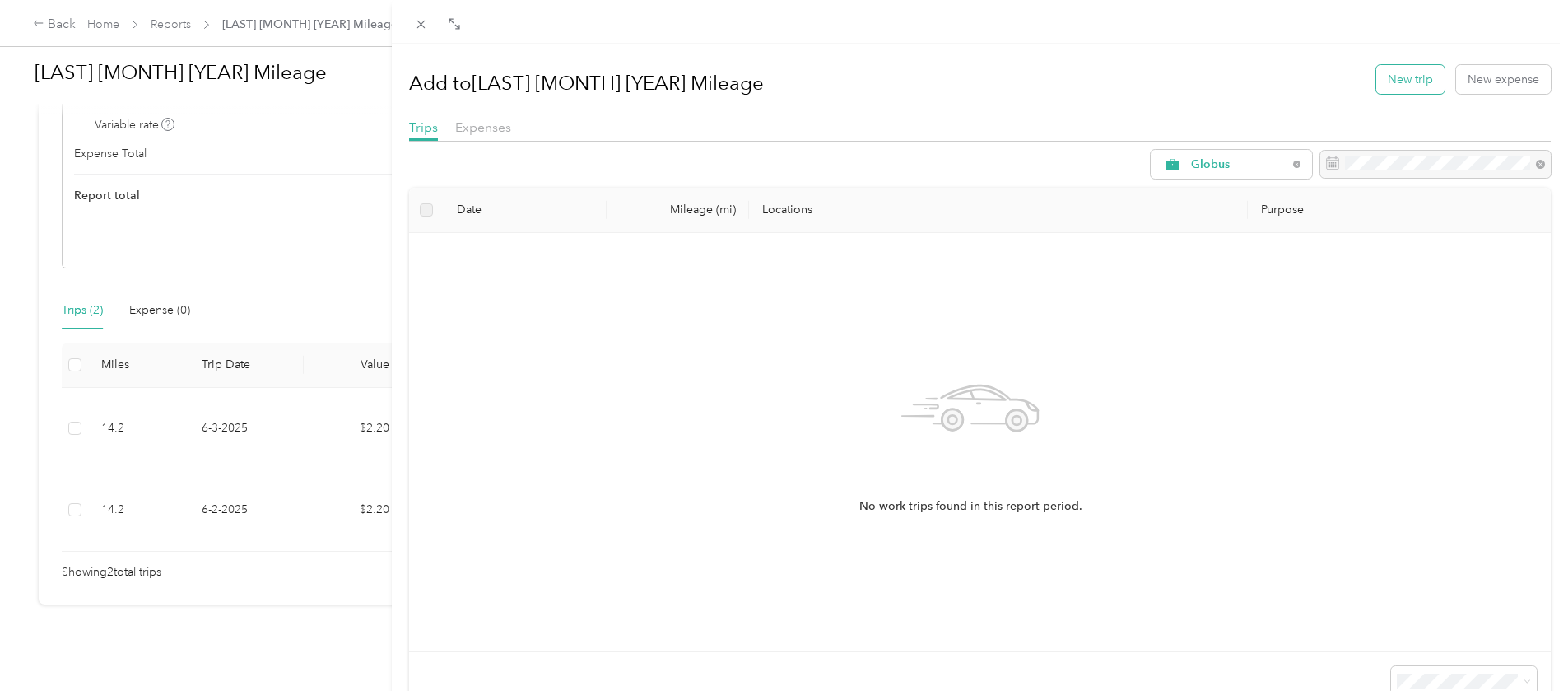 click on "New trip" at bounding box center [1410, 79] 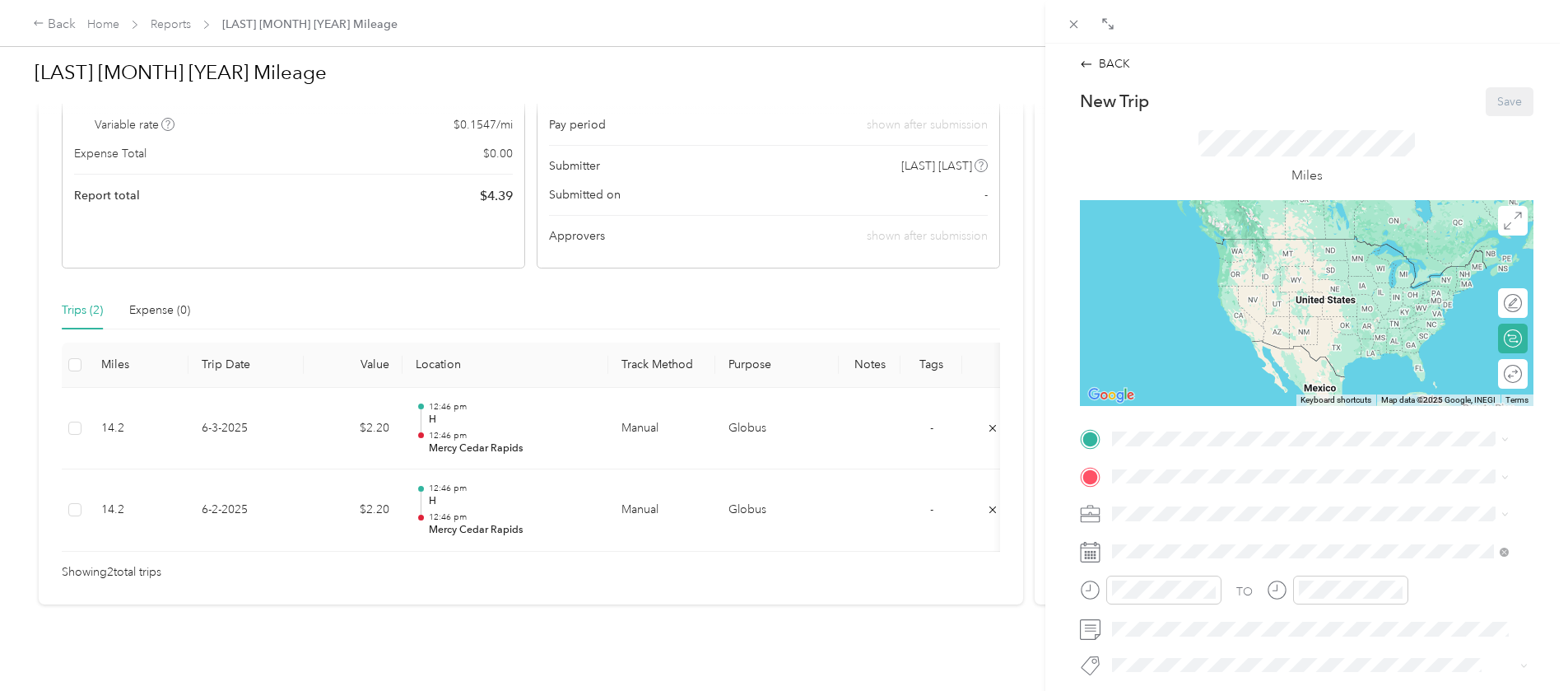 click 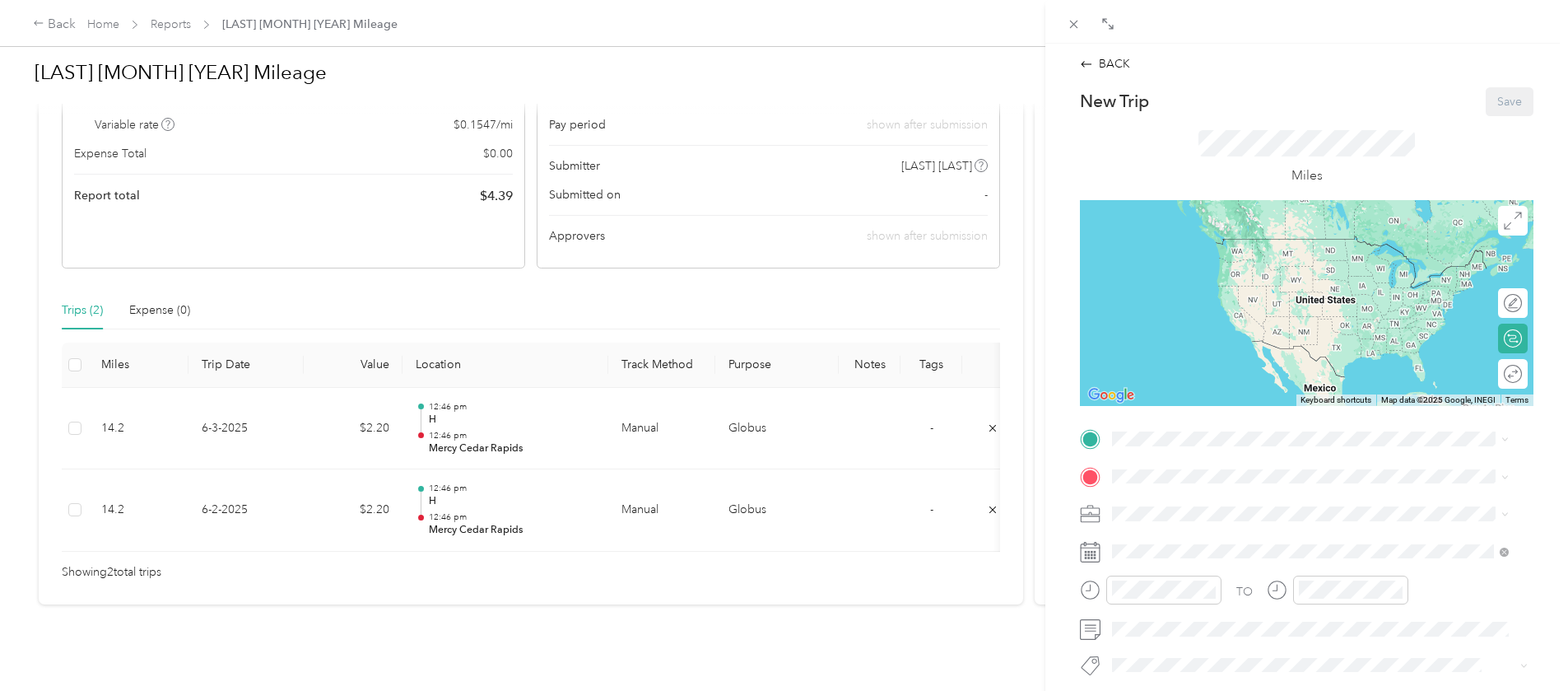click 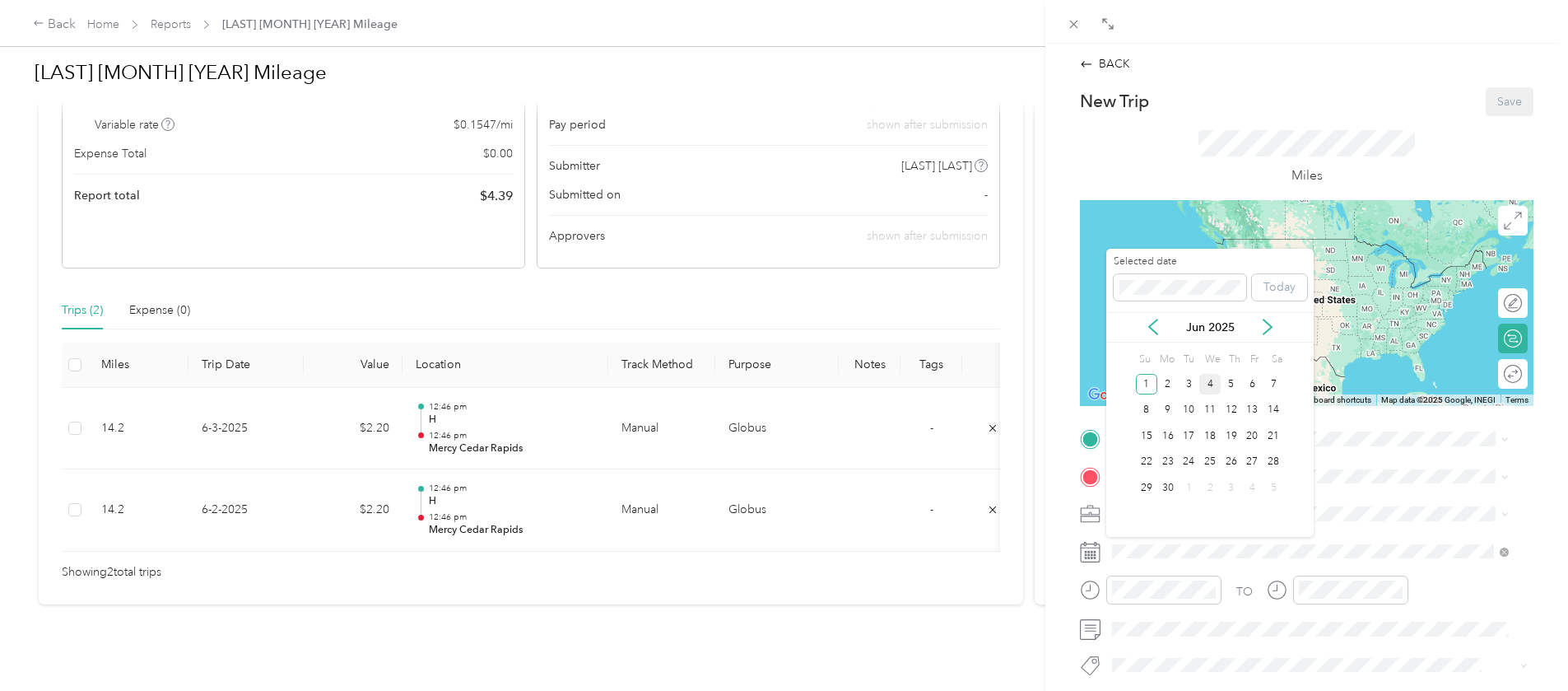 click on "4" at bounding box center (1210, 384) 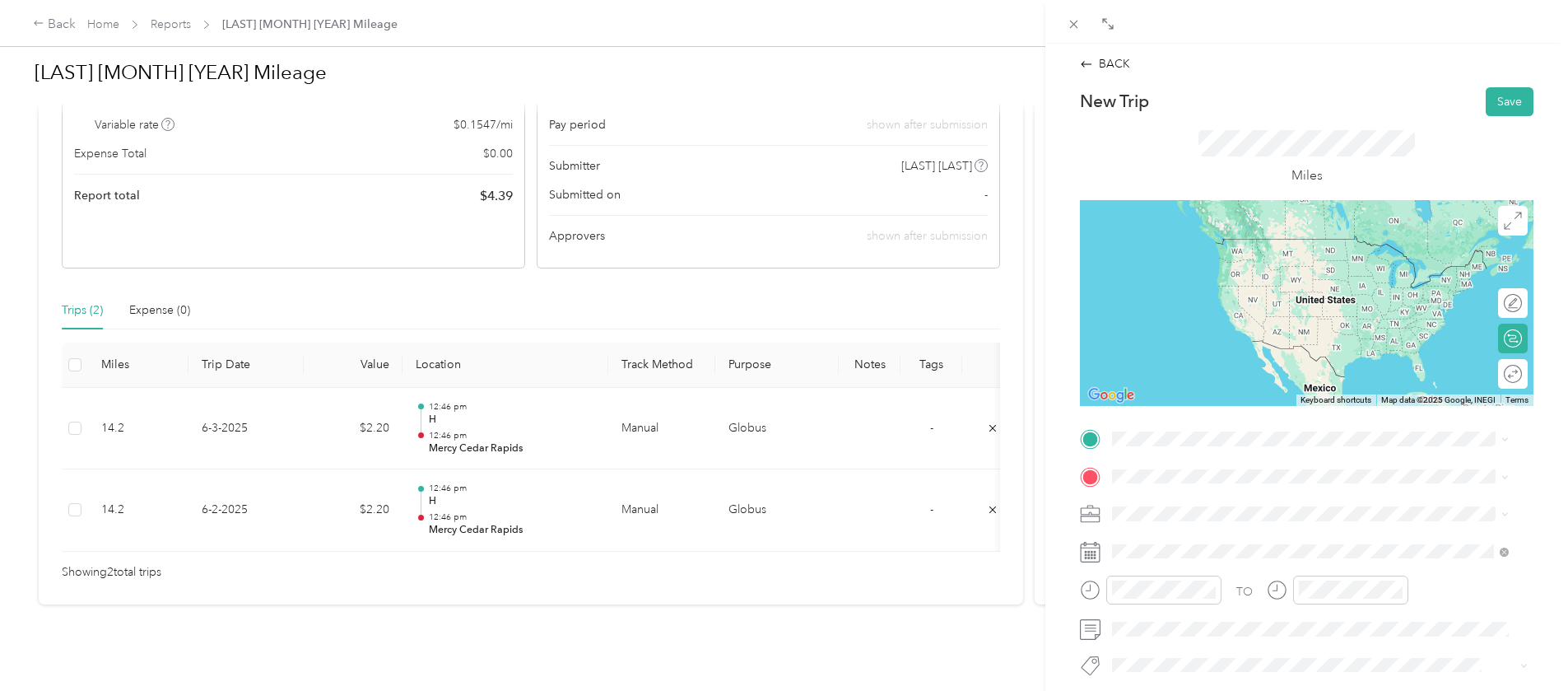 click on "[NUMBER] [STREET], [STATE], [COUNTRY] , [POSTAL_CODE], [CITY], [STATE]" at bounding box center [1322, 630] 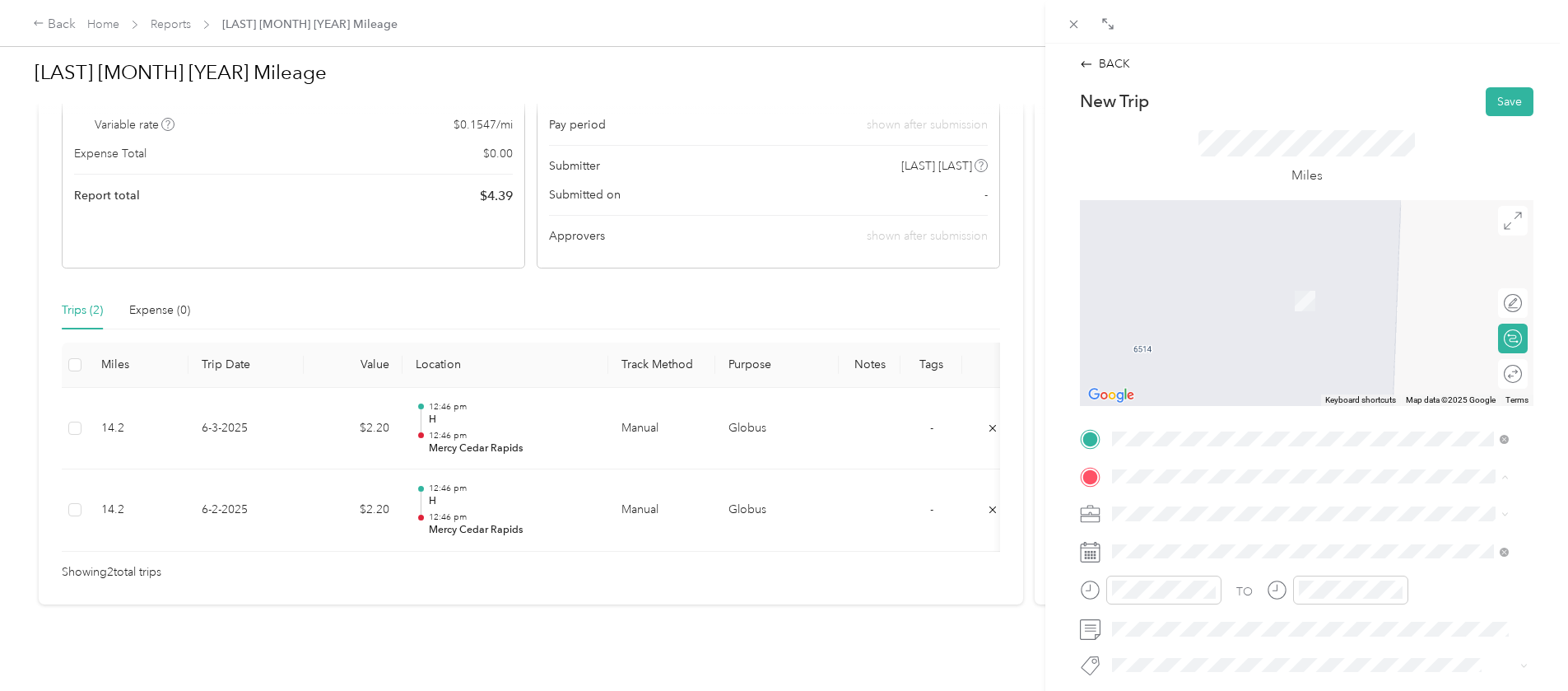 click on "[NUMBER] [STREET], [POSTAL_CODE], [CITY], [STATE], [COUNTRY]" at bounding box center [1319, 352] 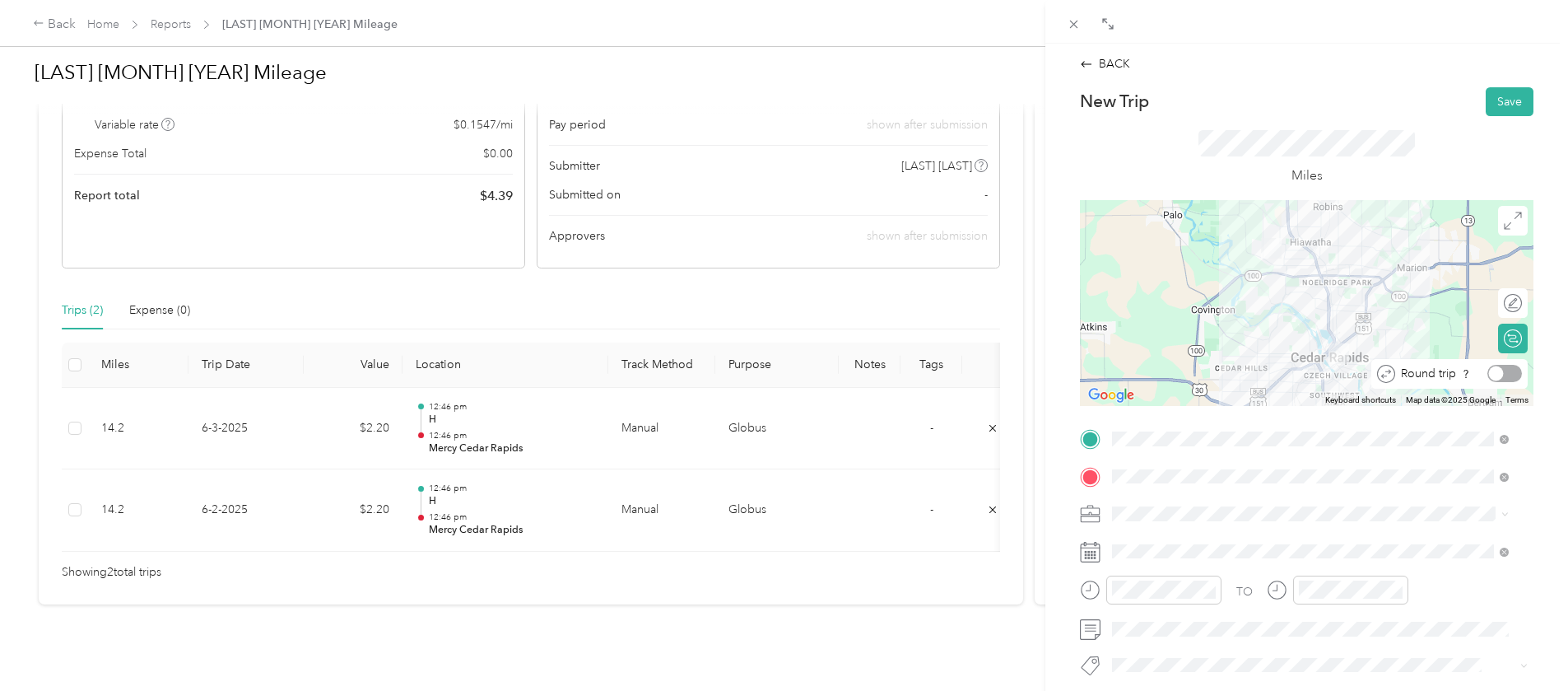 click on "Round trip" at bounding box center (1449, 374) 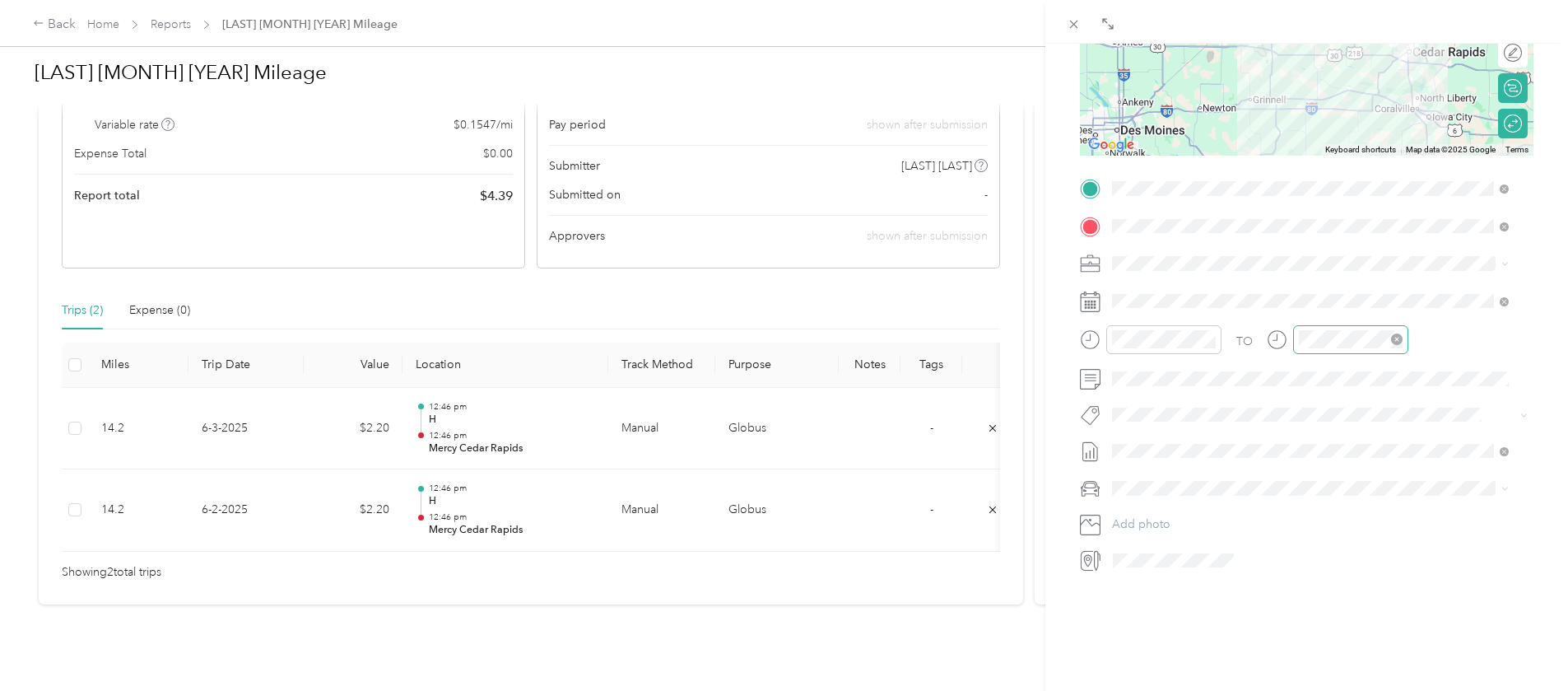 scroll, scrollTop: 0, scrollLeft: 0, axis: both 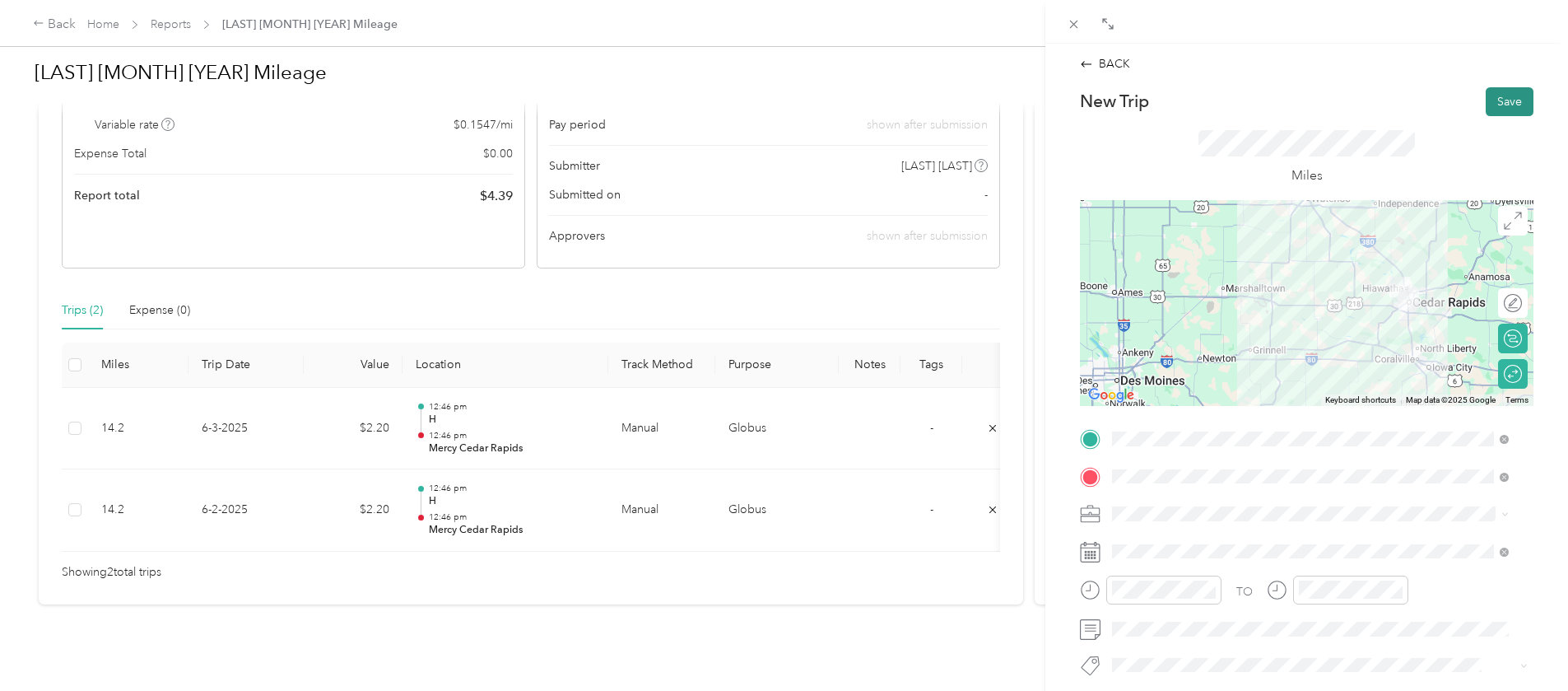 click on "Save" at bounding box center [1510, 101] 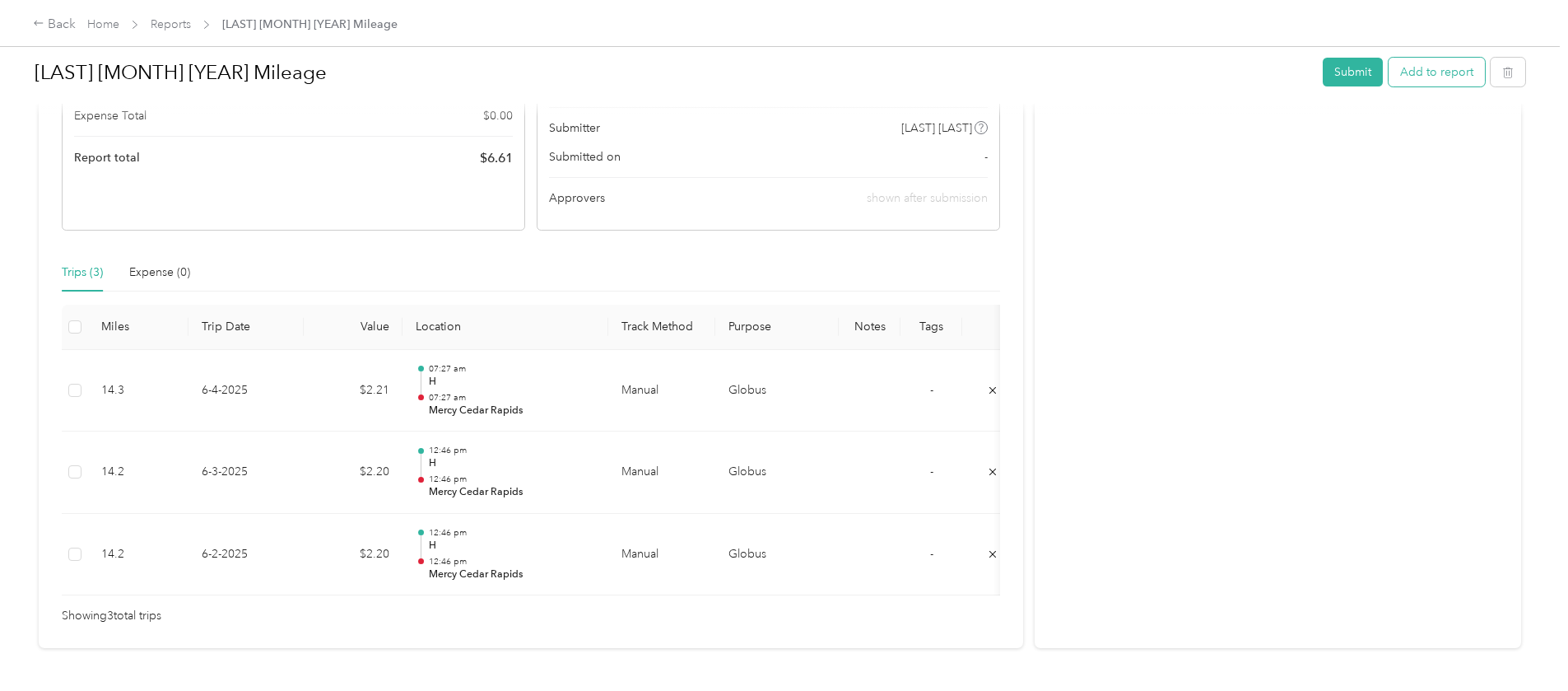 click on "Add to report" at bounding box center [1436, 72] 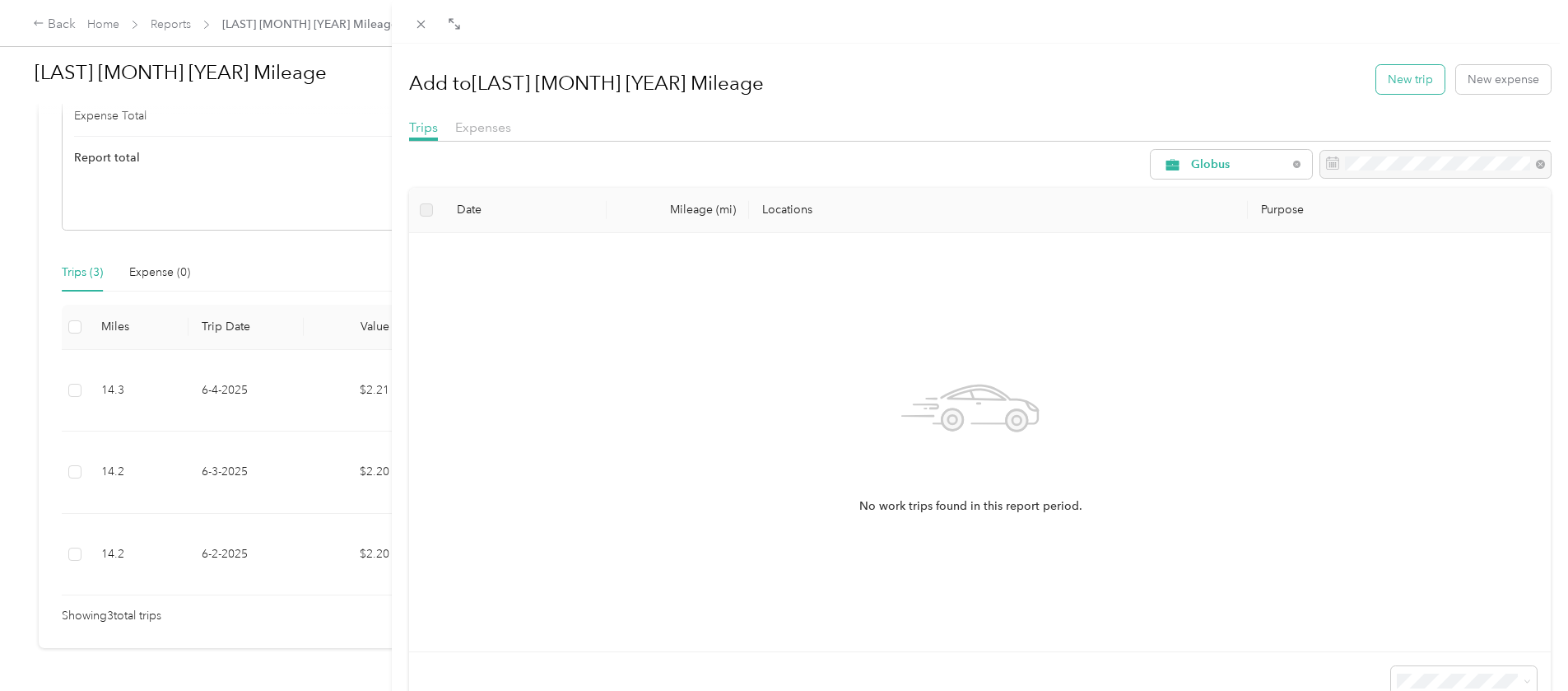 click on "New trip" at bounding box center [1410, 79] 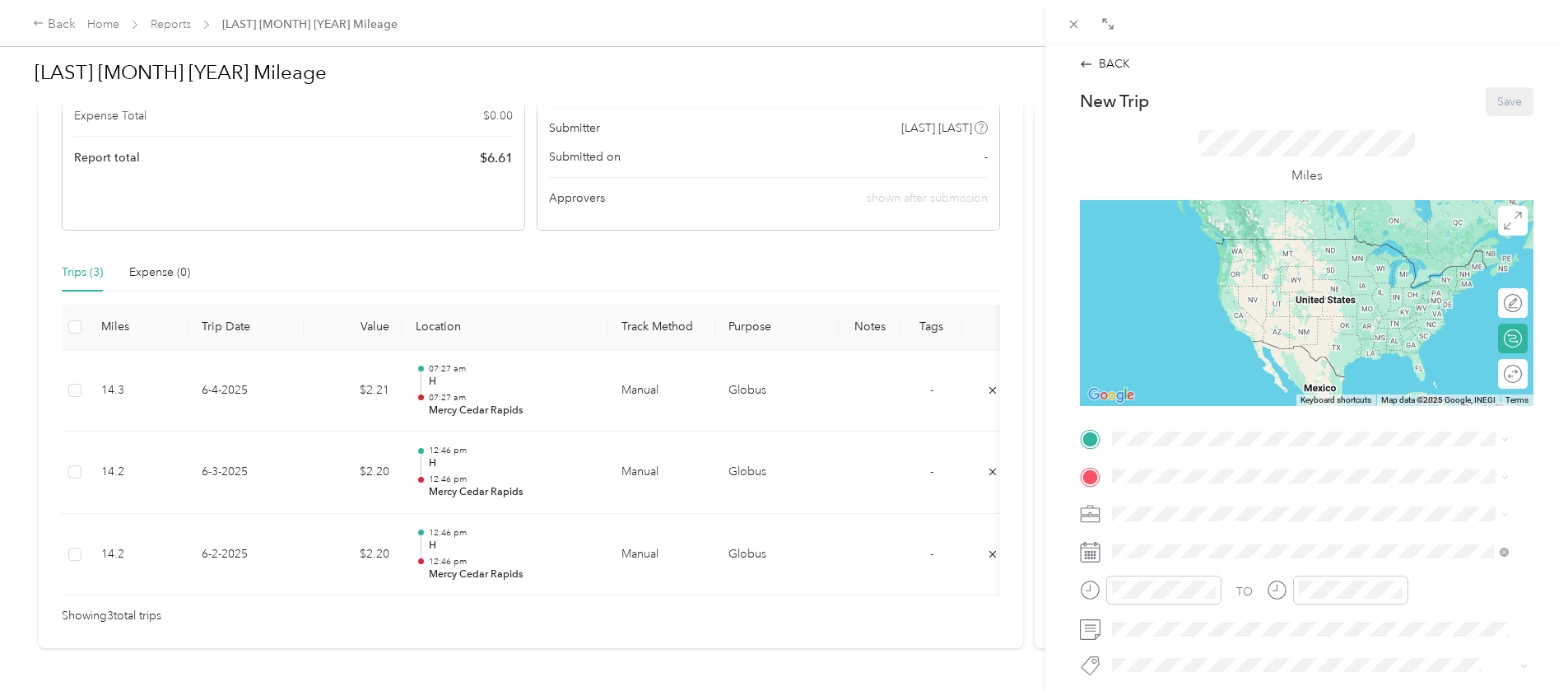 click 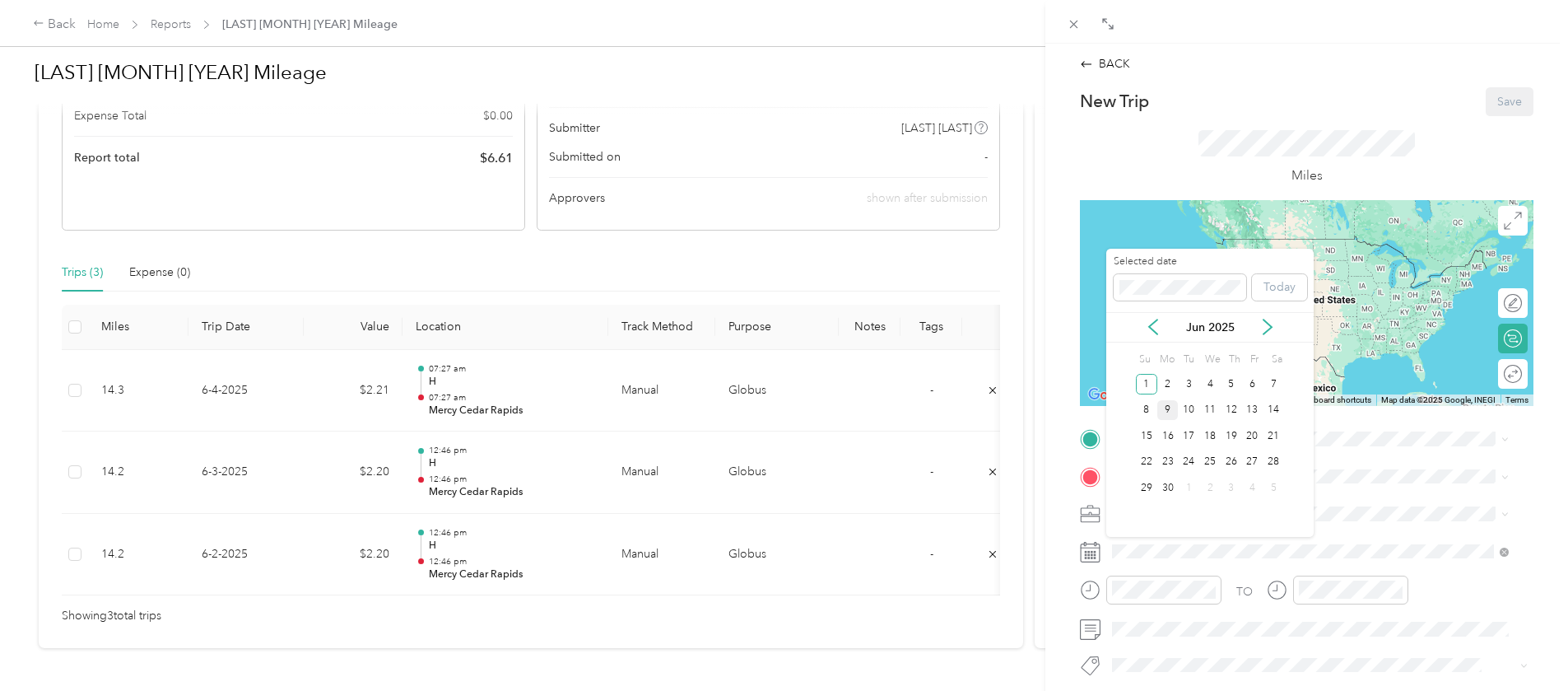 click on "9" at bounding box center [1168, 410] 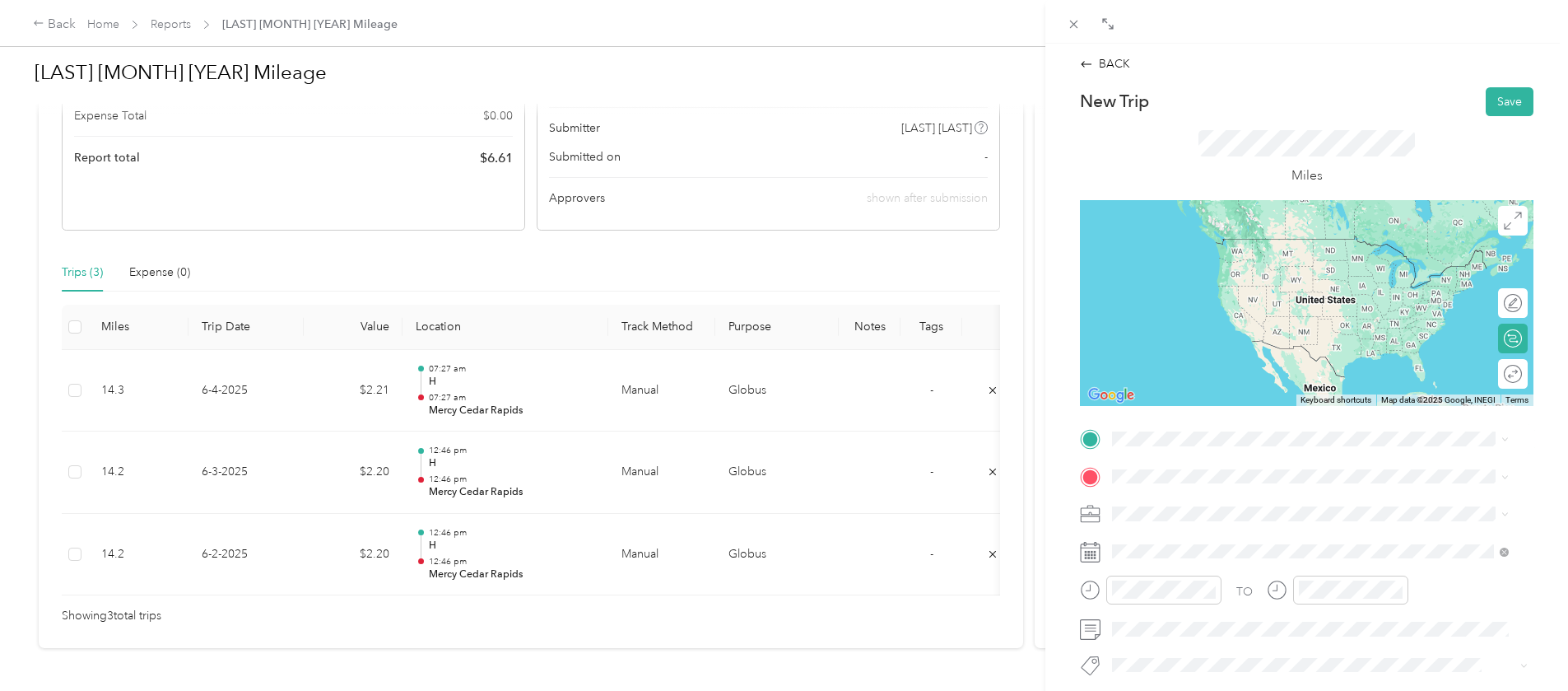 click on "[NUMBER] [STREET], [STATE], [COUNTRY] , [POSTAL_CODE], [CITY], [STATE]" at bounding box center [1322, 630] 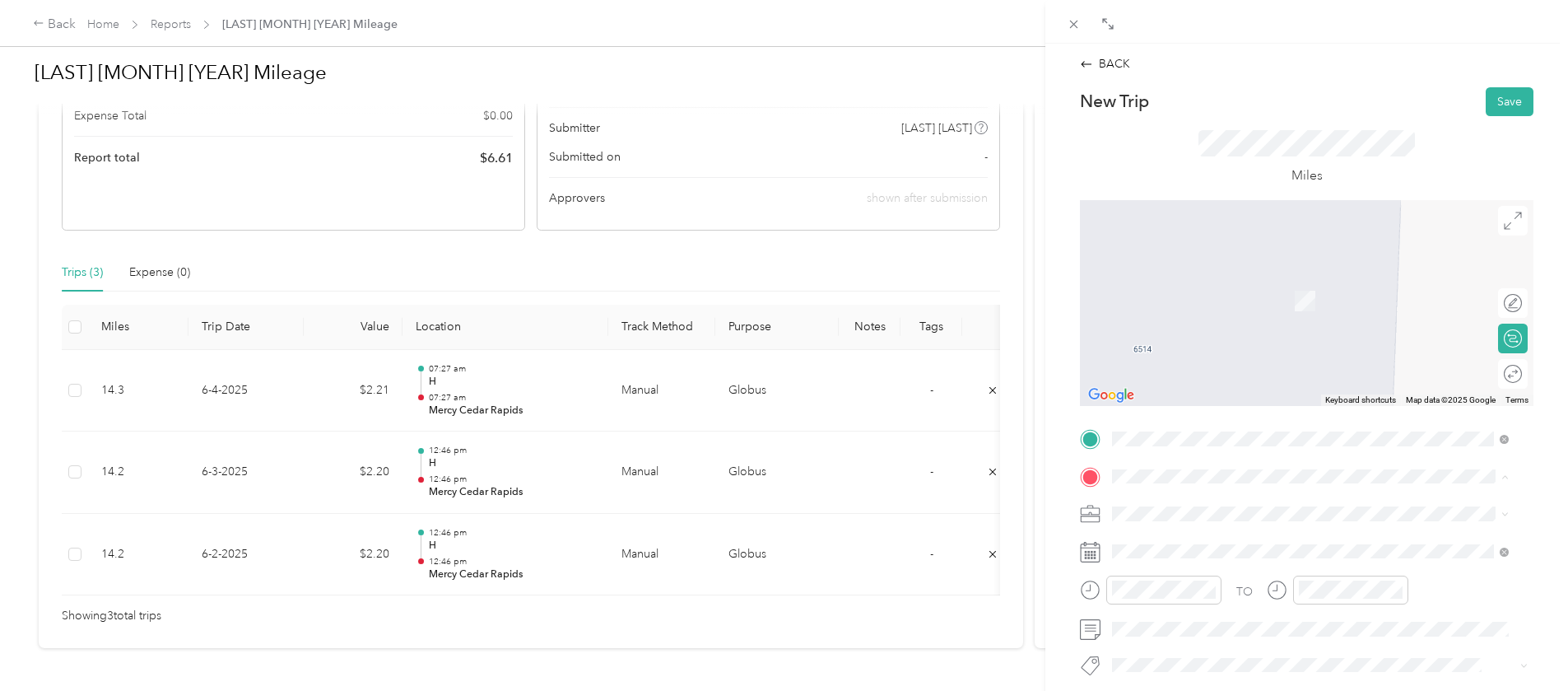 click on "[ORGANIZATION] [NUMBER] [STREET], [POSTAL_CODE], [CITY], [STATE], [COUNTRY]" at bounding box center [1319, 343] 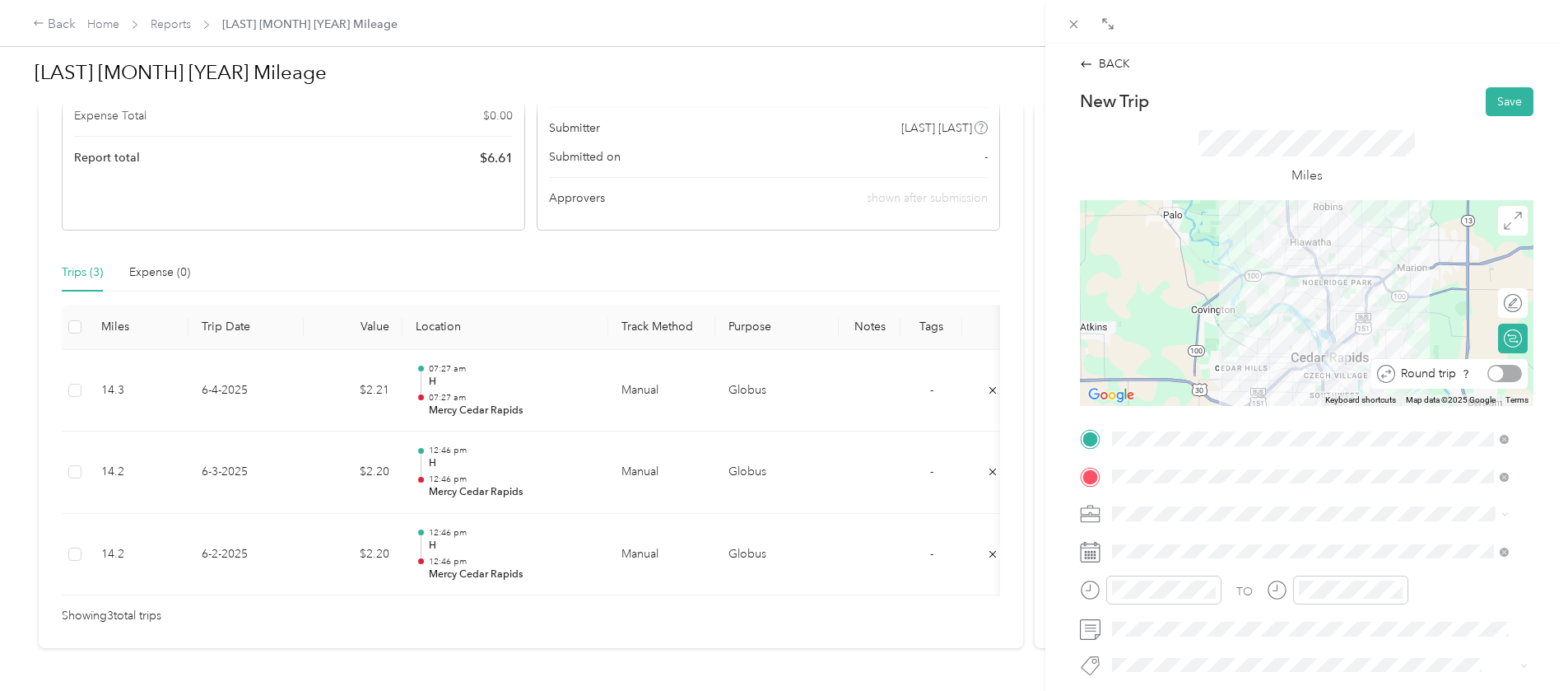 click at bounding box center (1505, 373) 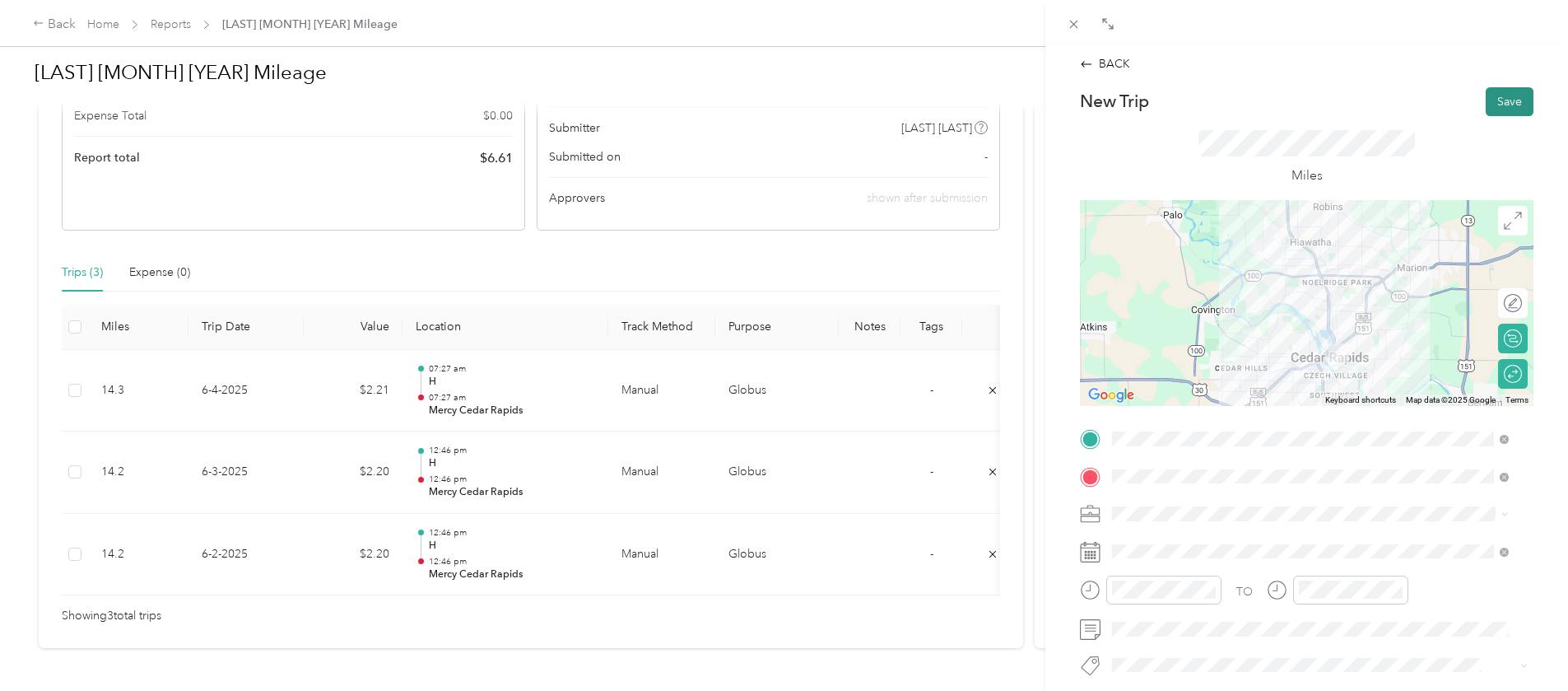 click on "Save" at bounding box center (1510, 101) 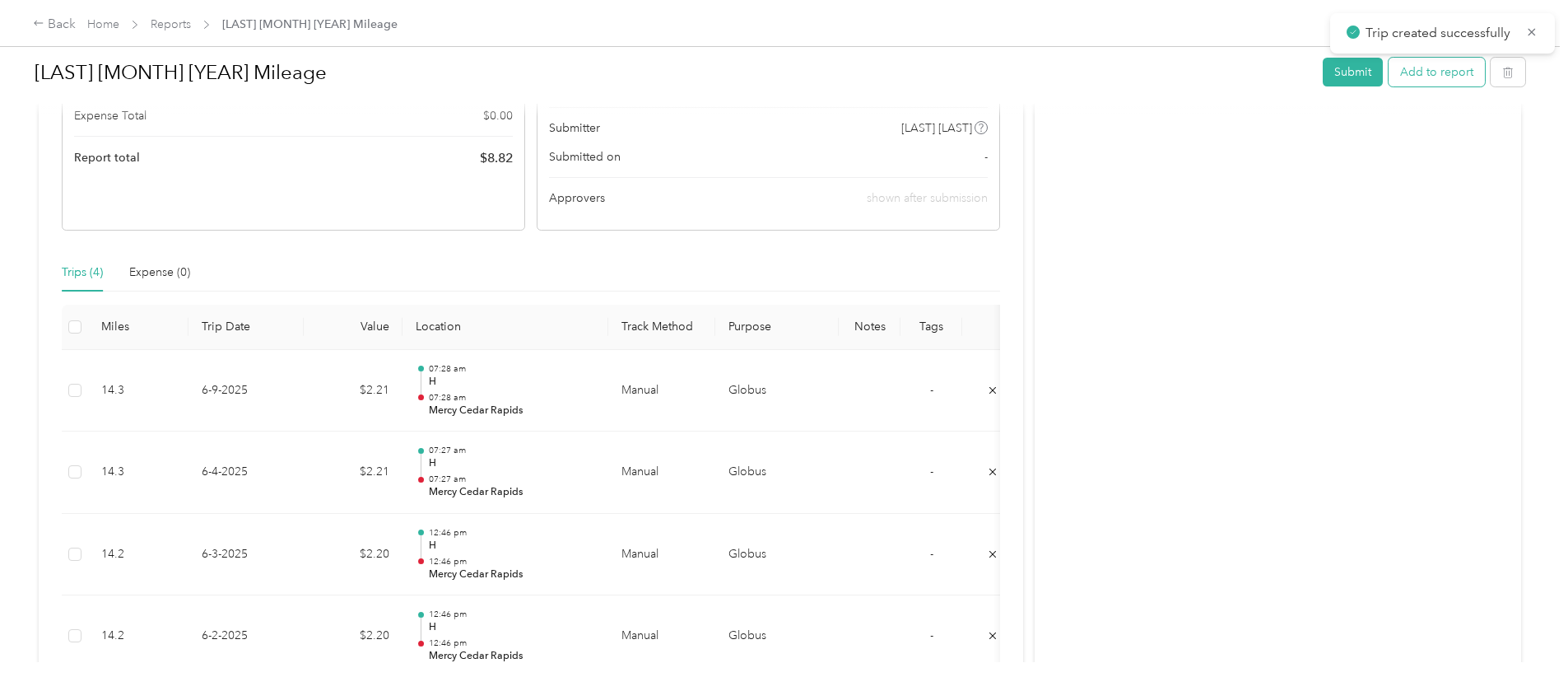 click on "Add to report" at bounding box center (1436, 72) 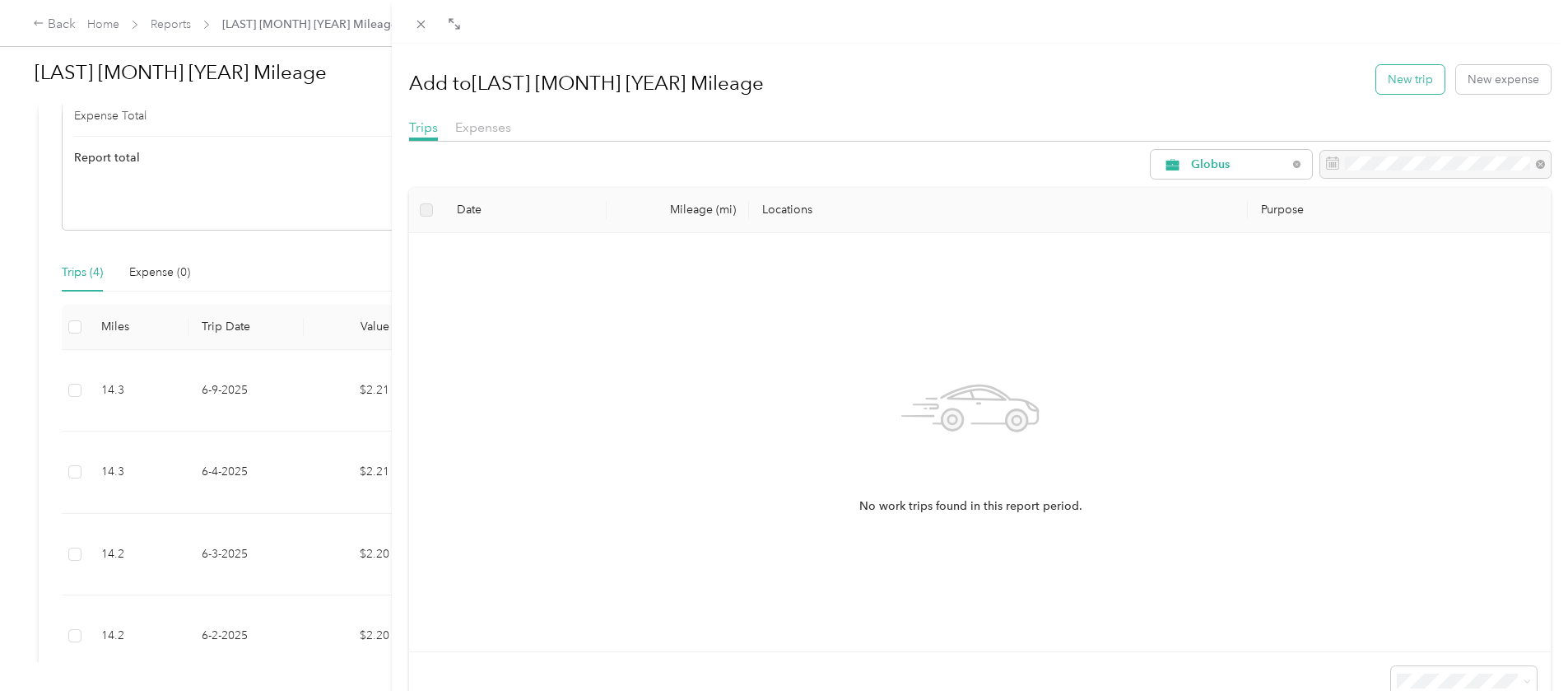 click on "New trip" at bounding box center (1410, 79) 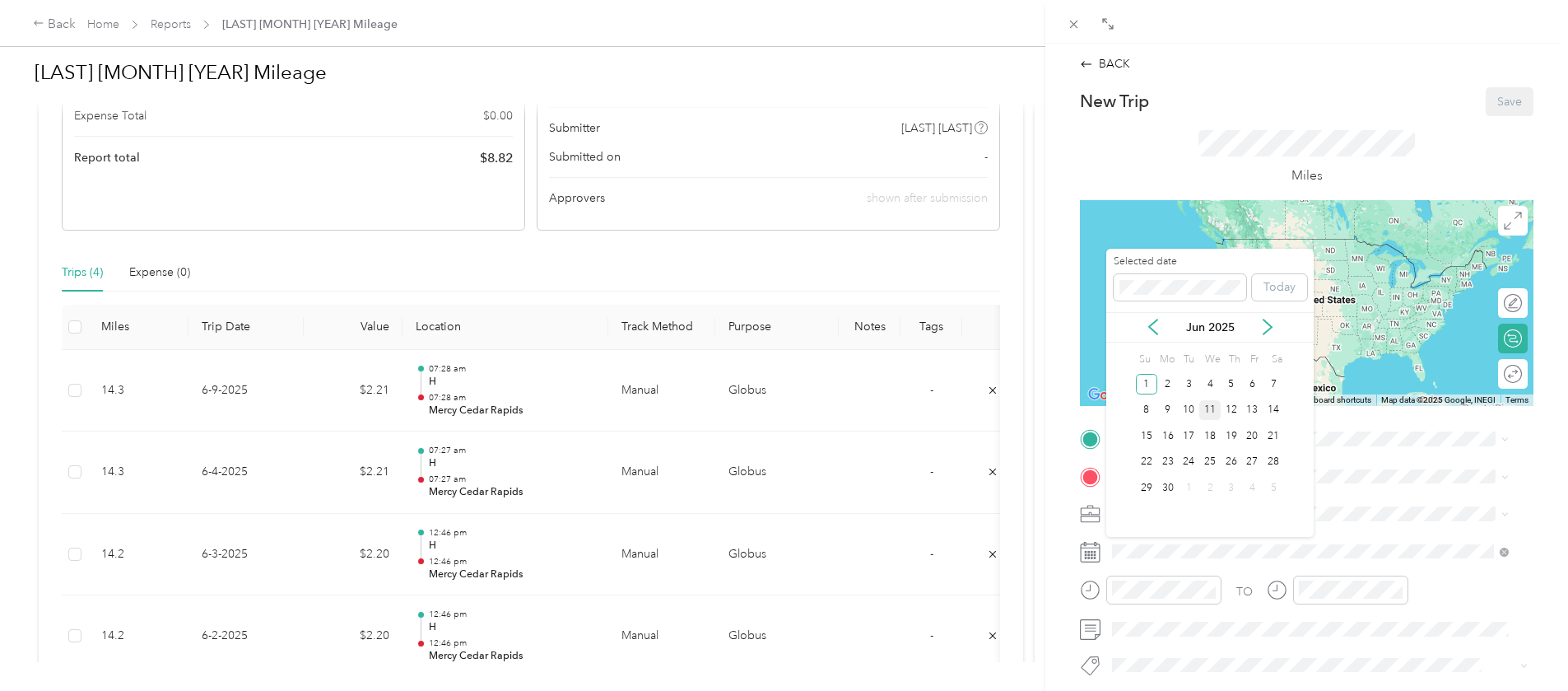 click on "11" at bounding box center (1210, 410) 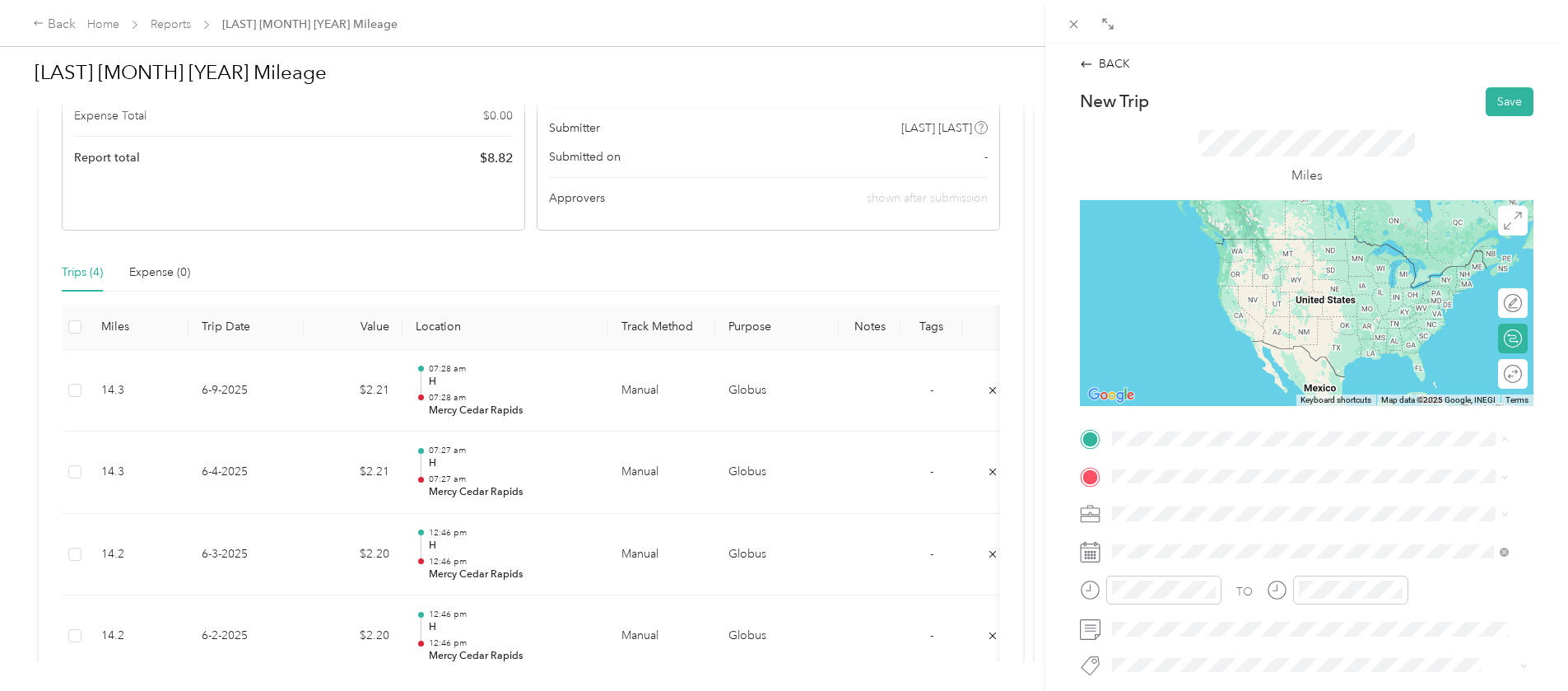 click on "[NUMBER] [STREET], [STATE], [COUNTRY] , [POSTAL_CODE], [CITY], [STATE]" at bounding box center (1322, 635) 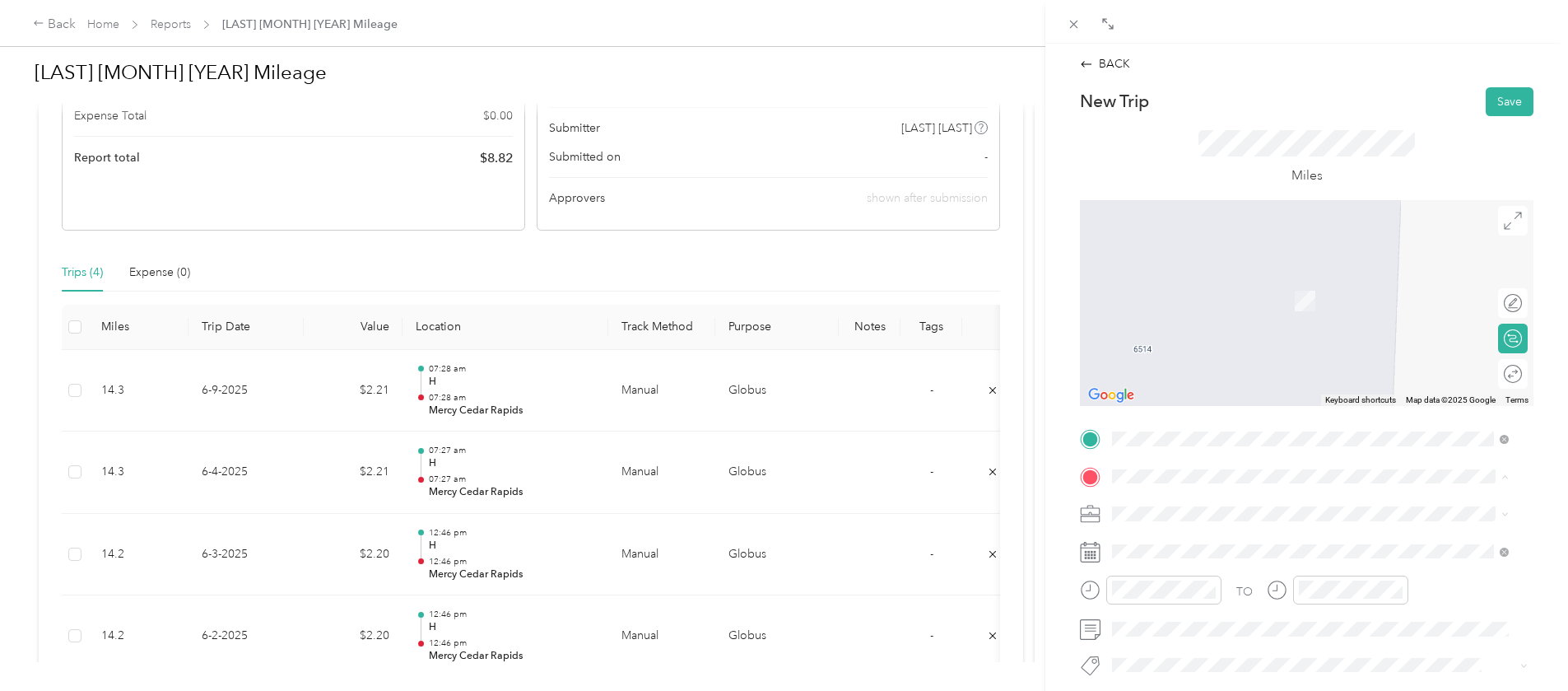 click on "[ORGANIZATION] [NUMBER] [STREET], [POSTAL_CODE], [CITY], [STATE], [COUNTRY]" at bounding box center (1310, 292) 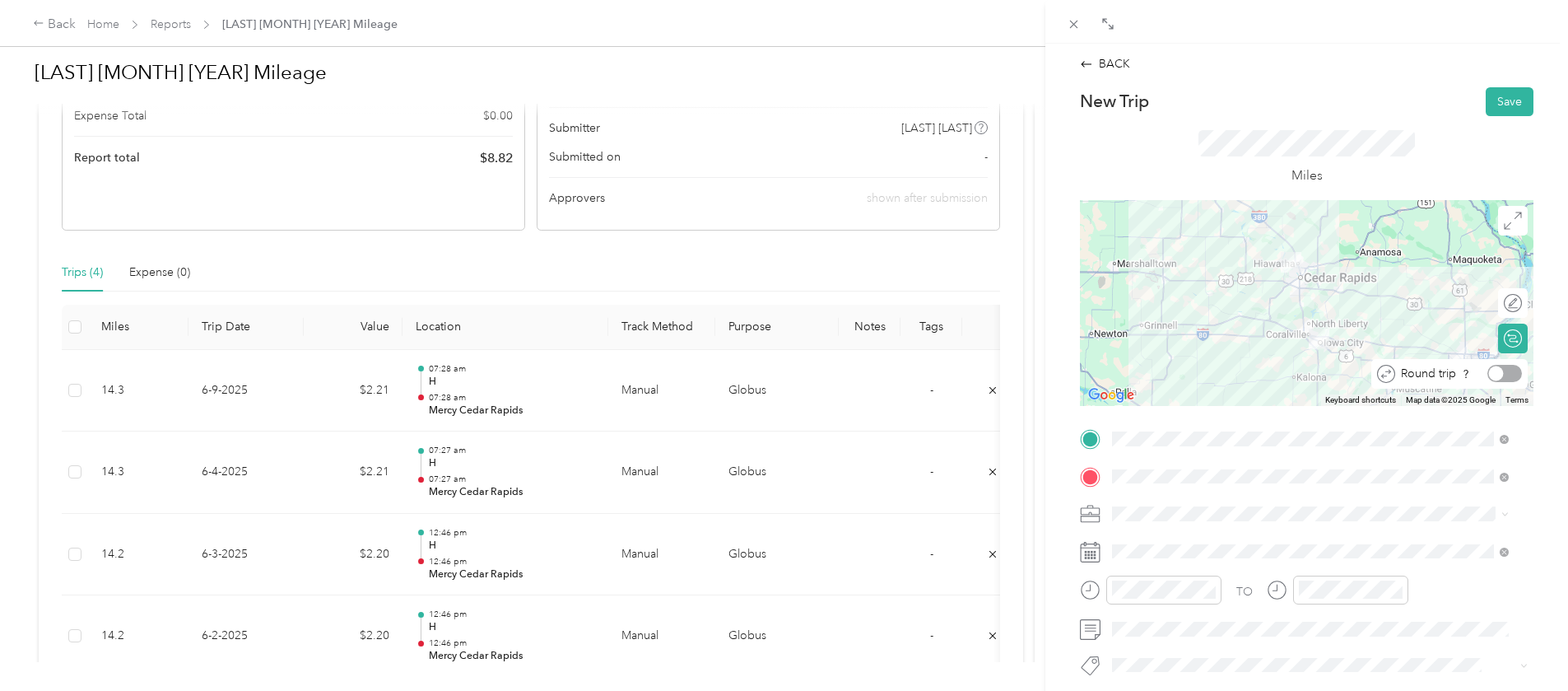 click at bounding box center [1505, 373] 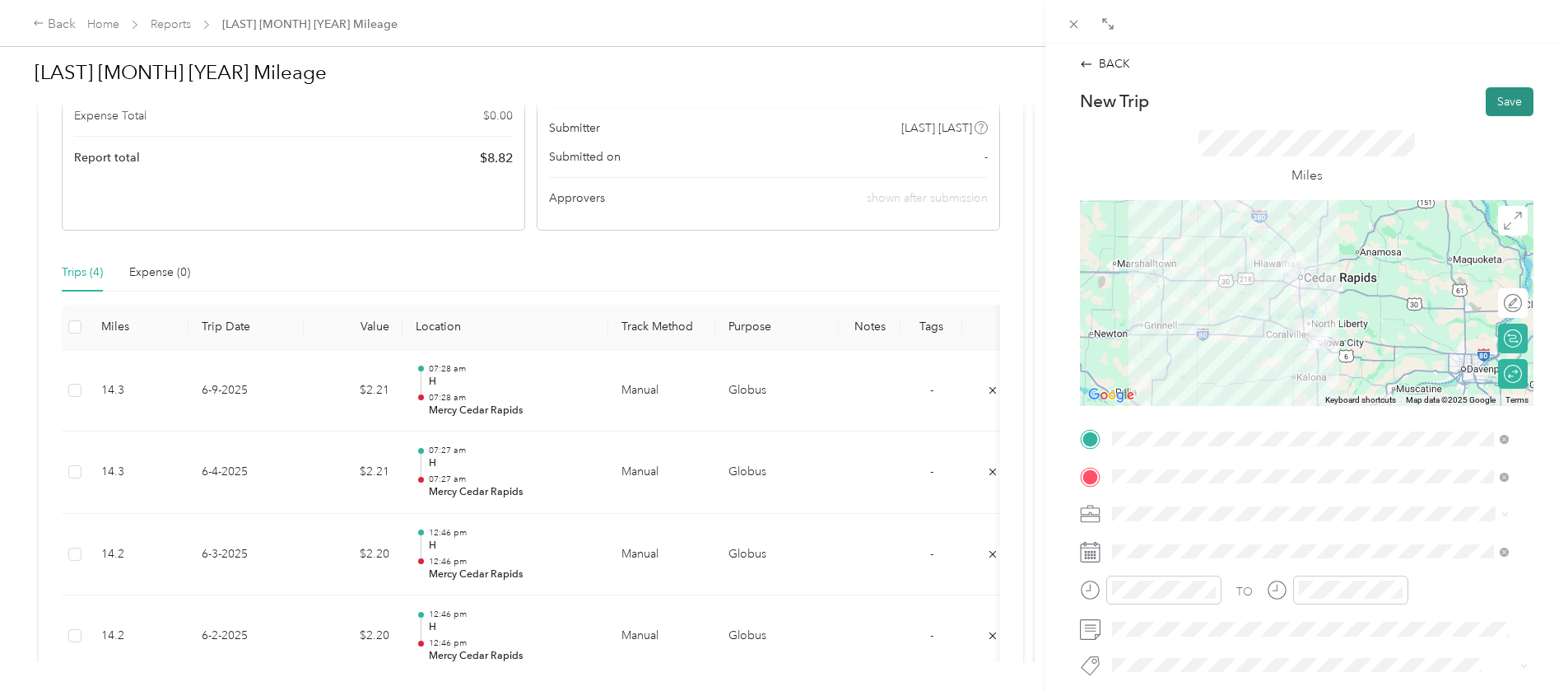 click on "Save" at bounding box center [1510, 101] 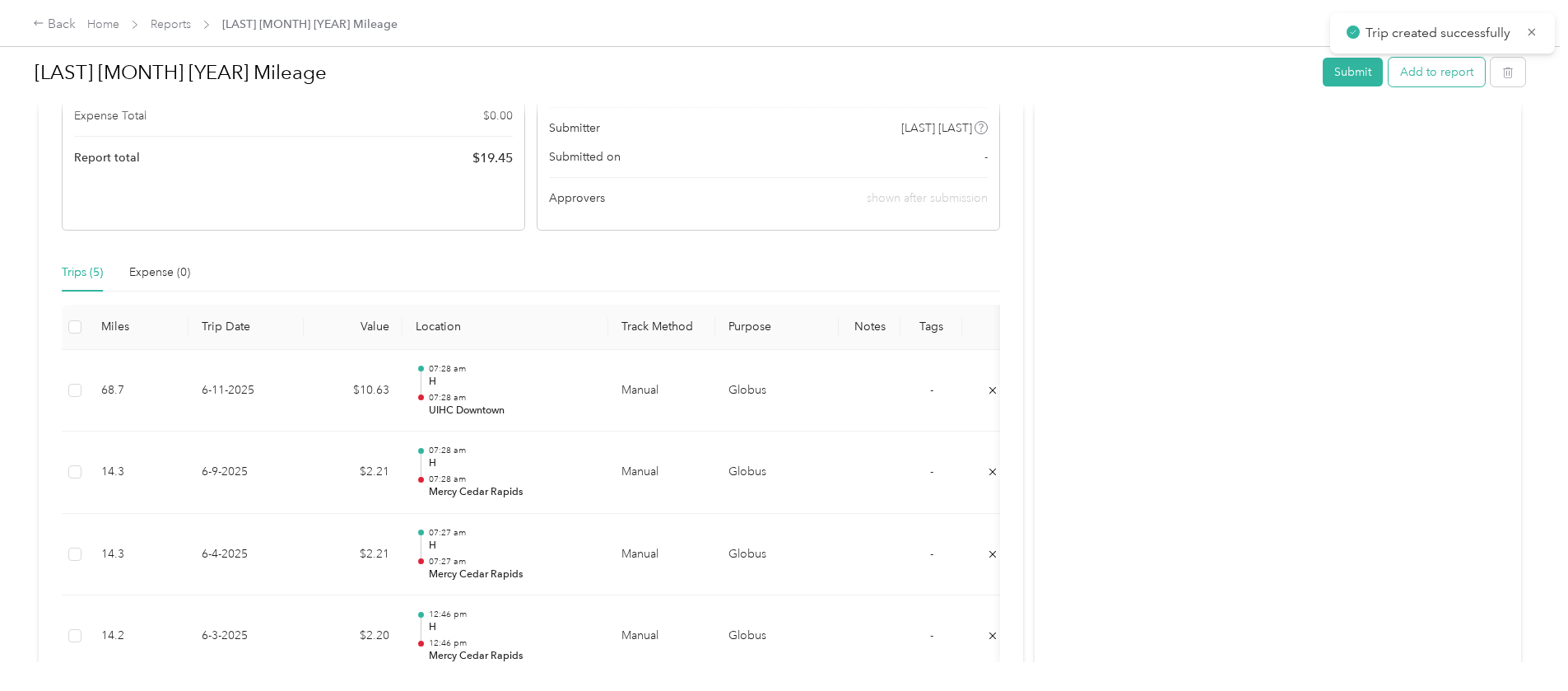 click on "Add to report" at bounding box center (1436, 72) 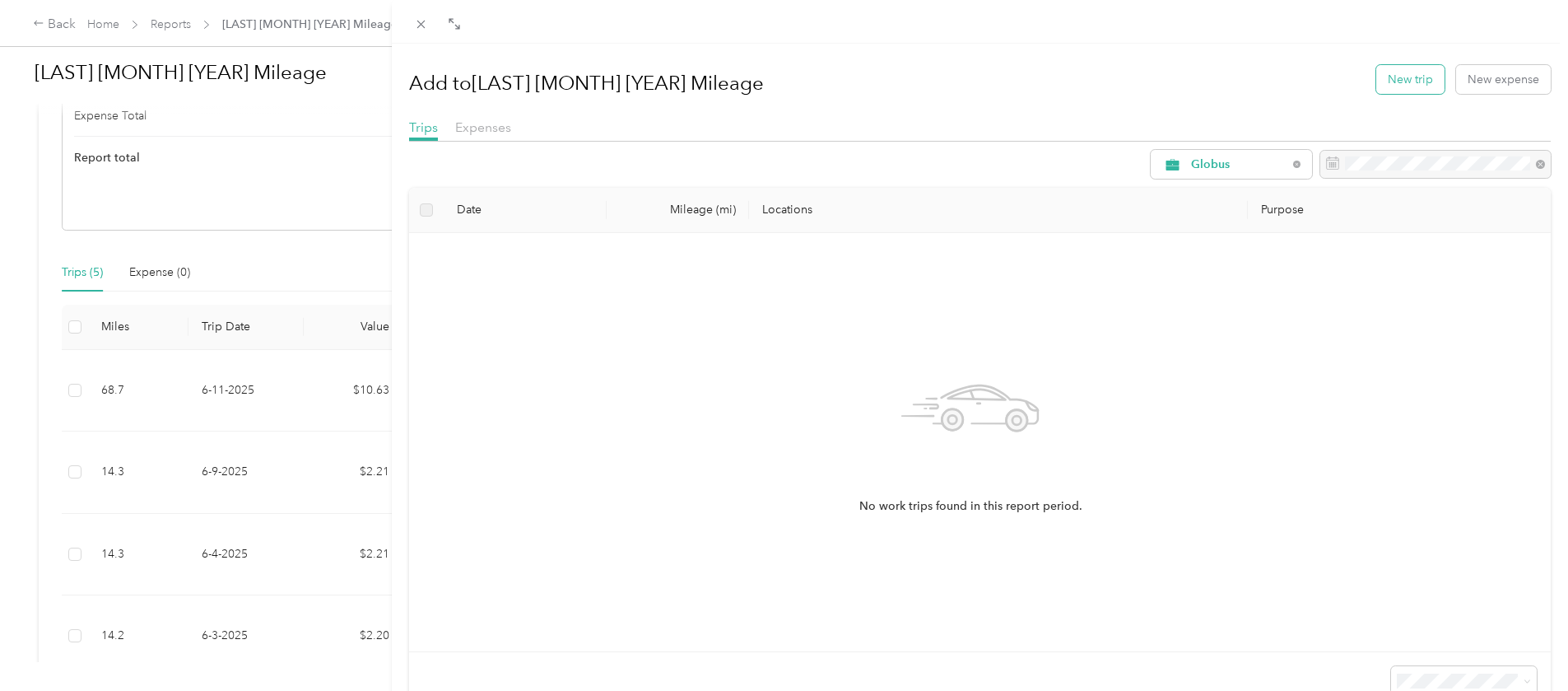 click on "New trip" at bounding box center (1410, 79) 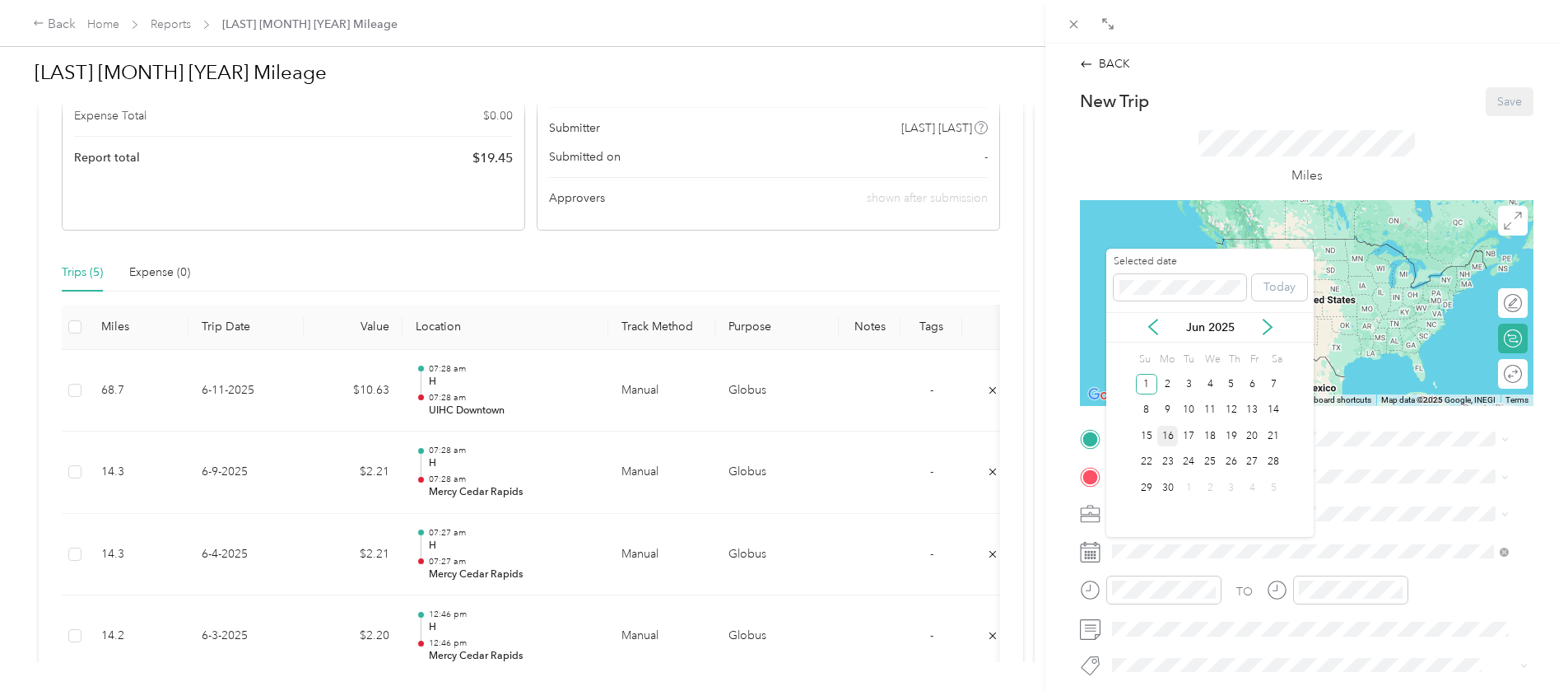 click on "16" at bounding box center [1168, 436] 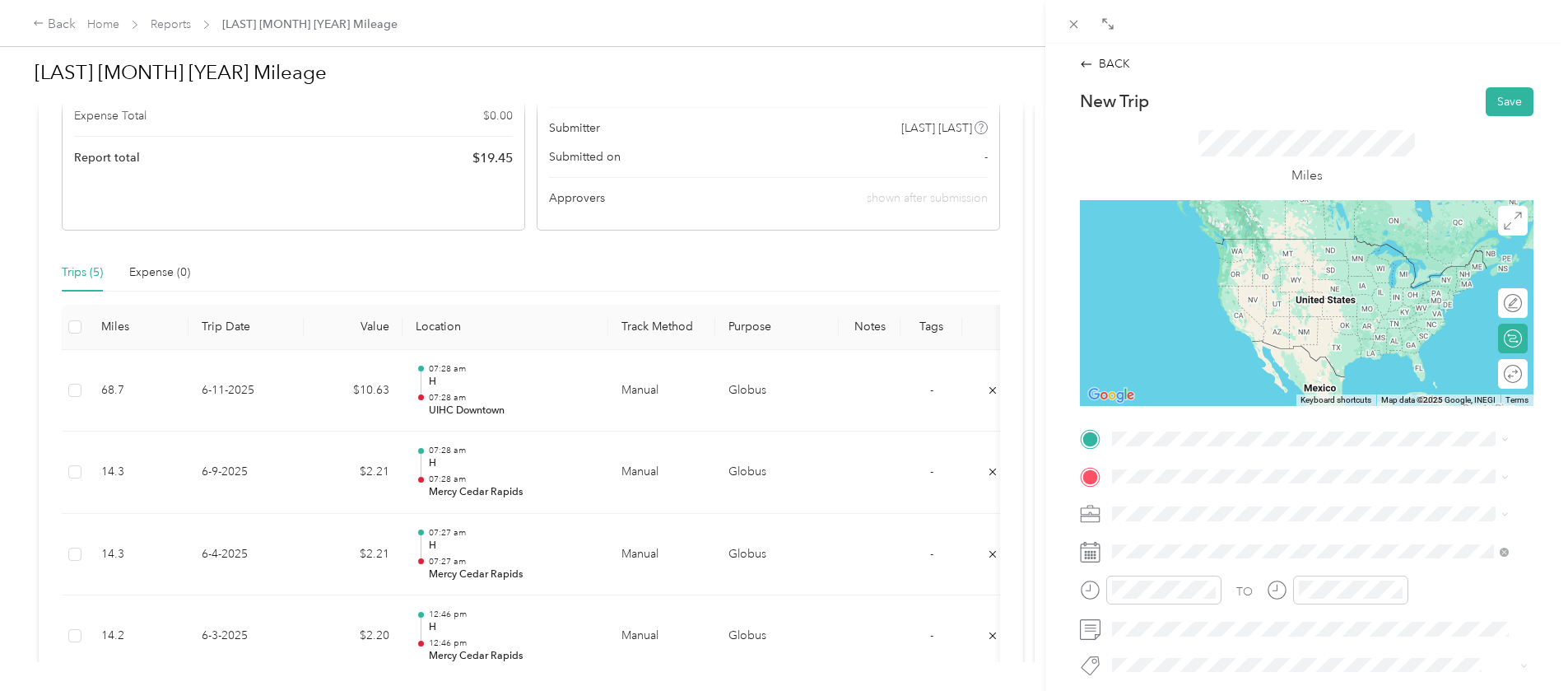 click on "[NUMBER] [STREET], [STATE], [COUNTRY] , [POSTAL_CODE], [CITY], [STATE]" at bounding box center [1322, 635] 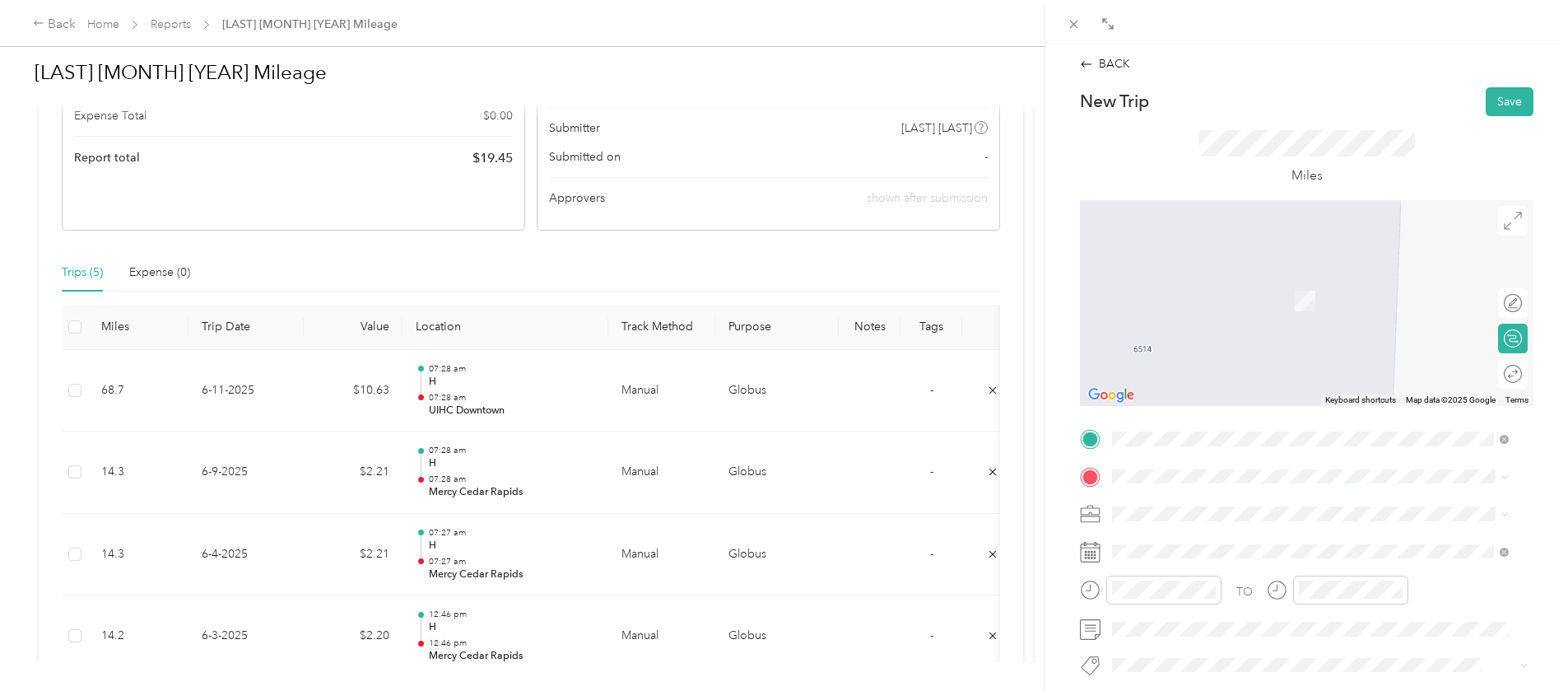 click on "[ORGANIZATION] [NUMBER] [STREET], [POSTAL_CODE], [CITY], [STATE], [COUNTRY]" at bounding box center (1319, 336) 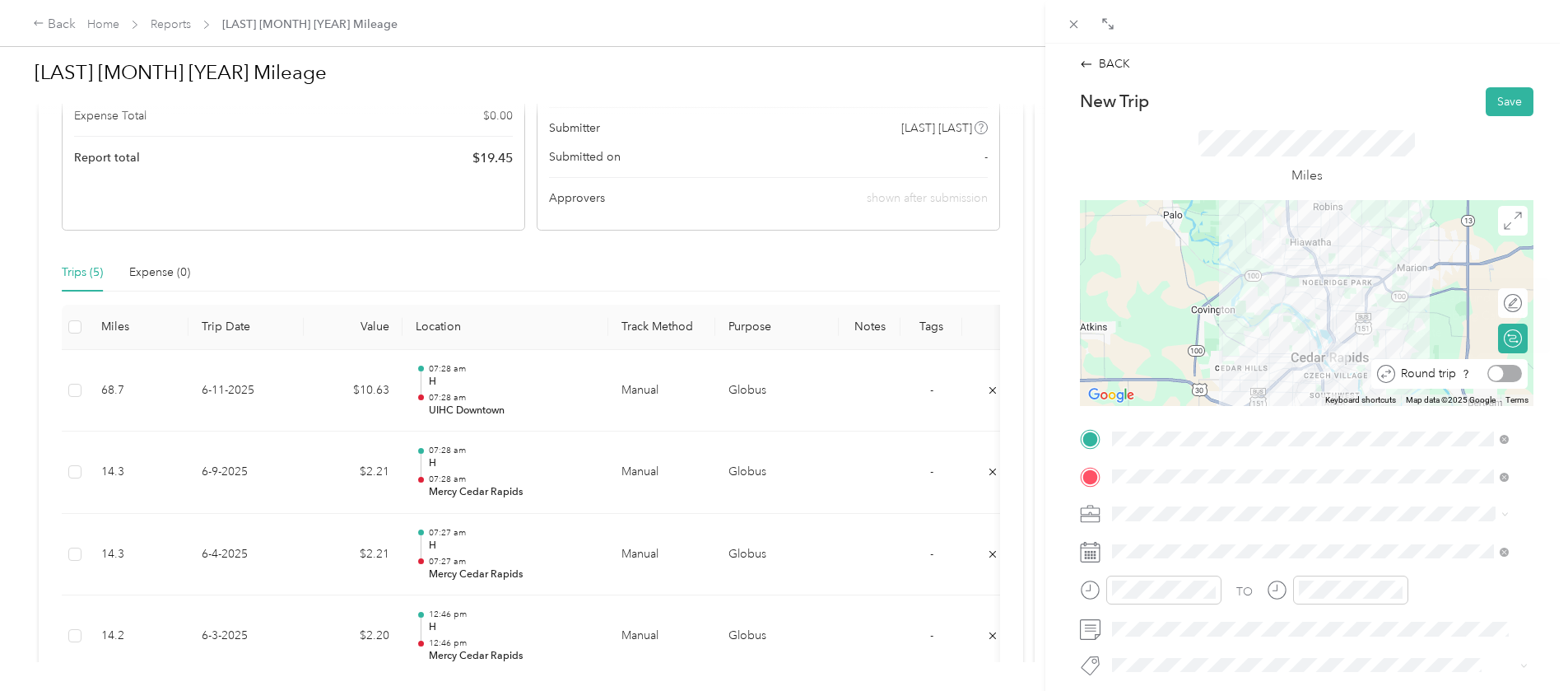 click at bounding box center (1505, 373) 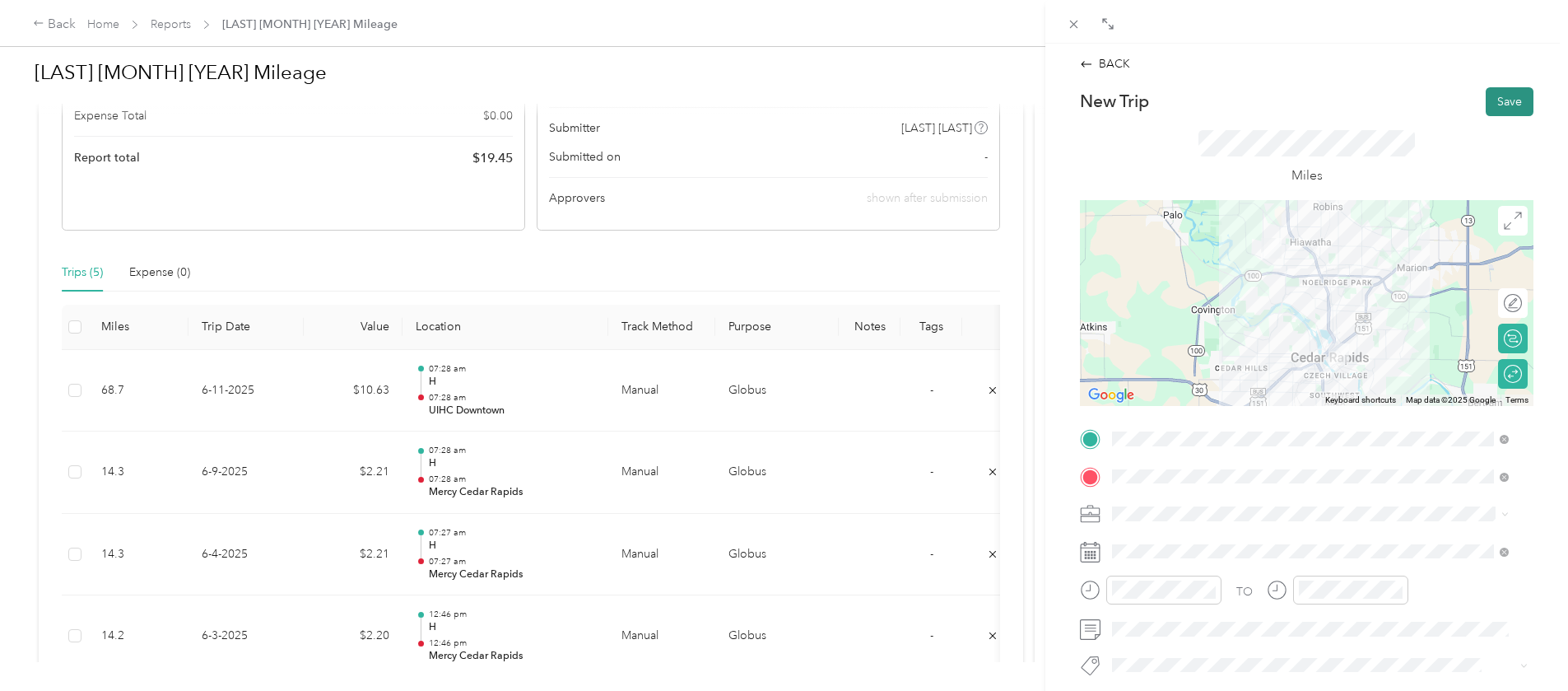 click on "Save" at bounding box center [1510, 101] 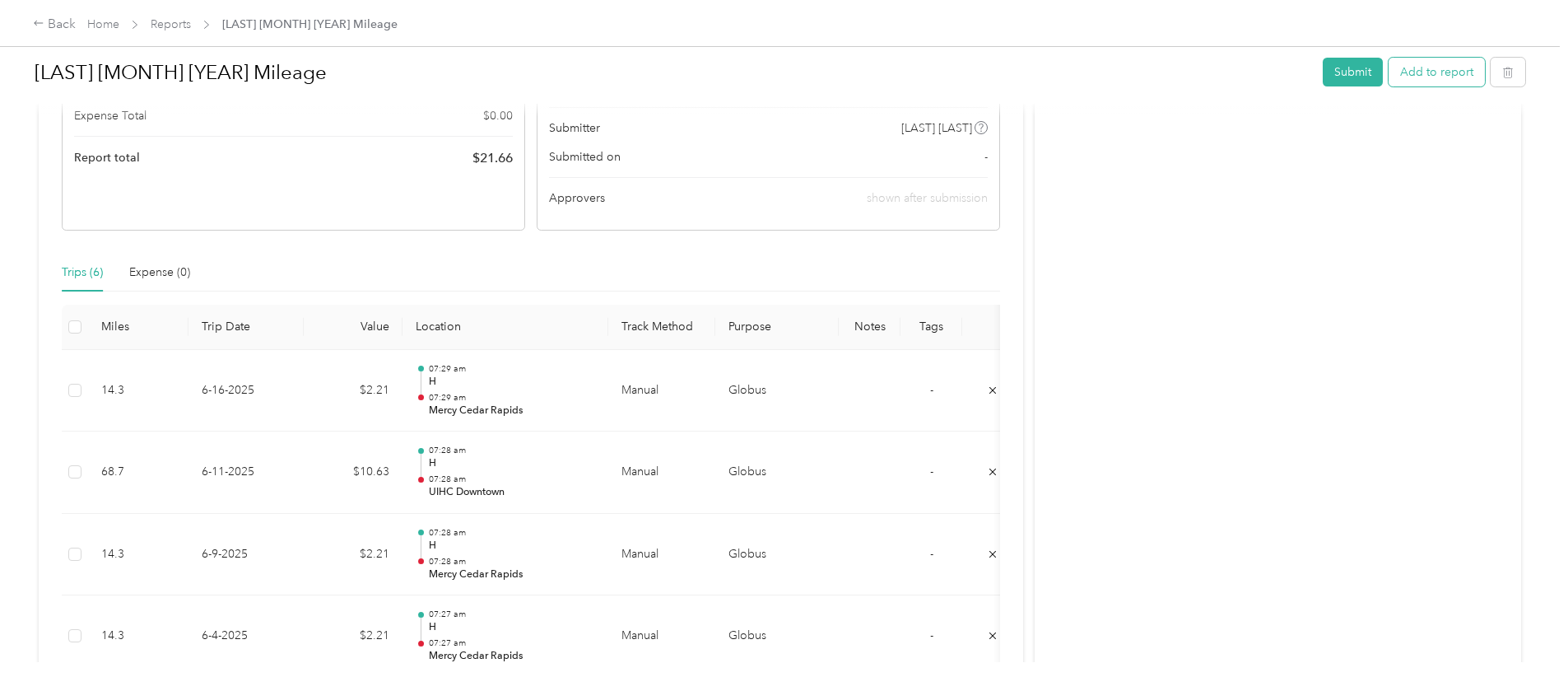 click on "Add to report" at bounding box center (1436, 72) 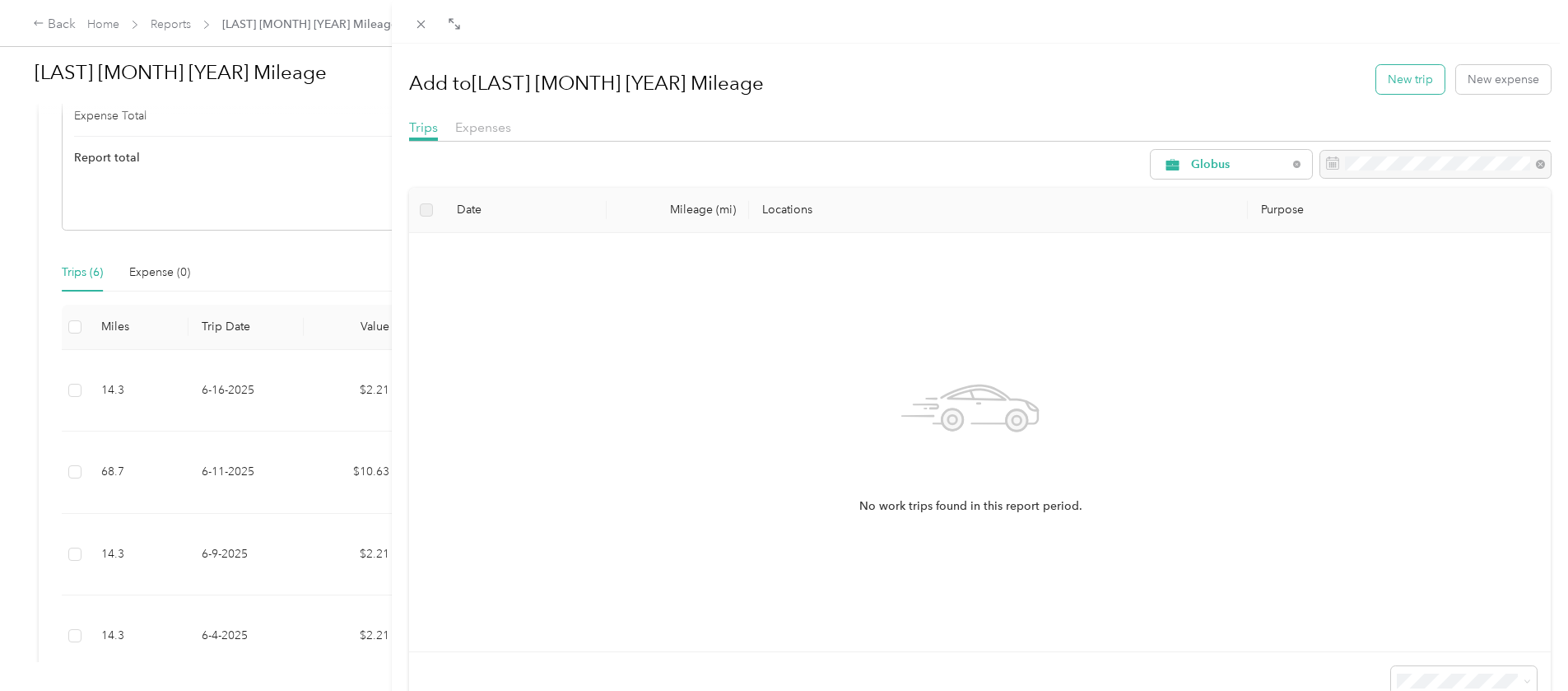 click on "New trip" at bounding box center (1410, 79) 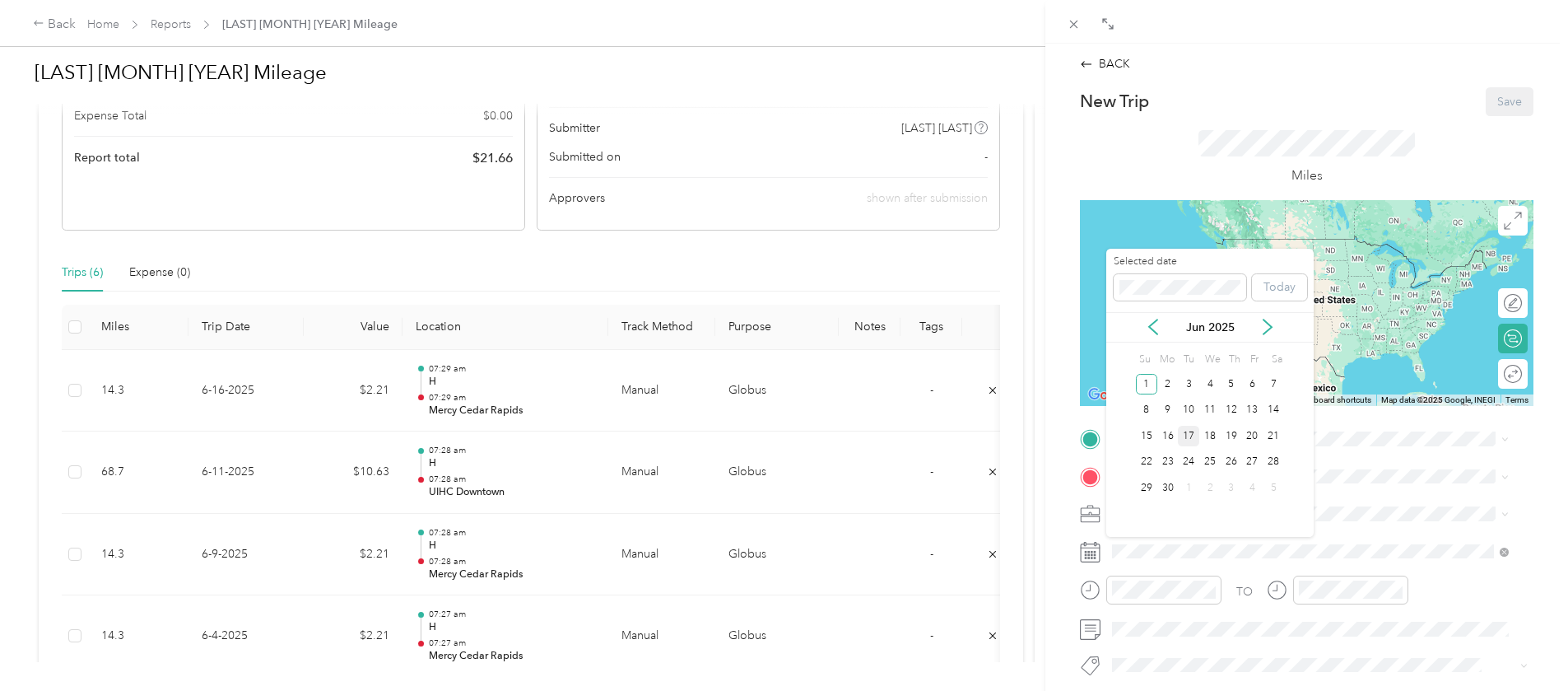 click on "17" at bounding box center [1189, 436] 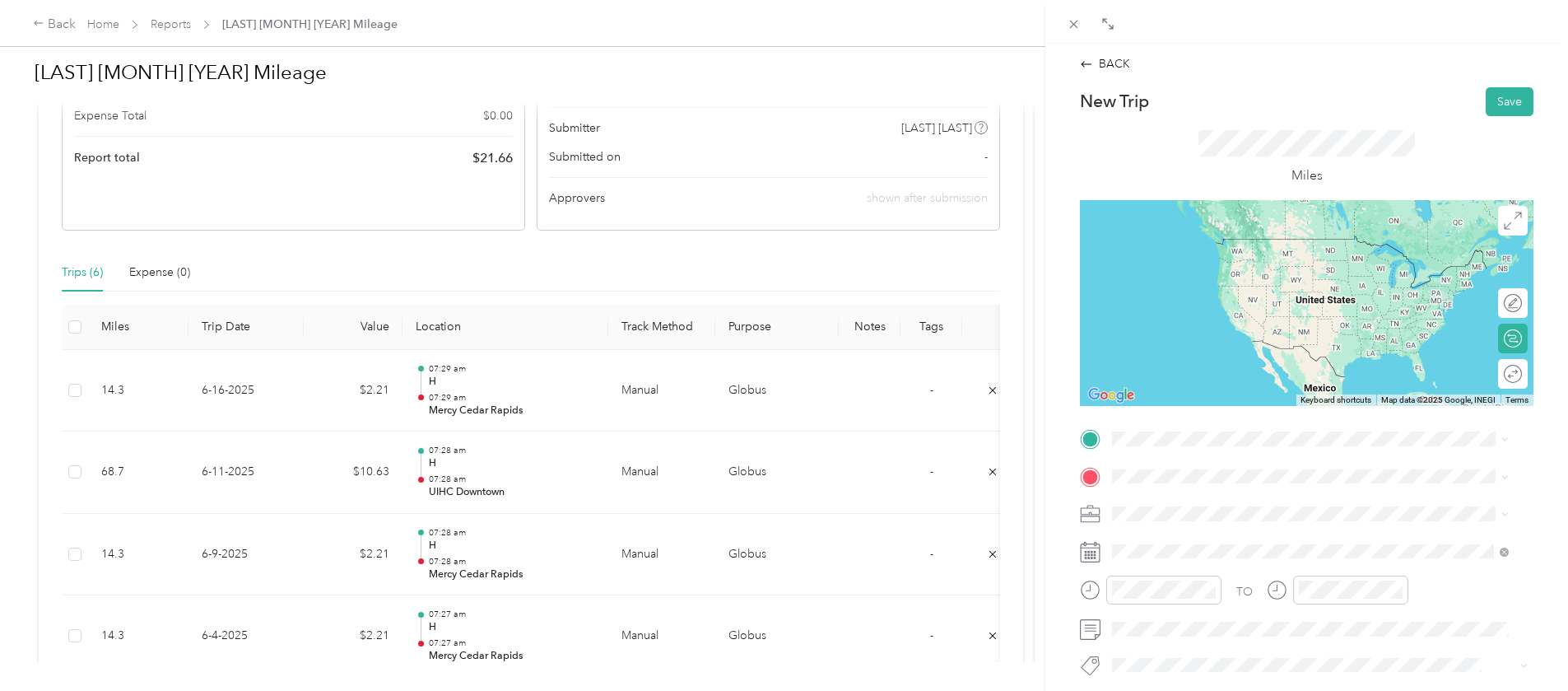 click on "[NUMBER] [STREET], [STATE], [COUNTRY] , [POSTAL_CODE], [CITY], [STATE]" at bounding box center [1322, 633] 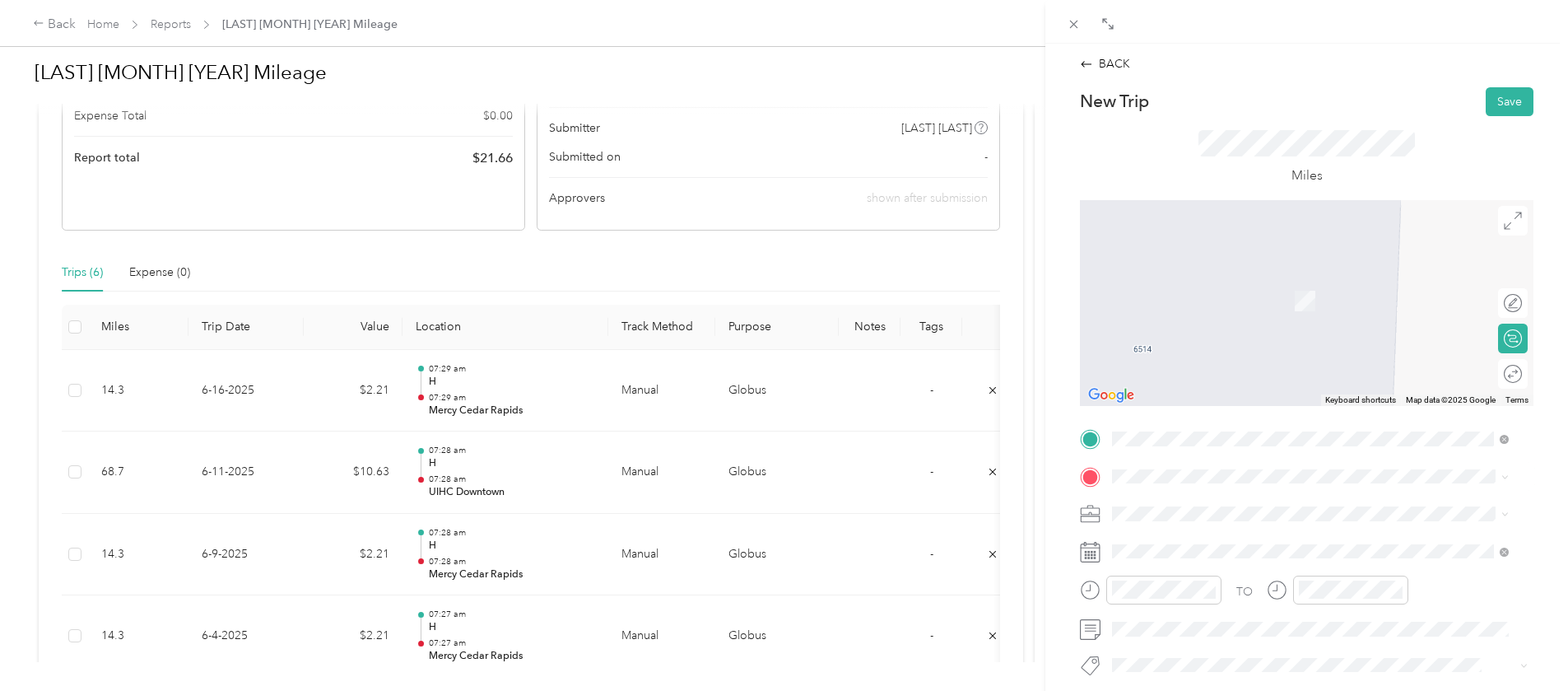 click on "[LAST]" at bounding box center [1323, 454] 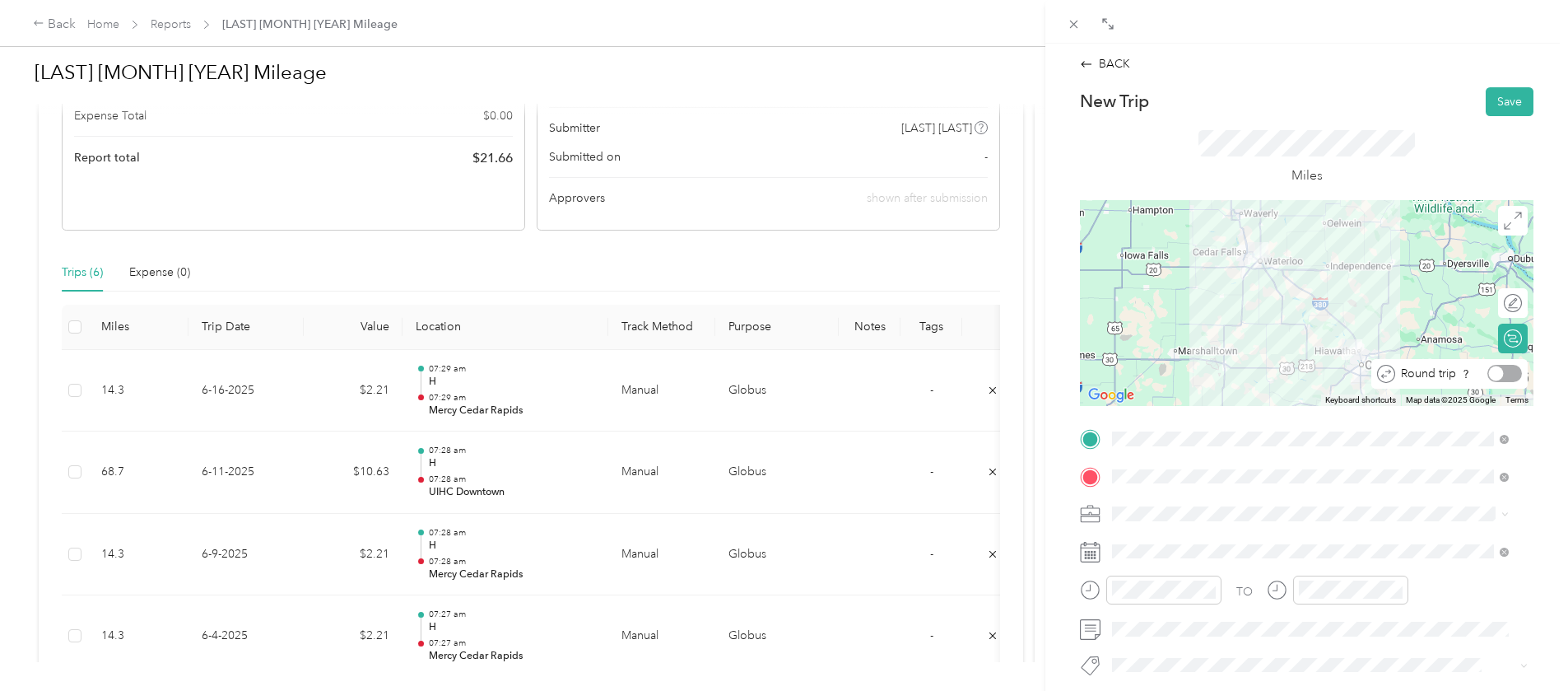 click at bounding box center (1505, 373) 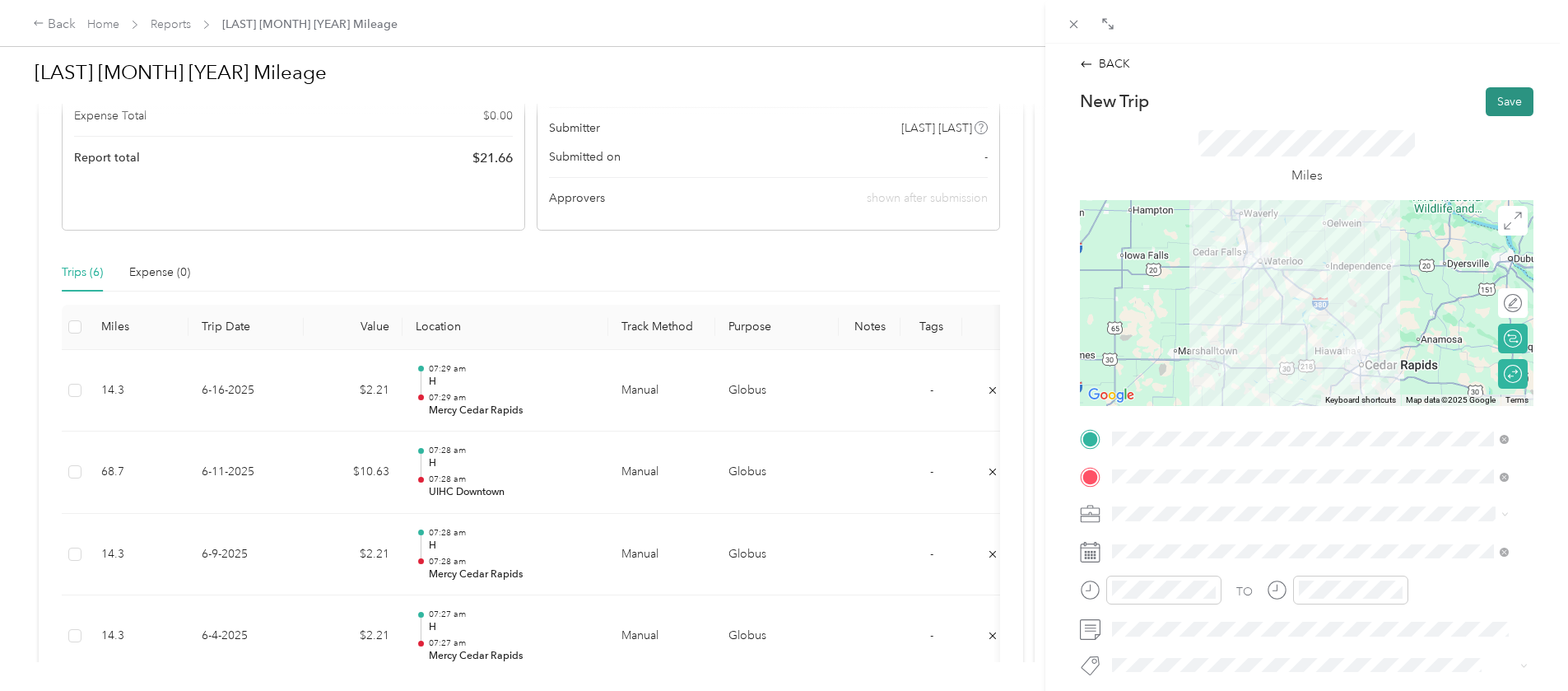 click on "Save" at bounding box center (1510, 101) 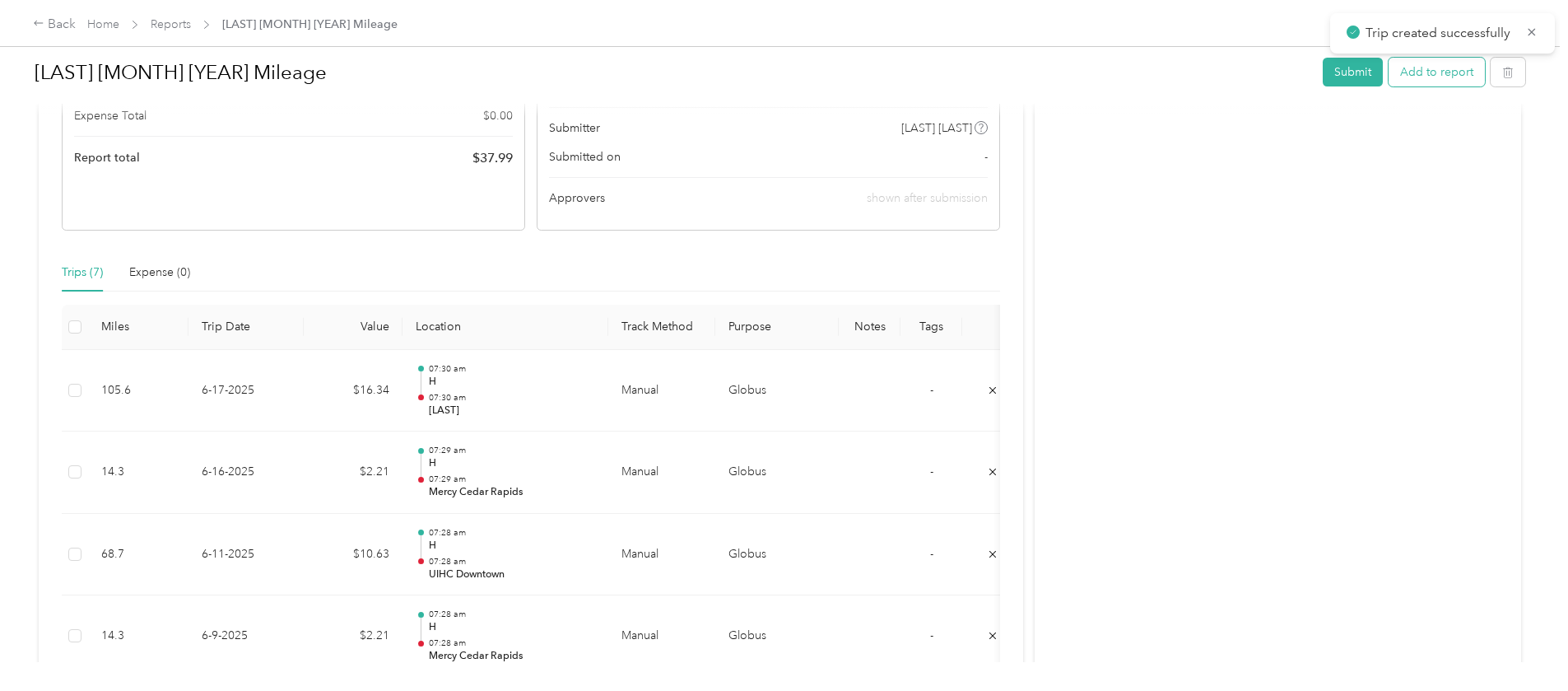 click on "Add to report" at bounding box center [1436, 72] 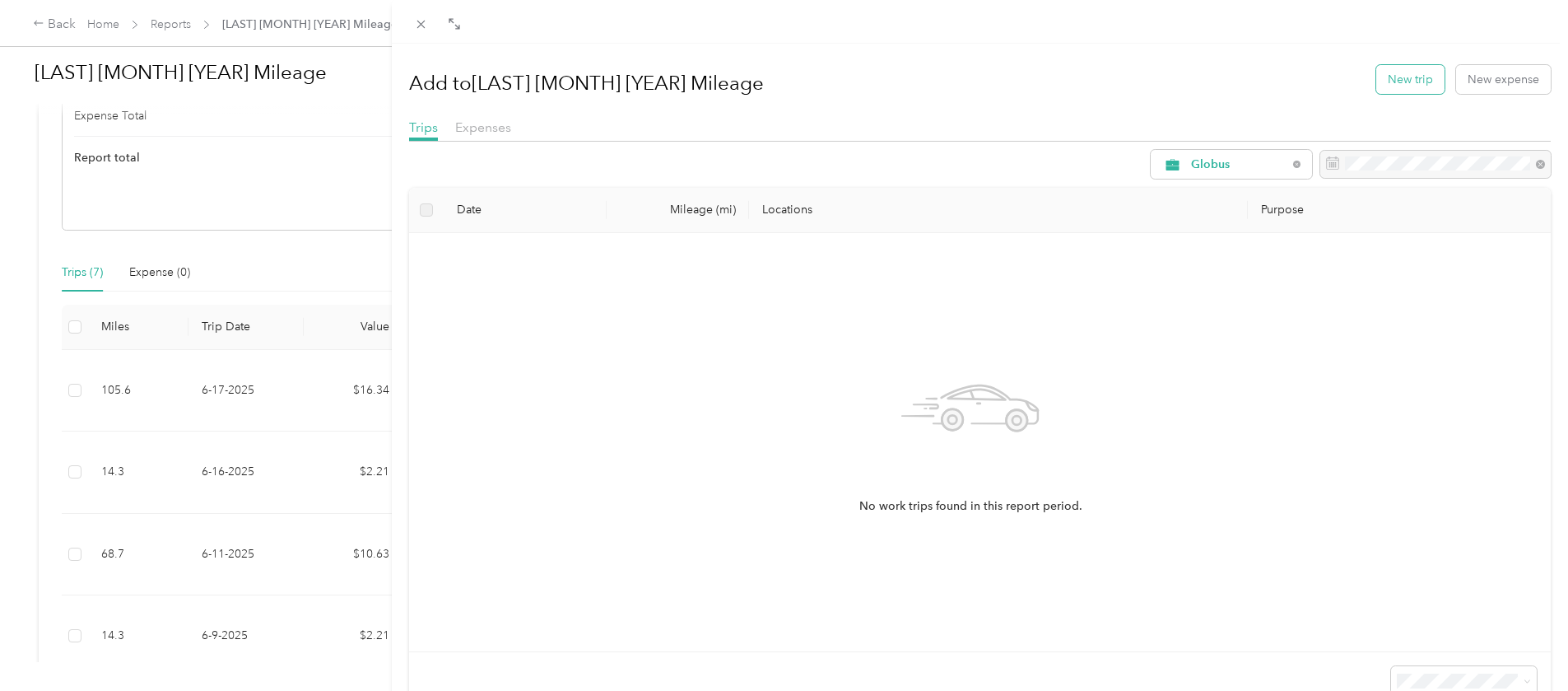 click on "New trip" at bounding box center (1410, 79) 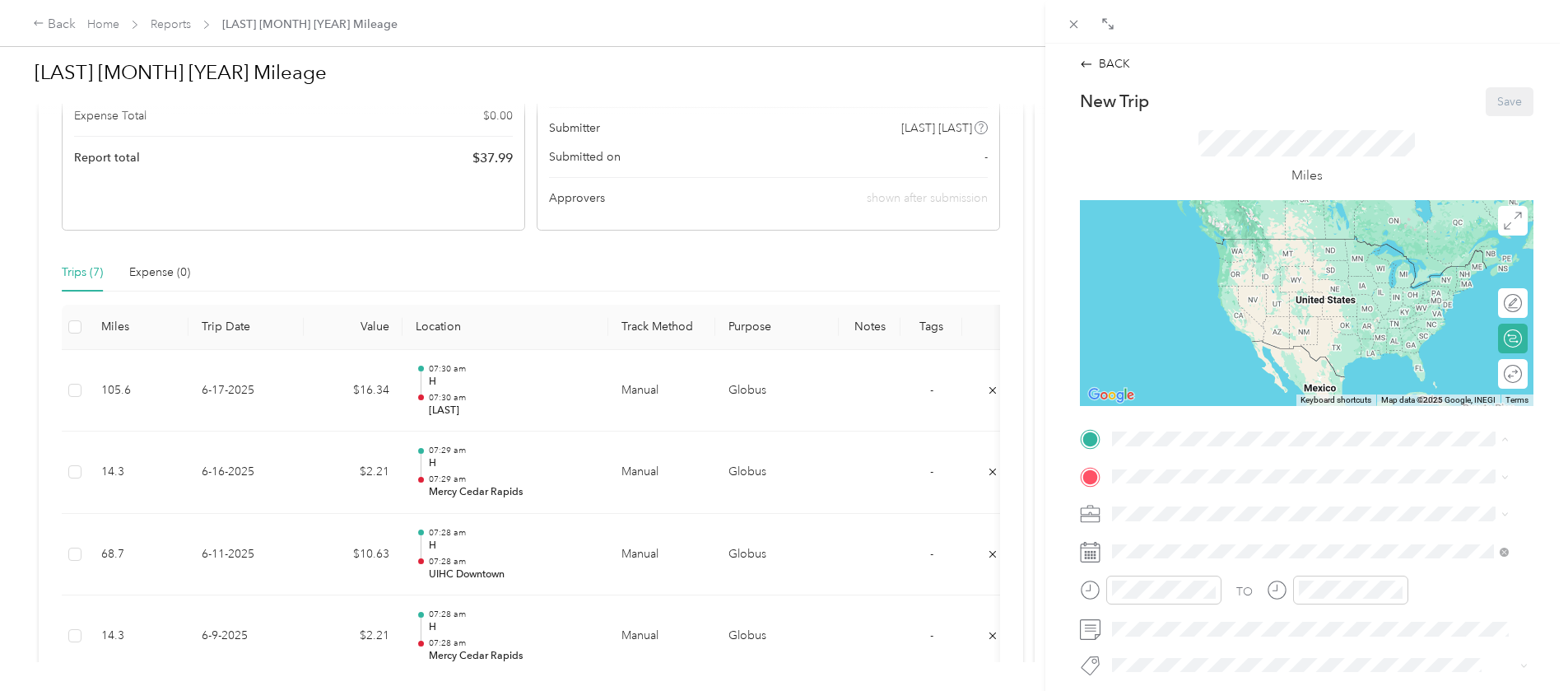 click on "[NUMBER] [STREET], [CITY], [STATE], [COUNTRY] , [POSTAL_CODE], [CITY], [STATE]" at bounding box center [1323, 626] 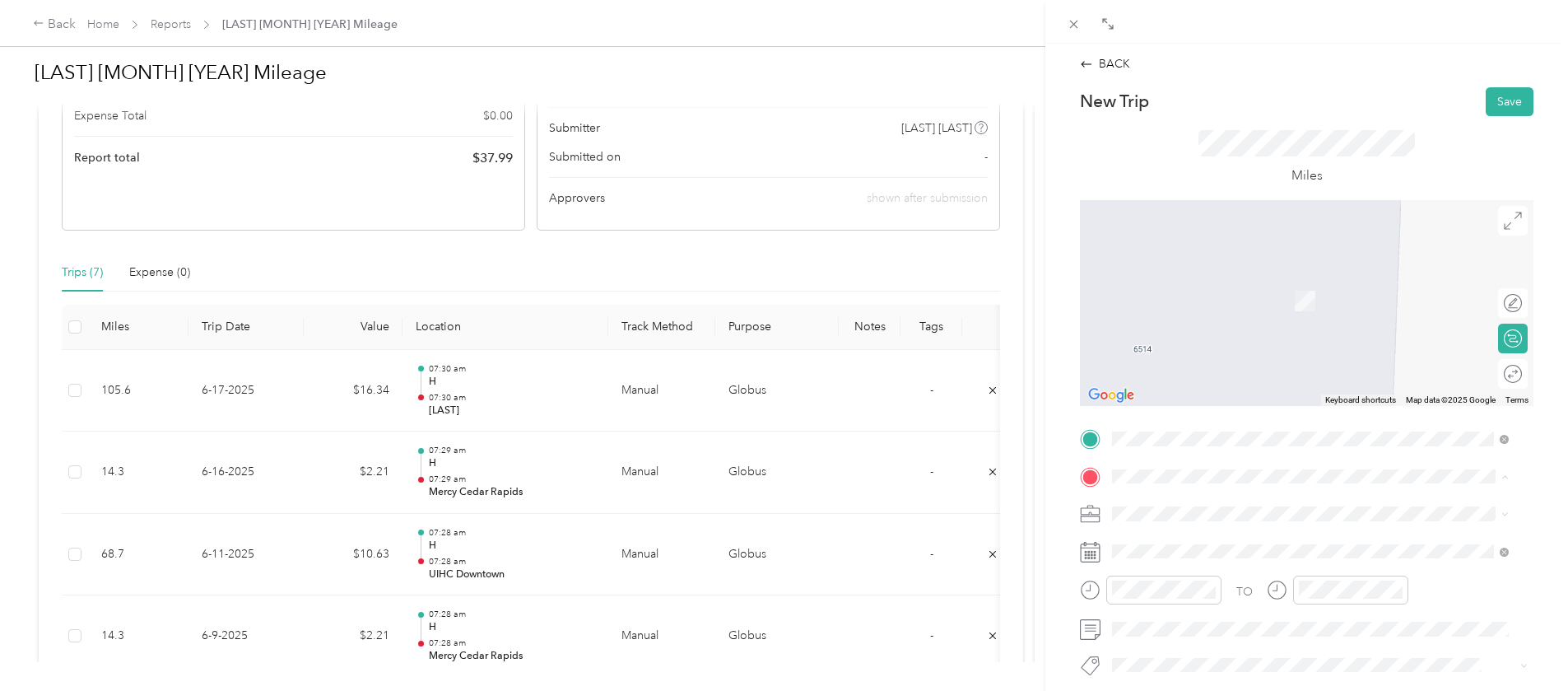 click on "[ORGANIZATION] [NUMBER] [STREET], [POSTAL_CODE], [CITY], [STATE], [COUNTRY]" at bounding box center [1292, 292] 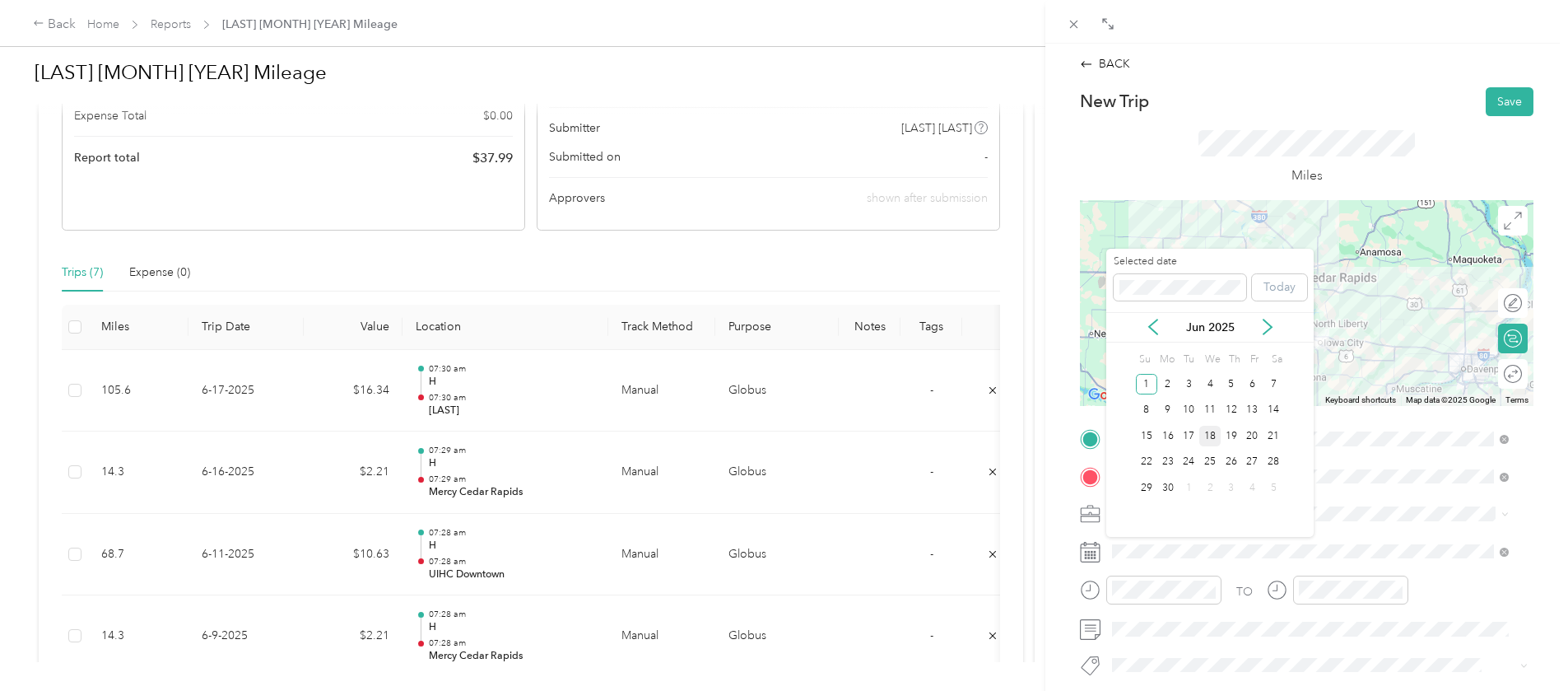 click on "18" at bounding box center [1210, 436] 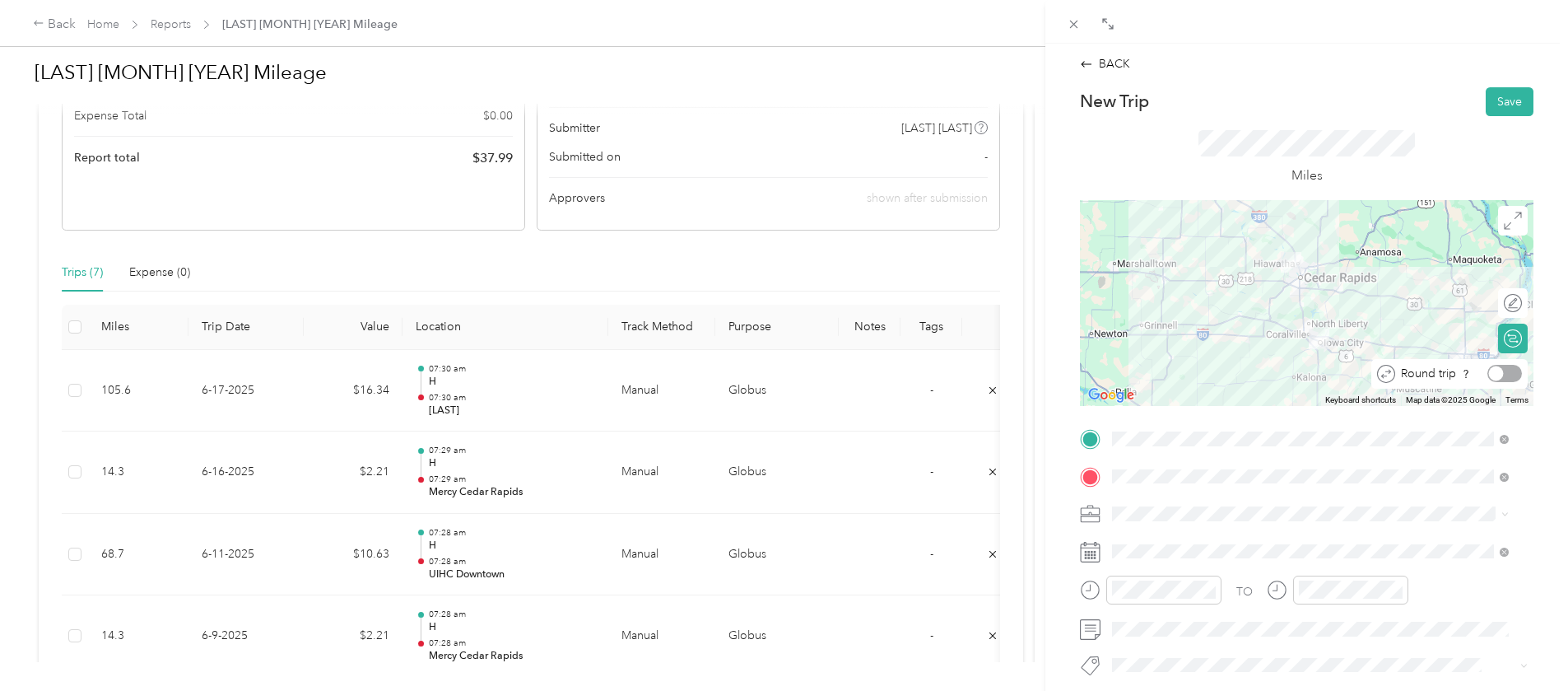click at bounding box center (1505, 373) 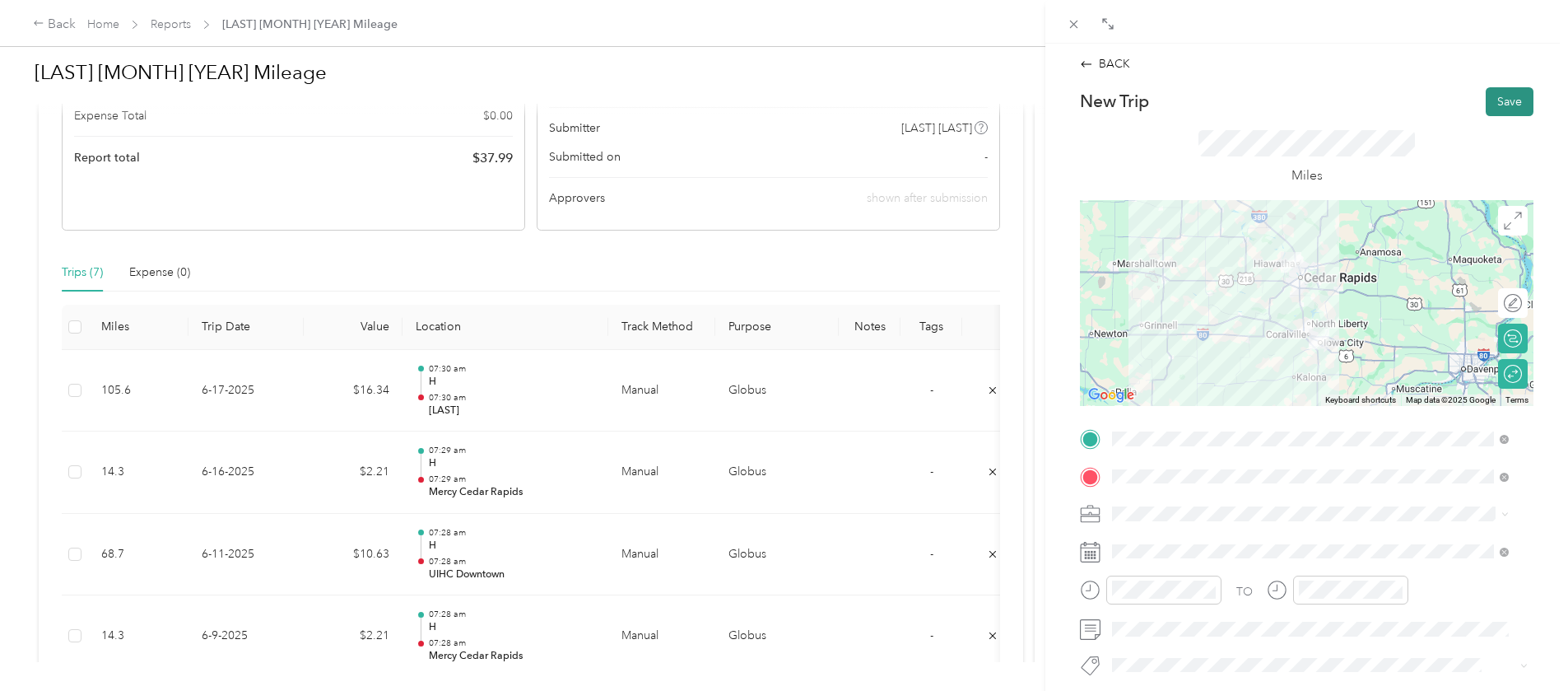 click on "Save" at bounding box center [1510, 101] 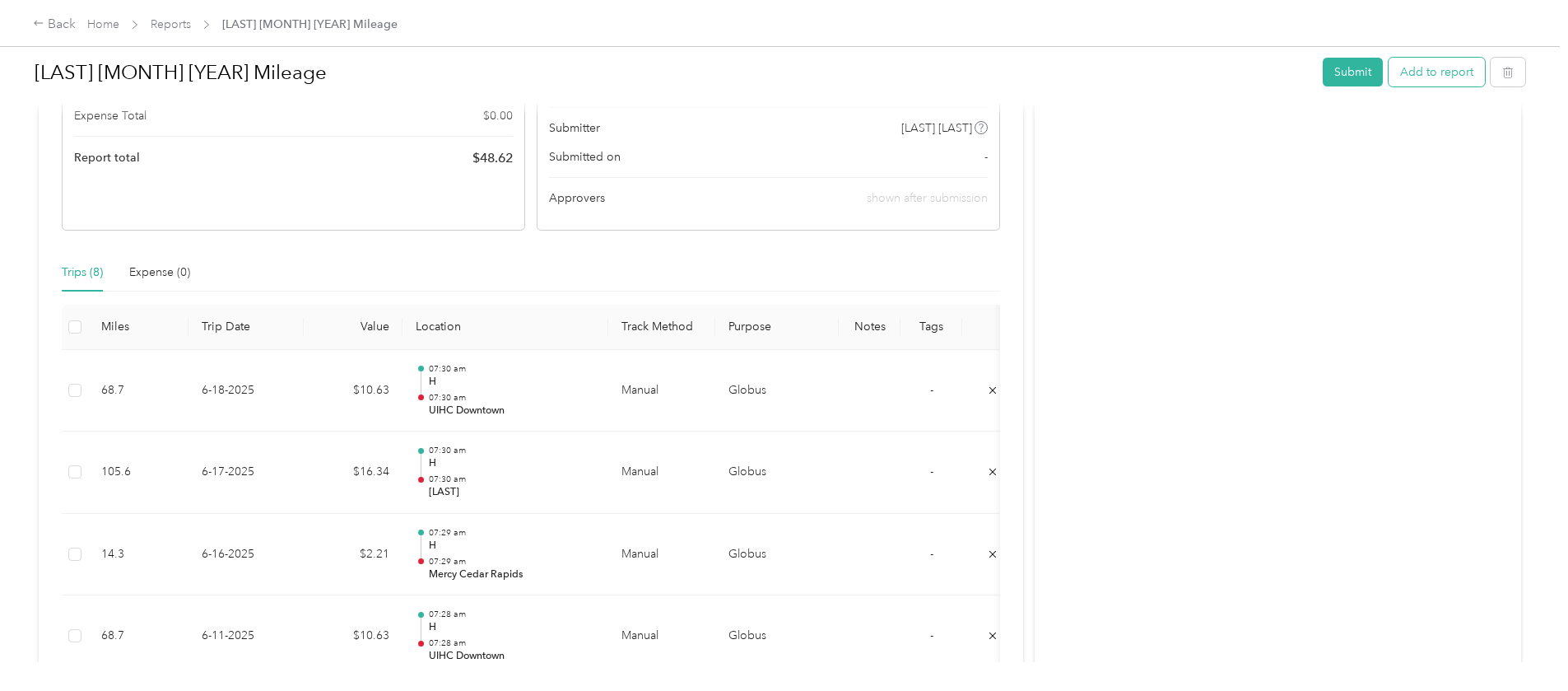 click on "Add to report" at bounding box center (1436, 72) 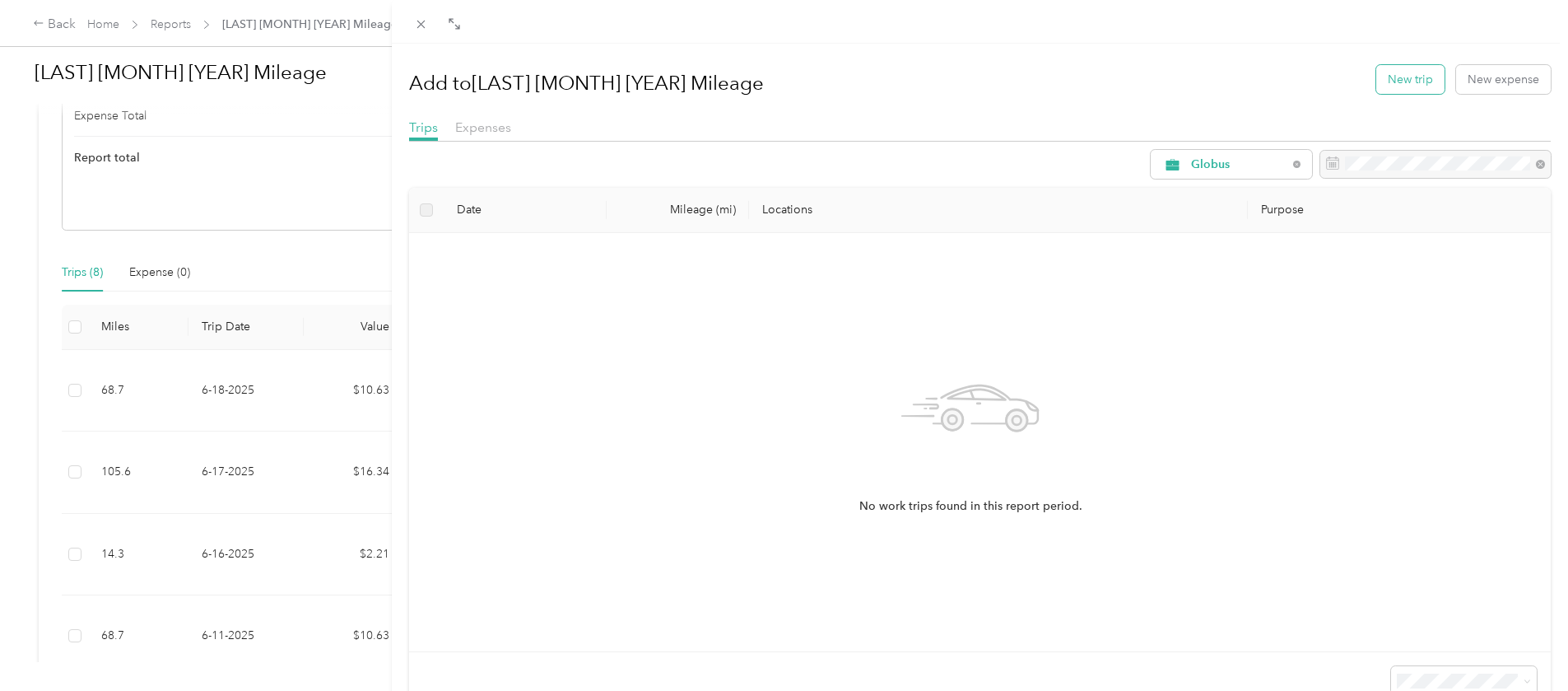 click on "New trip" at bounding box center [1410, 79] 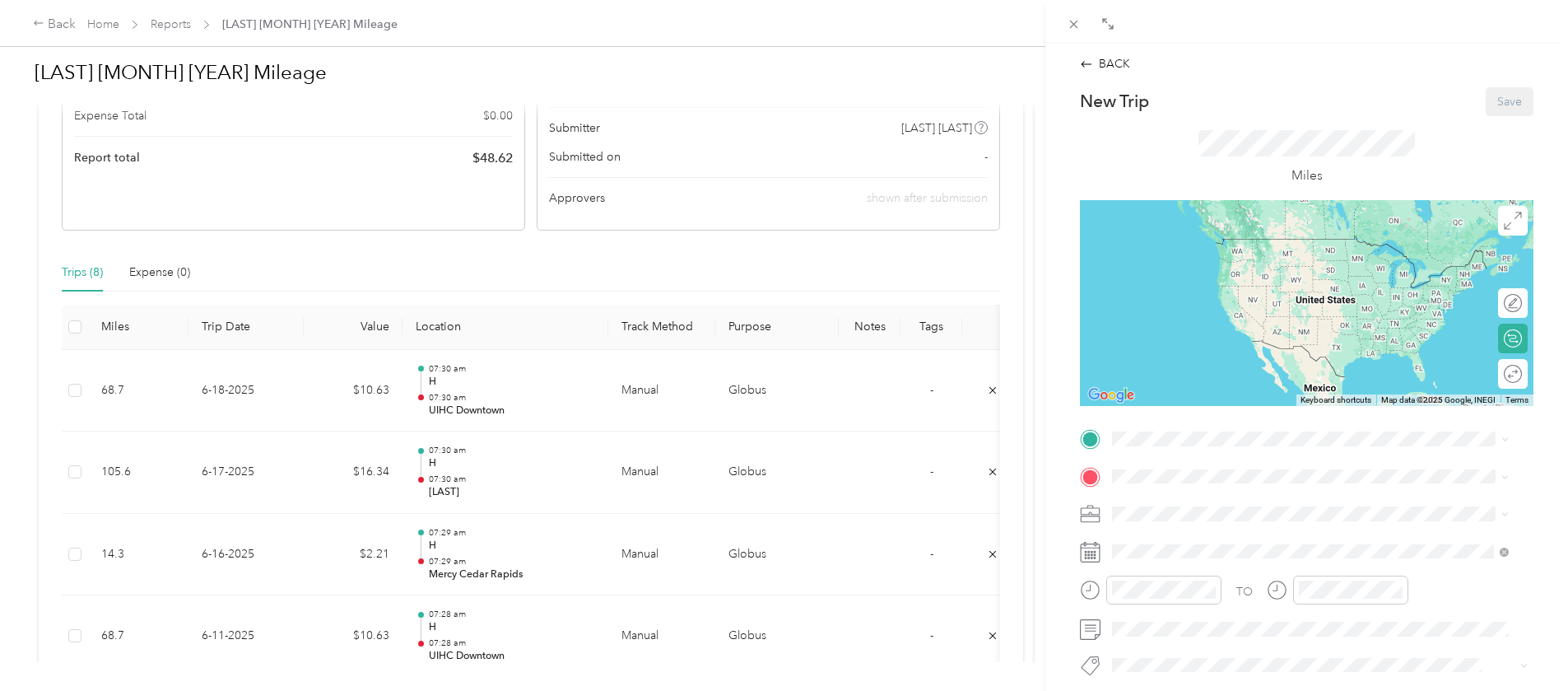 click on "[NUMBER] [STREET], [CITY], [STATE], [COUNTRY] , [POSTAL_CODE], [CITY], [STATE]" at bounding box center [1323, 621] 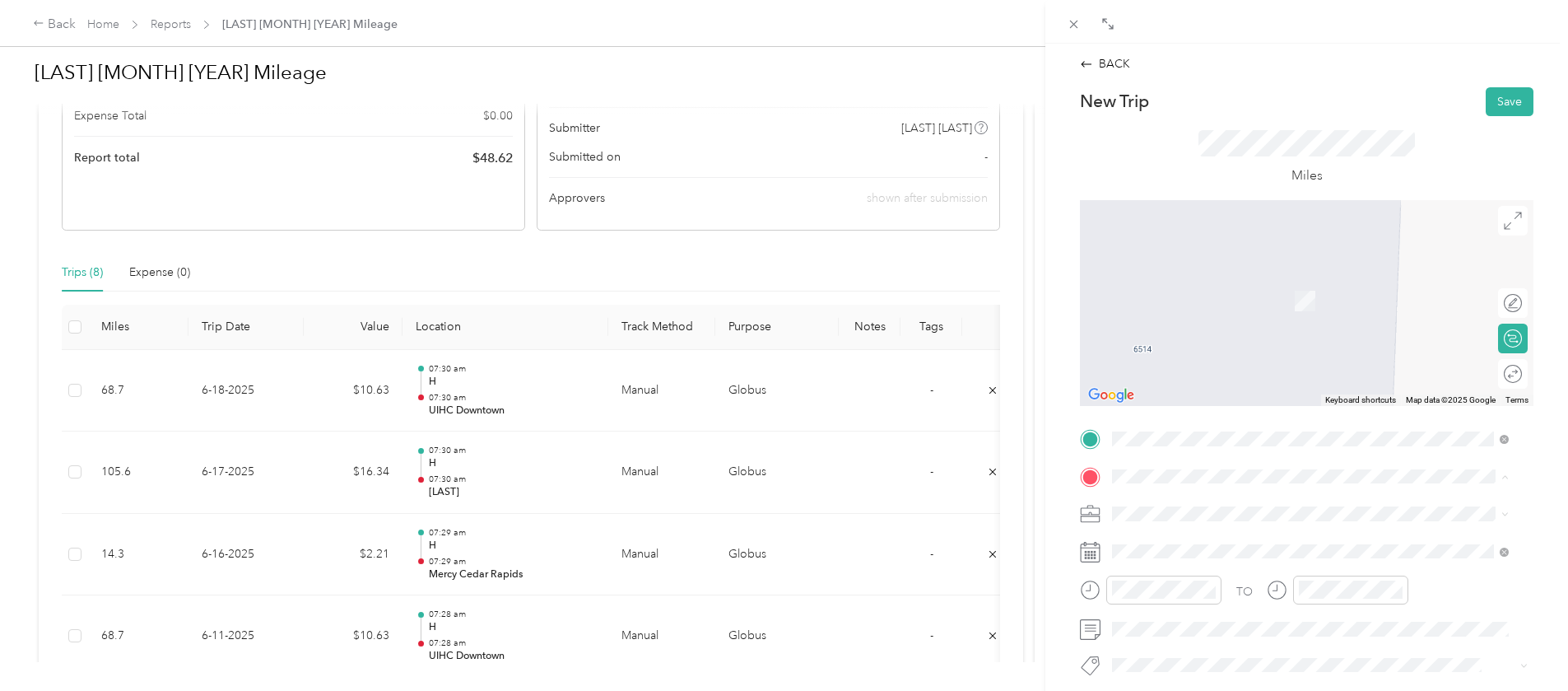 click on "[NUMBER] [POSTAL_CODE], [CITY], [STATE], [COUNTRY]" at bounding box center (1292, 300) 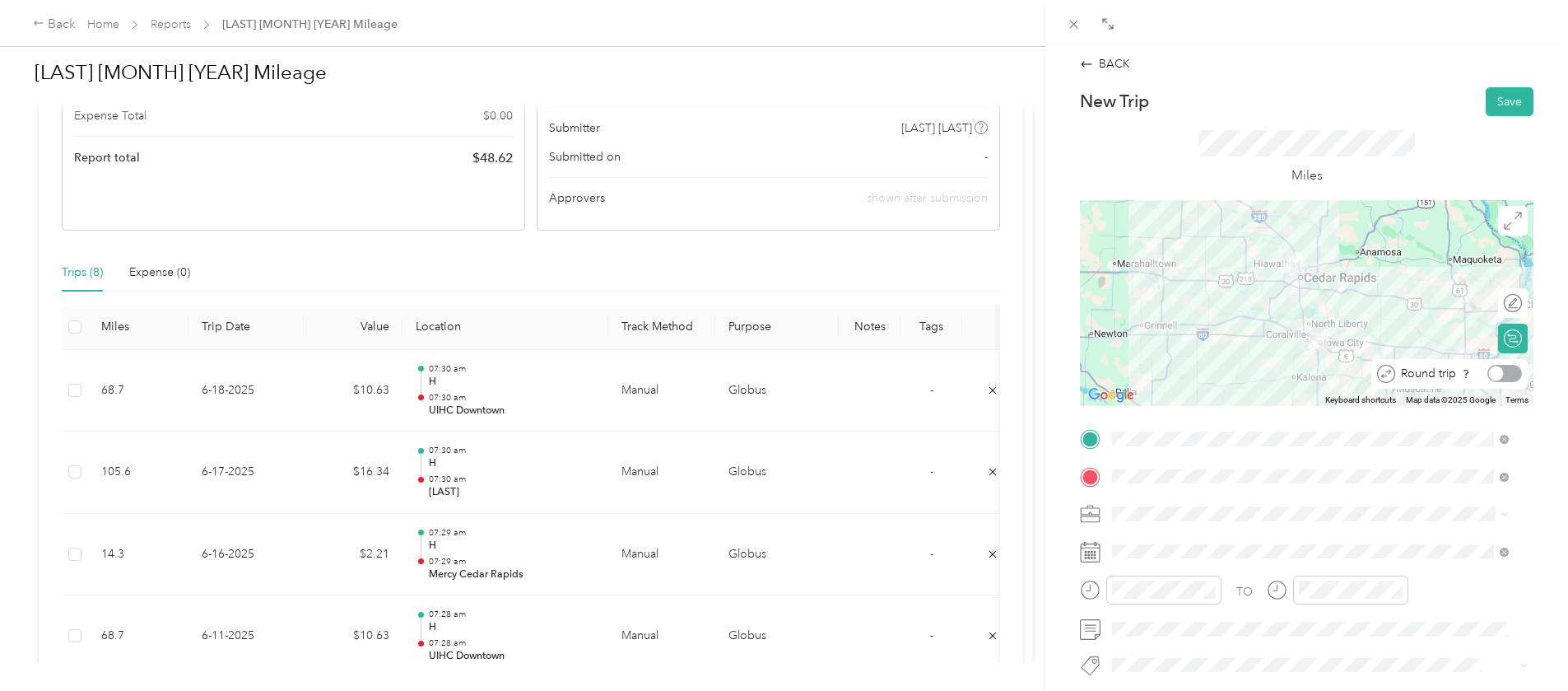 click at bounding box center (1505, 373) 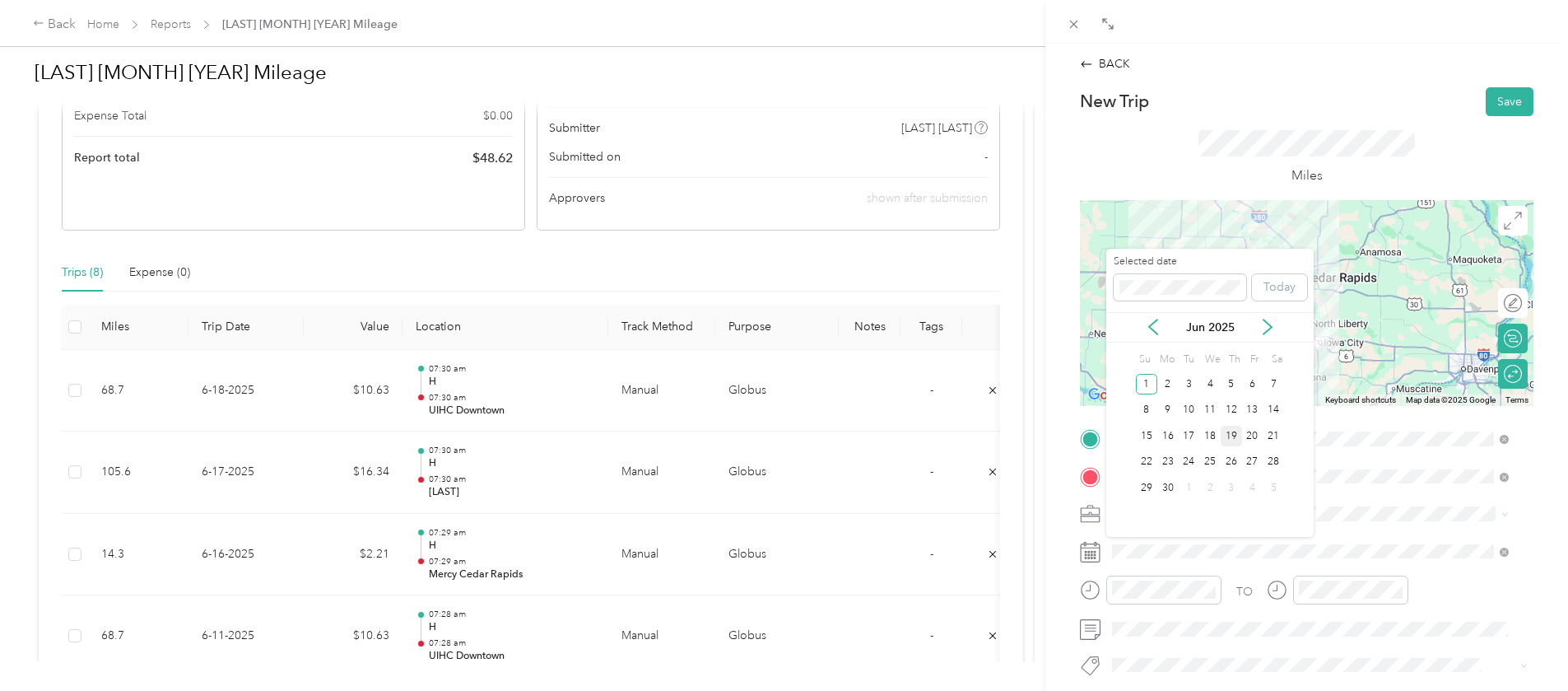click on "19" at bounding box center [1231, 436] 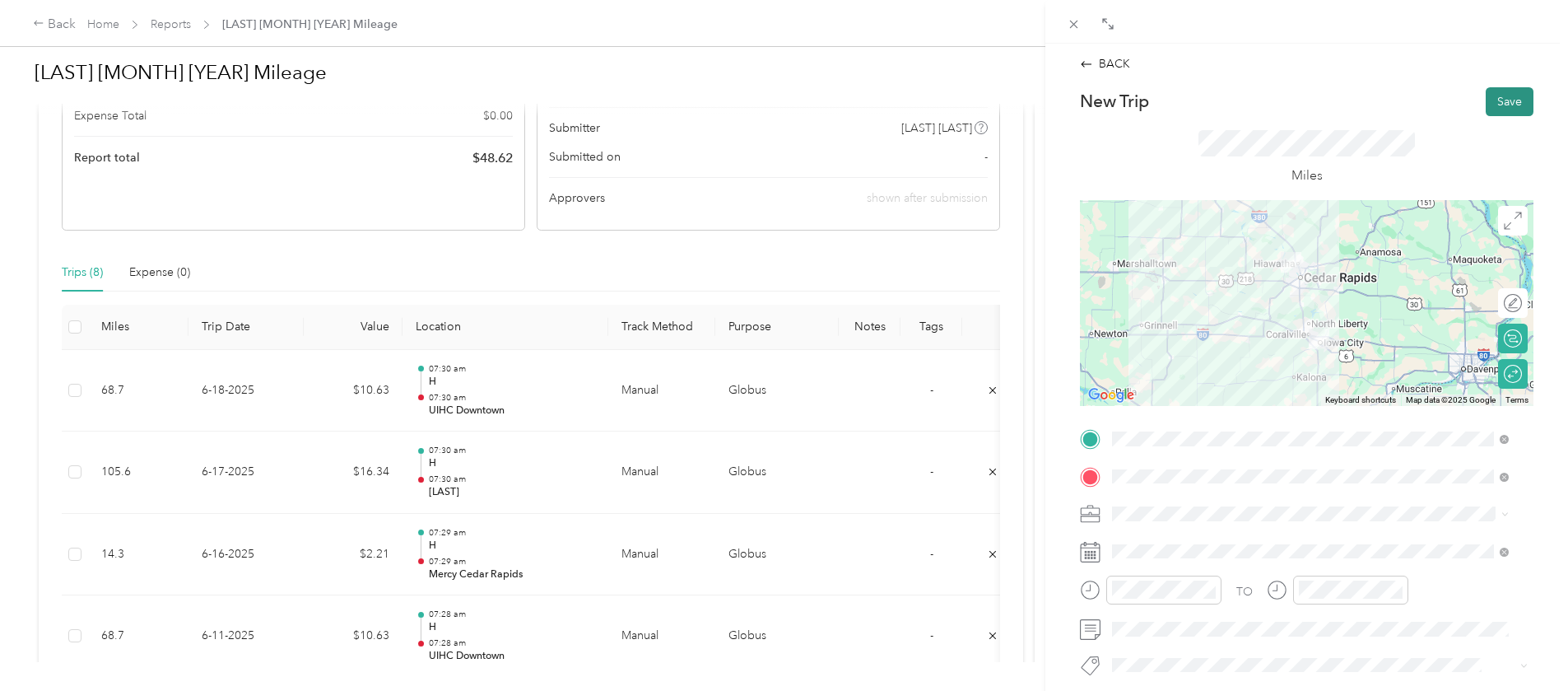 click on "Save" at bounding box center (1510, 101) 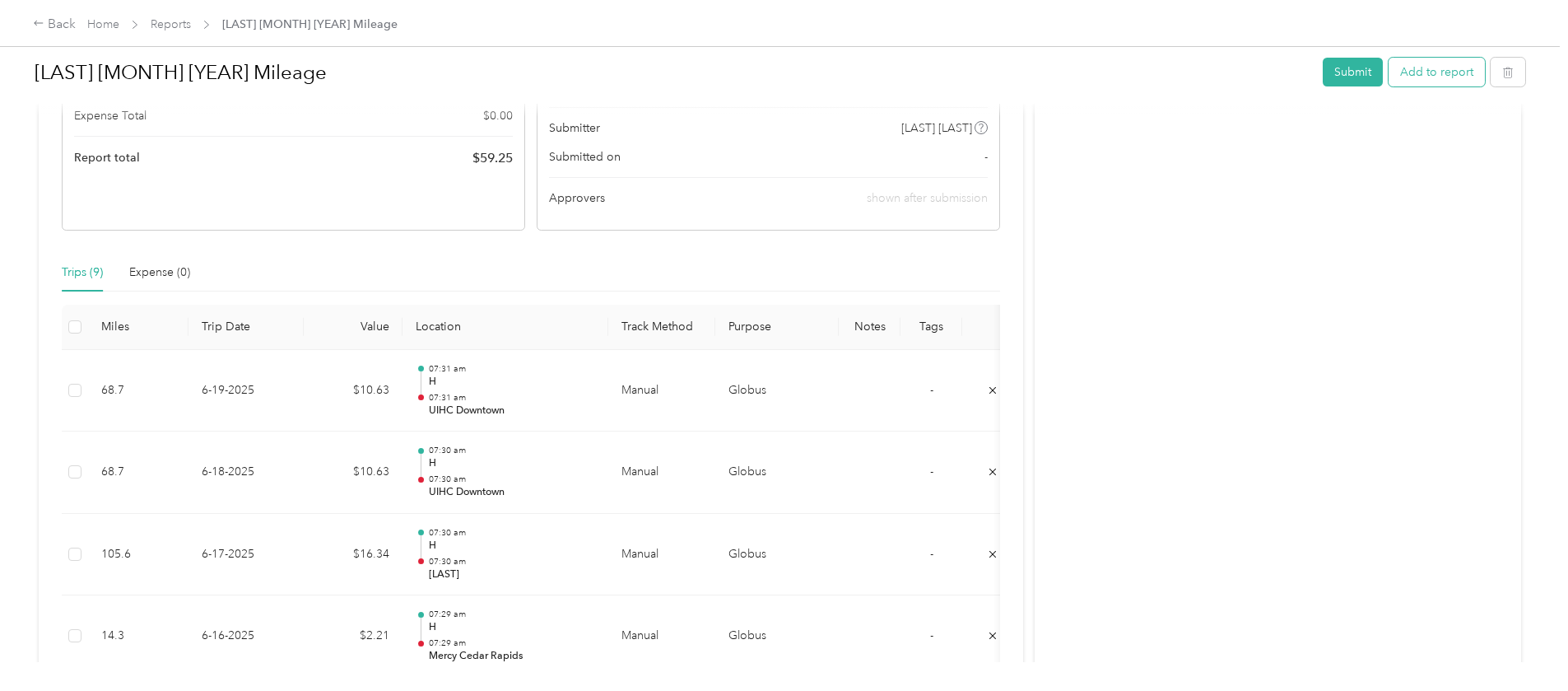click on "Add to report" at bounding box center [1436, 72] 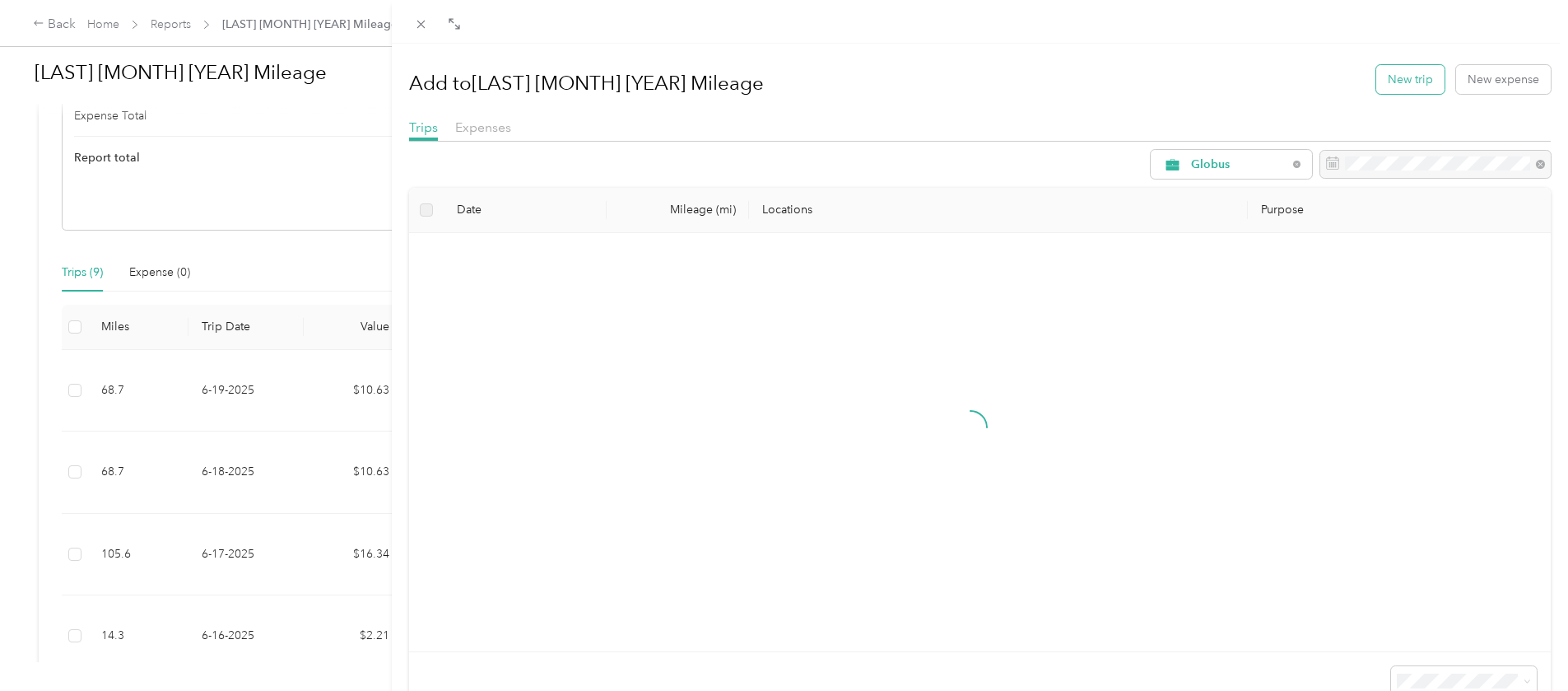 click on "New trip" at bounding box center [1410, 79] 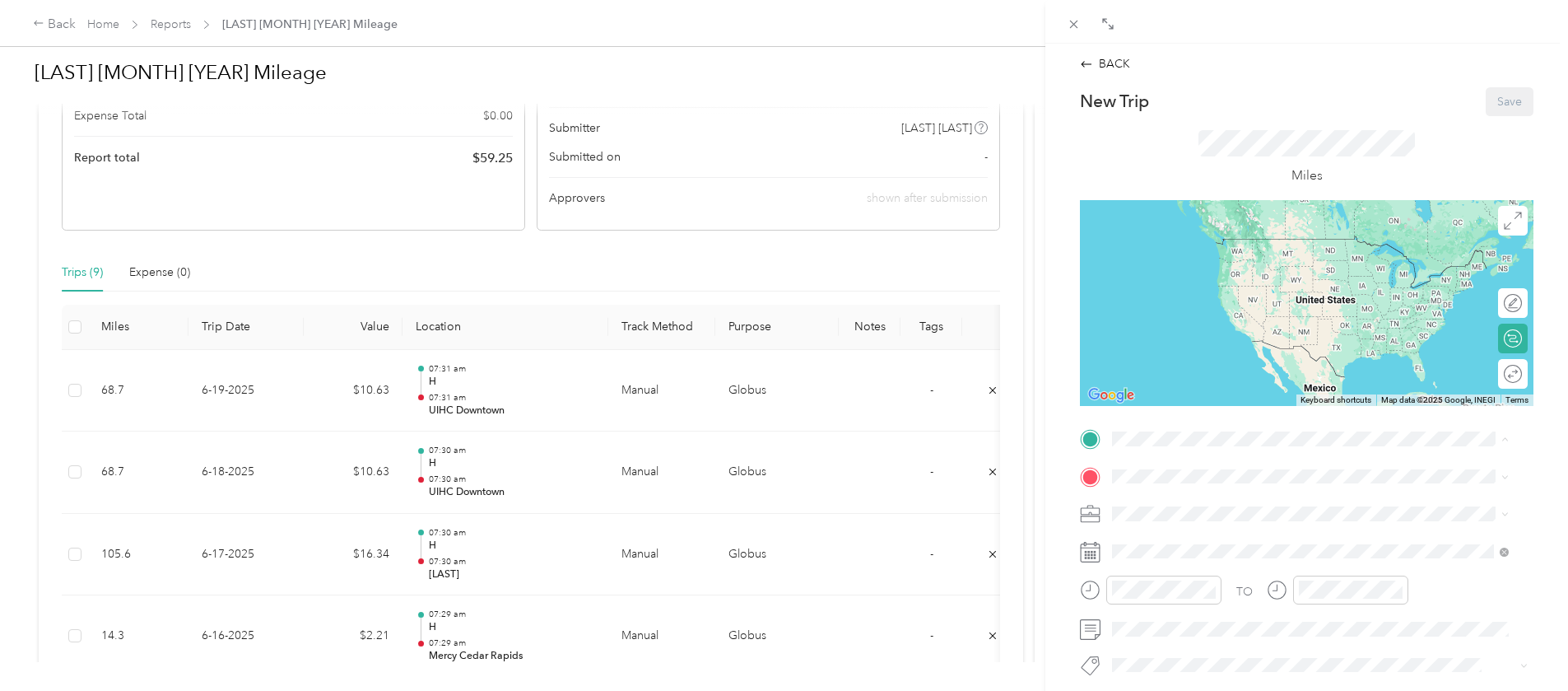click on "[NUMBER] [STREET], [STATE], [COUNTRY] , [POSTAL_CODE], [CITY], [STATE]" at bounding box center (1322, 635) 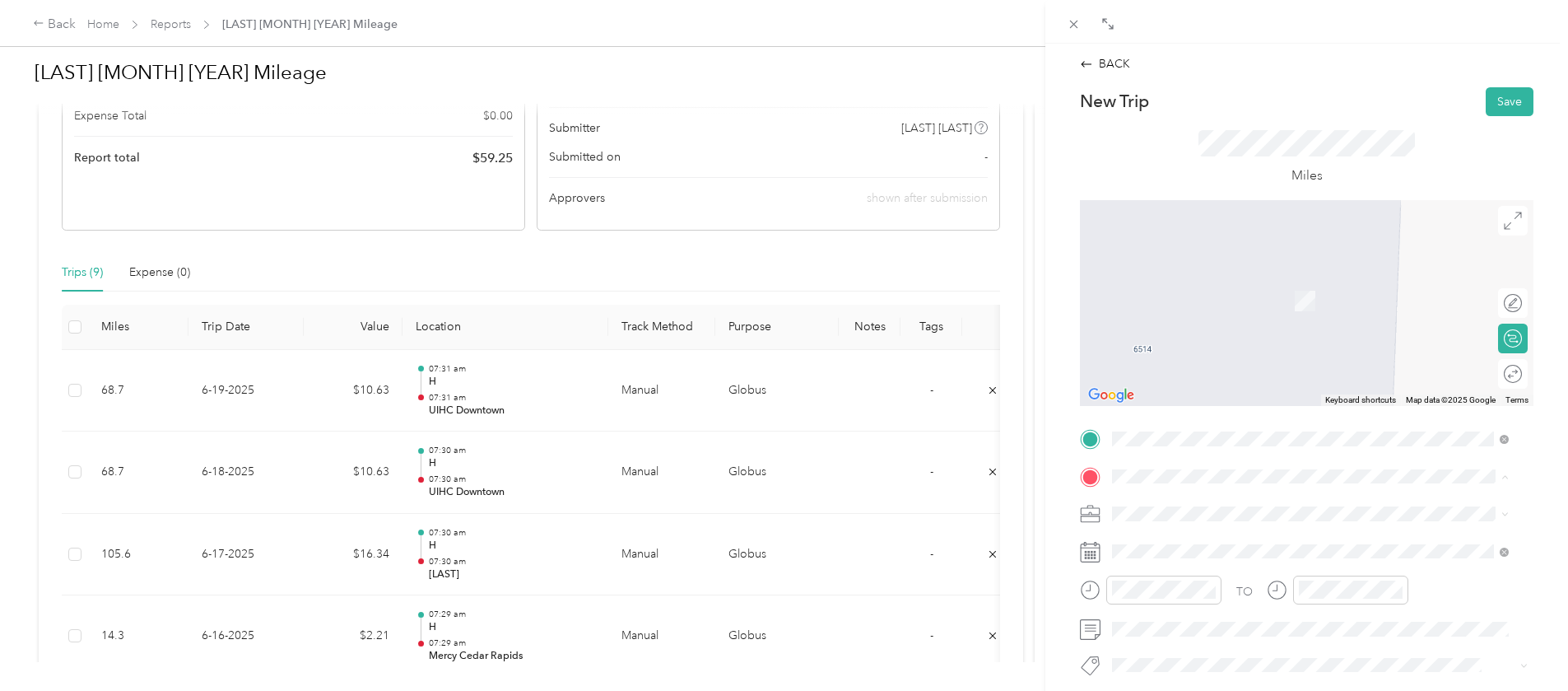 click on "[NUMBER] [POSTAL_CODE], [CITY], [STATE], [COUNTRY]" at bounding box center (1292, 300) 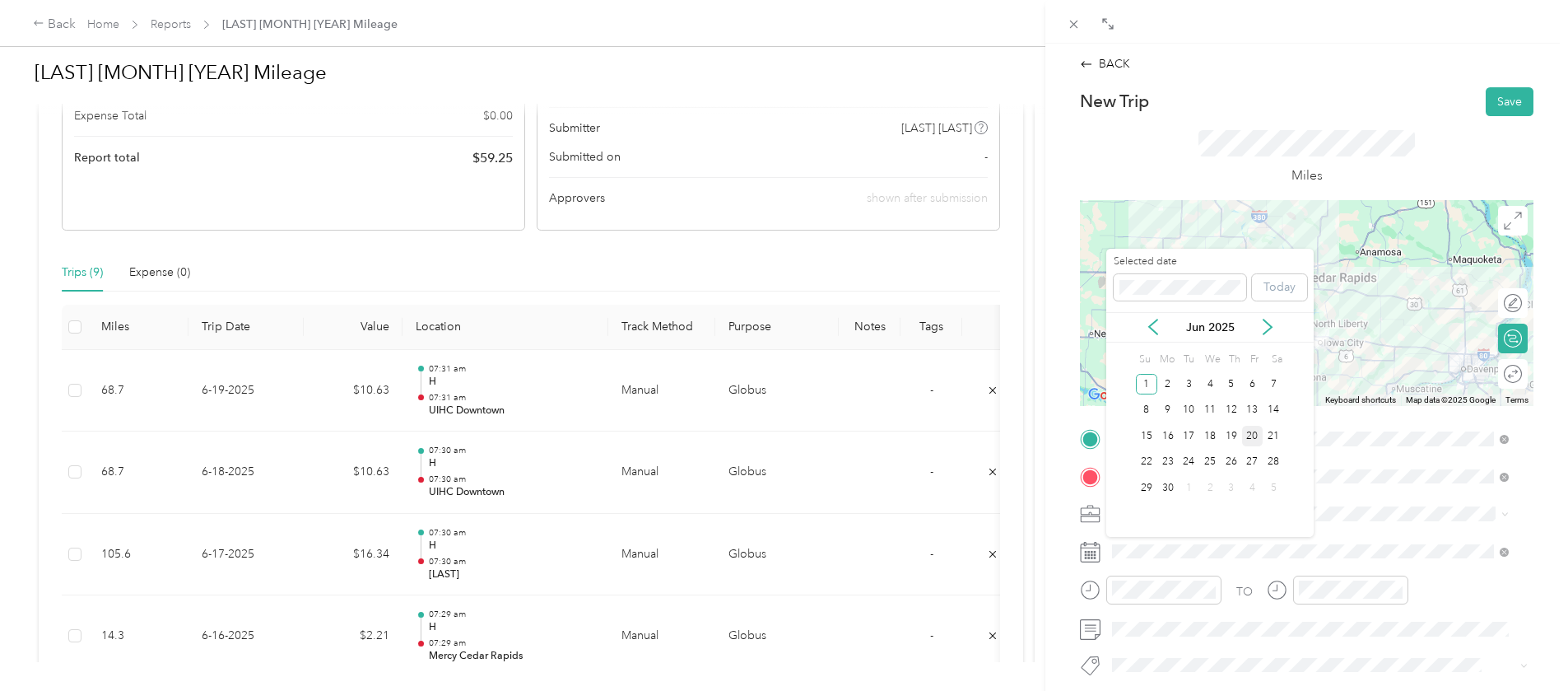 click on "20" at bounding box center (1253, 436) 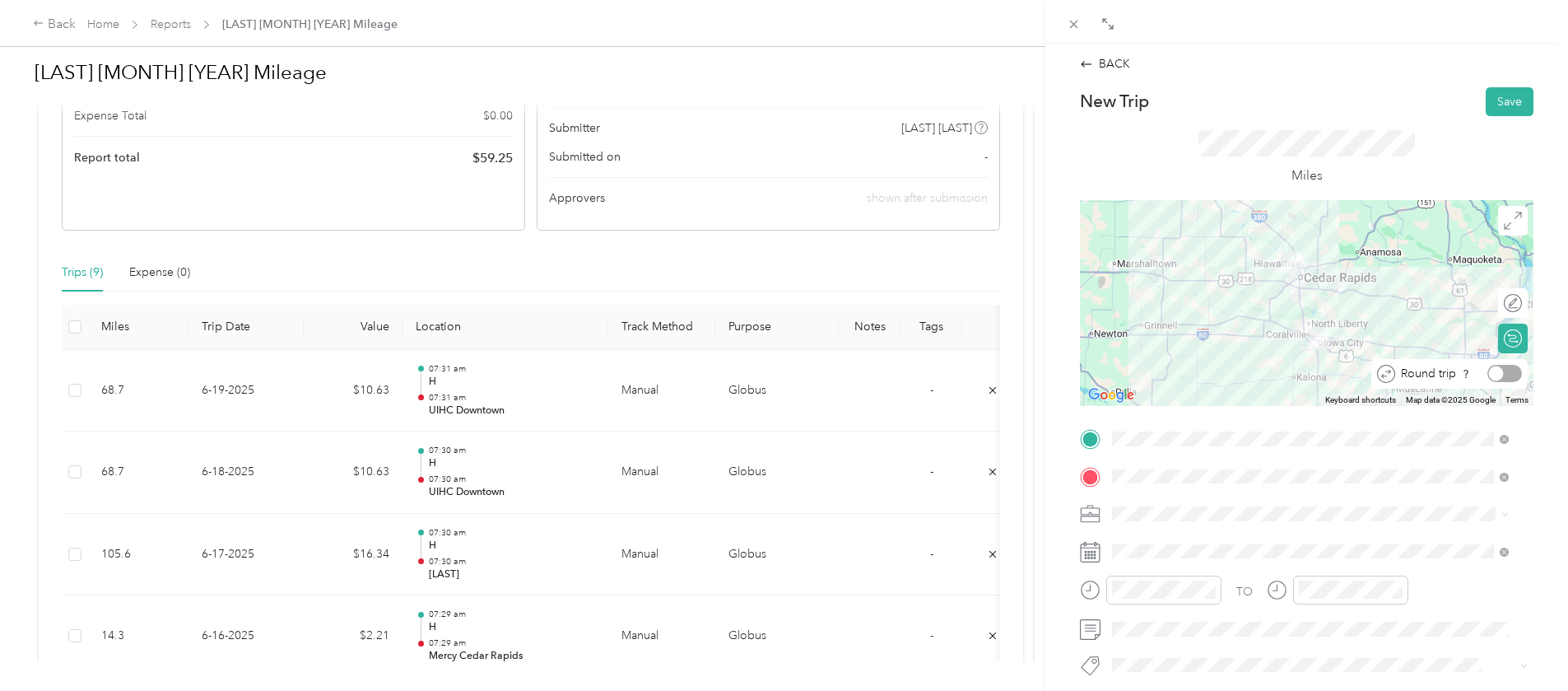 click at bounding box center [1505, 373] 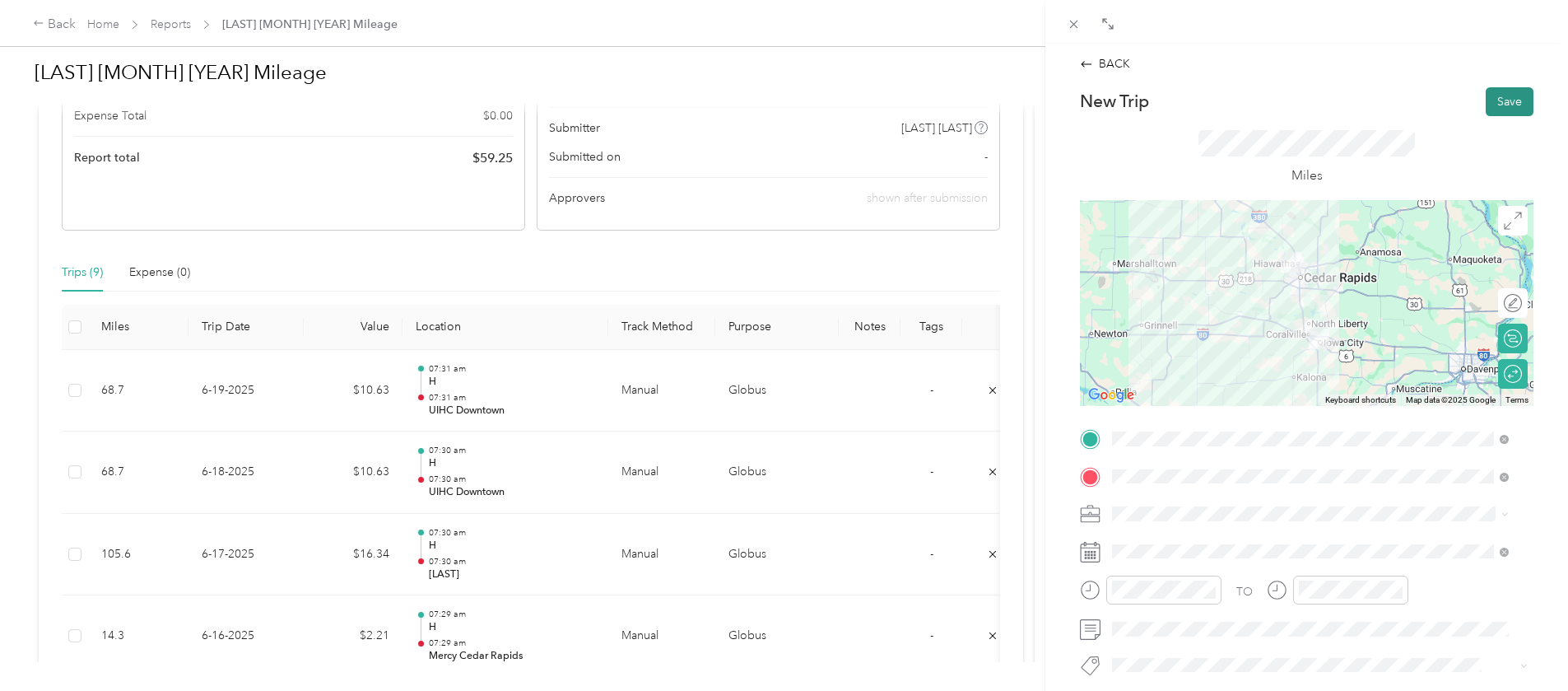click on "Save" at bounding box center [1510, 101] 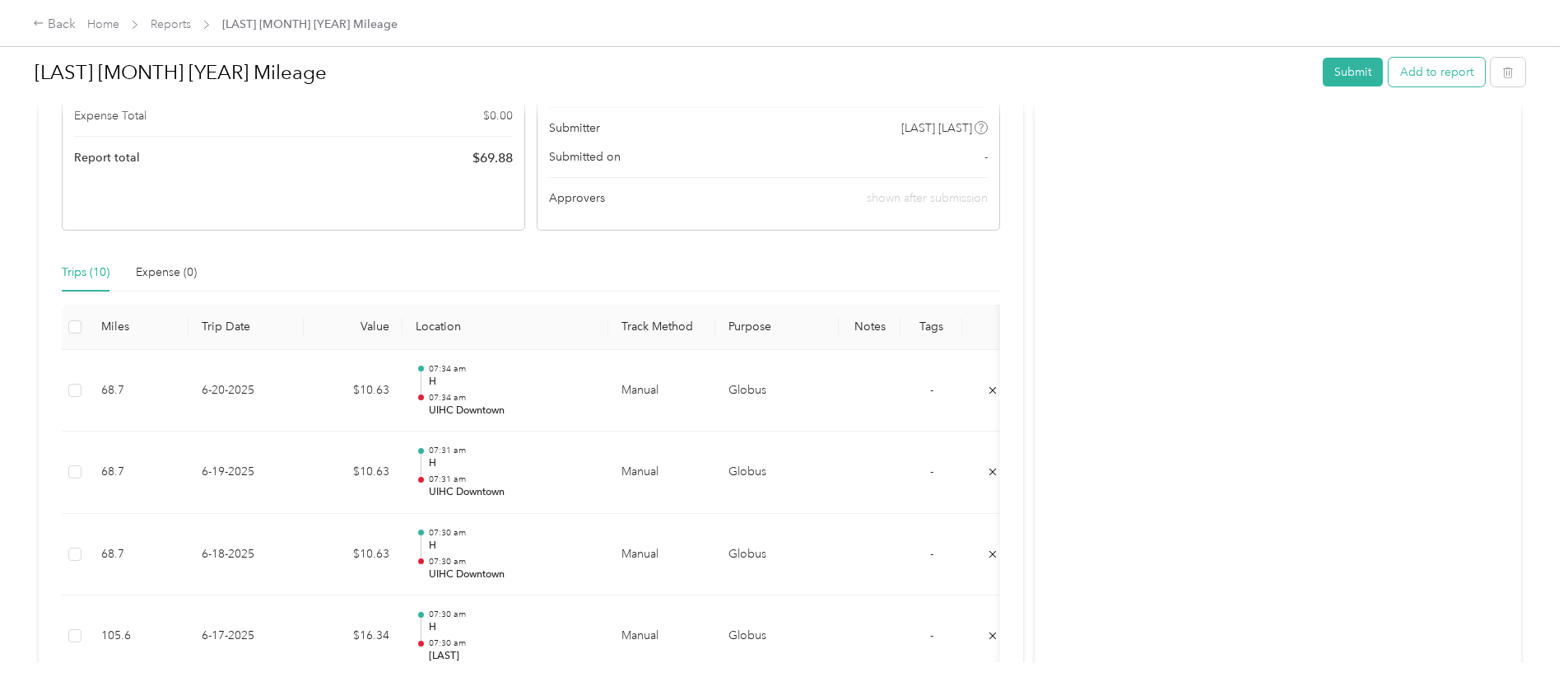 click on "Add to report" at bounding box center [1436, 72] 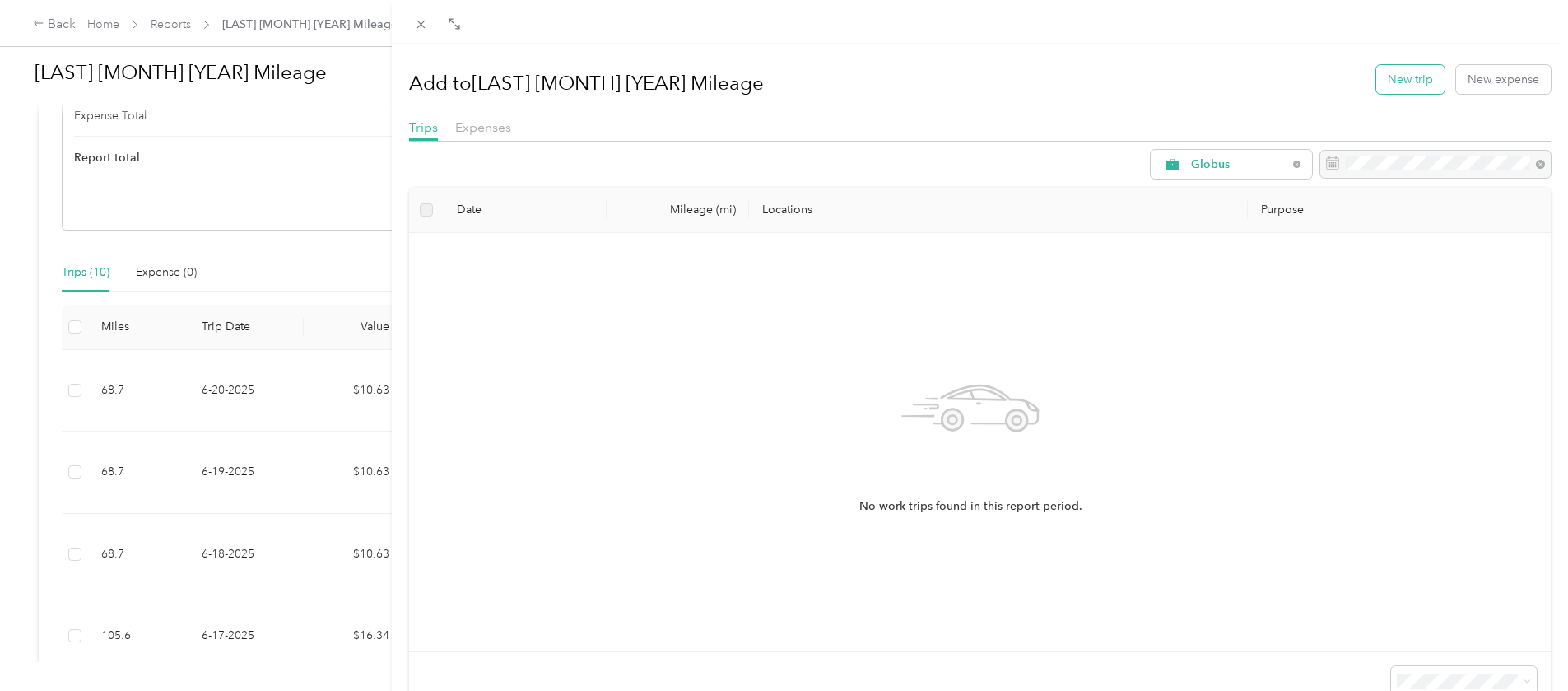 click on "New trip" at bounding box center (1410, 79) 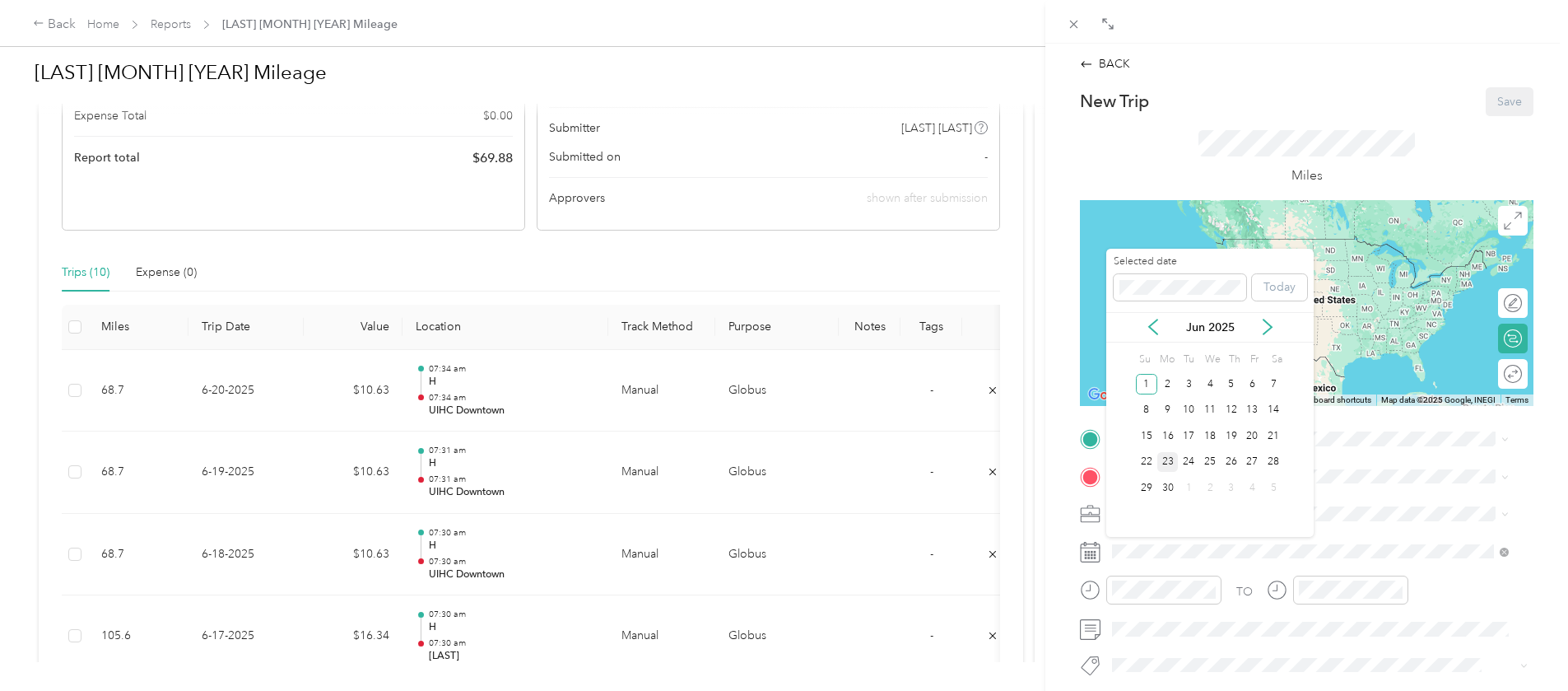 click on "23" at bounding box center (1168, 462) 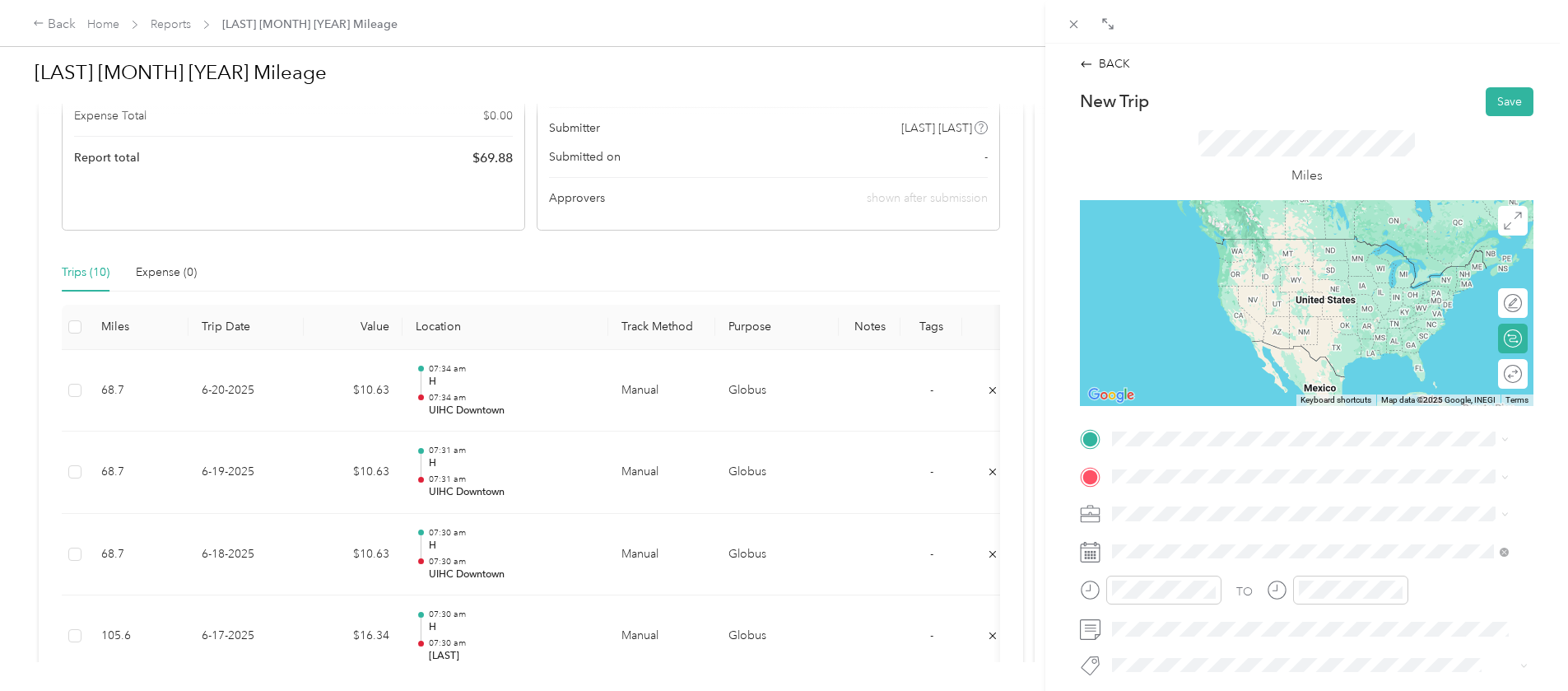 click on "TO Add photo" at bounding box center [1306, 624] 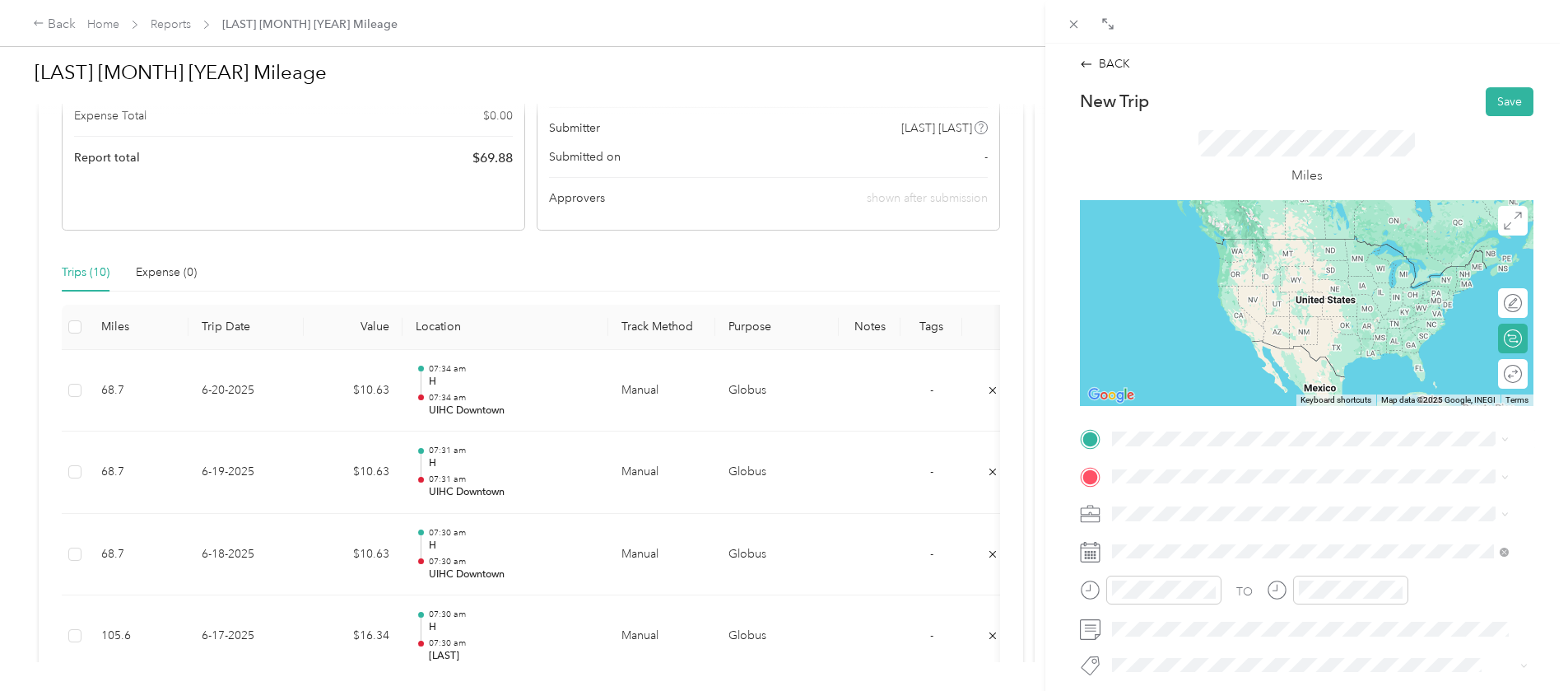 click on "[NUMBER] [STREET], [STATE], [COUNTRY] , [POSTAL_CODE], [CITY], [STATE]" at bounding box center [1322, 634] 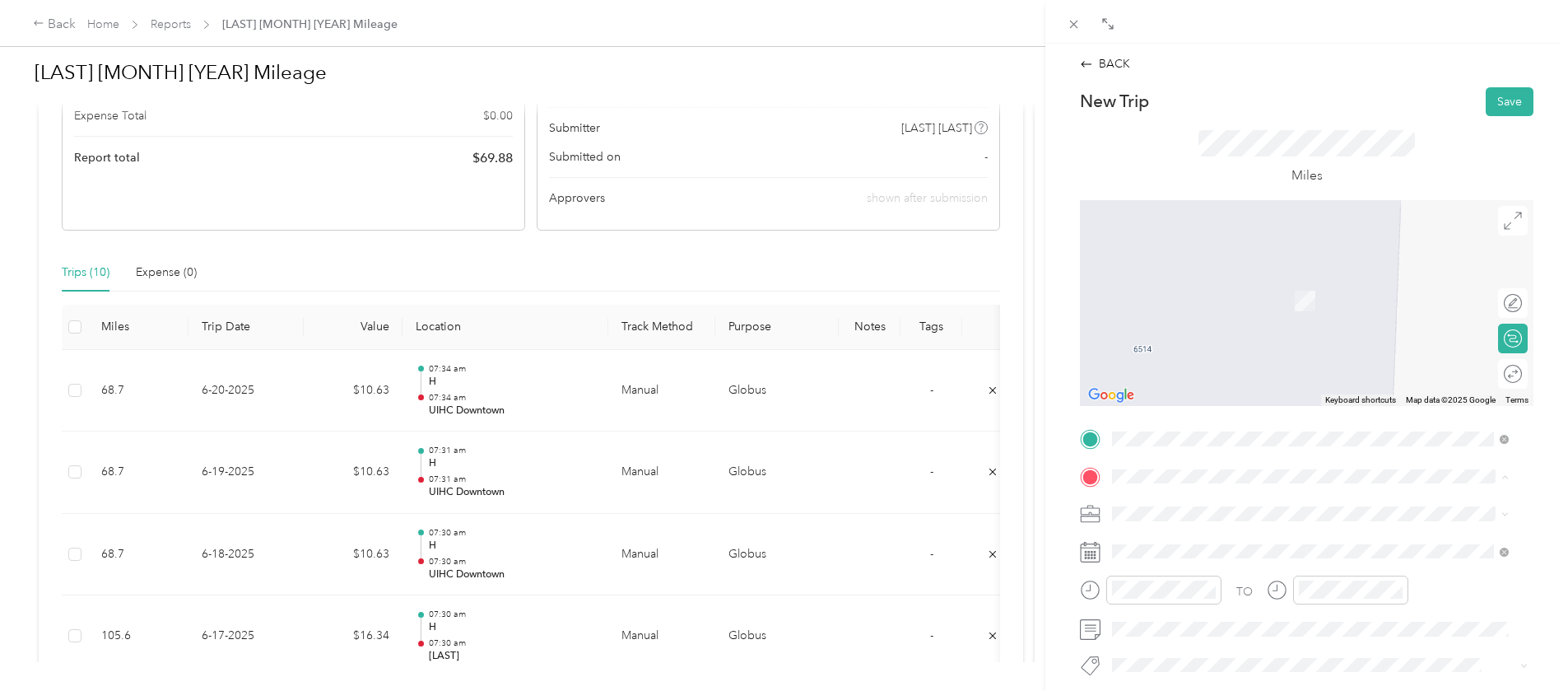 click on "[NUMBER] [STREET], [POSTAL_CODE], [CITY], [STATE], [COUNTRY]" at bounding box center [1319, 352] 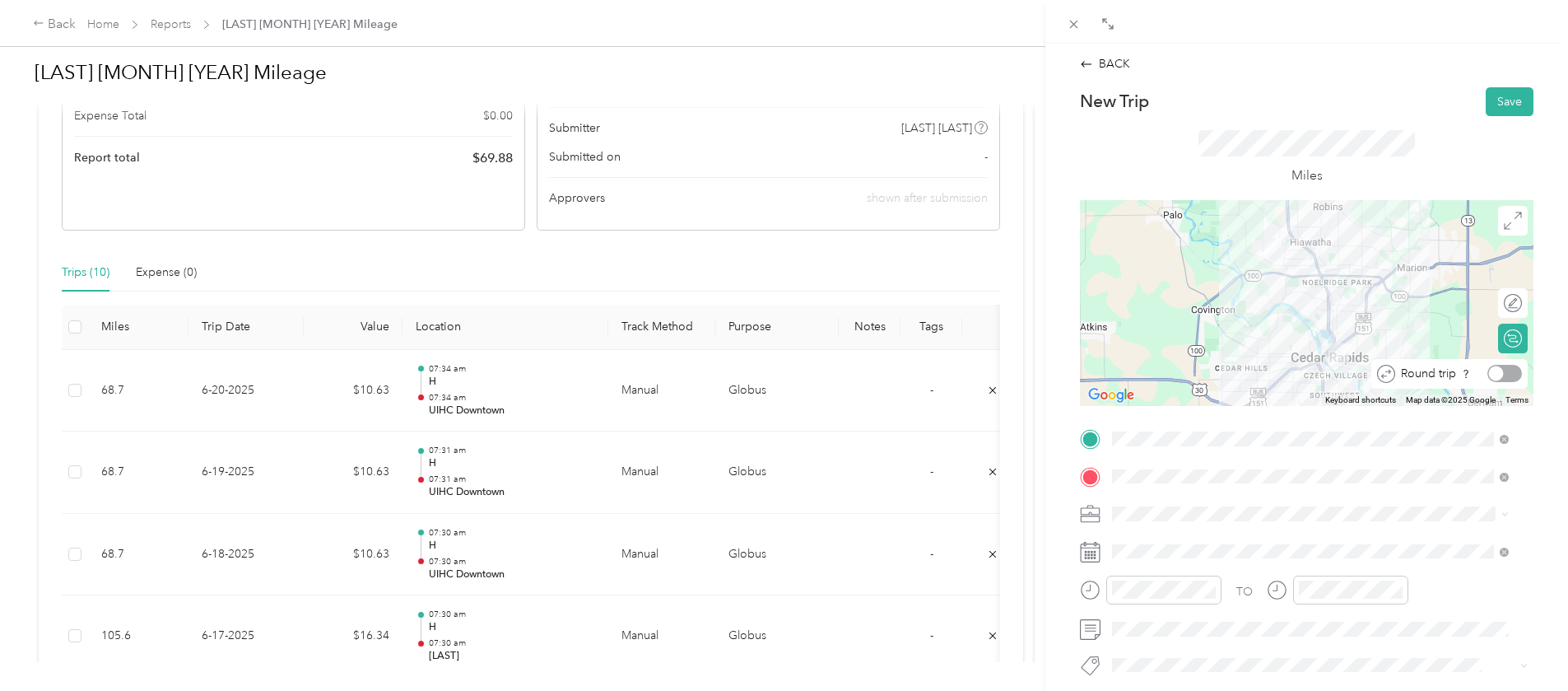 click at bounding box center (1505, 373) 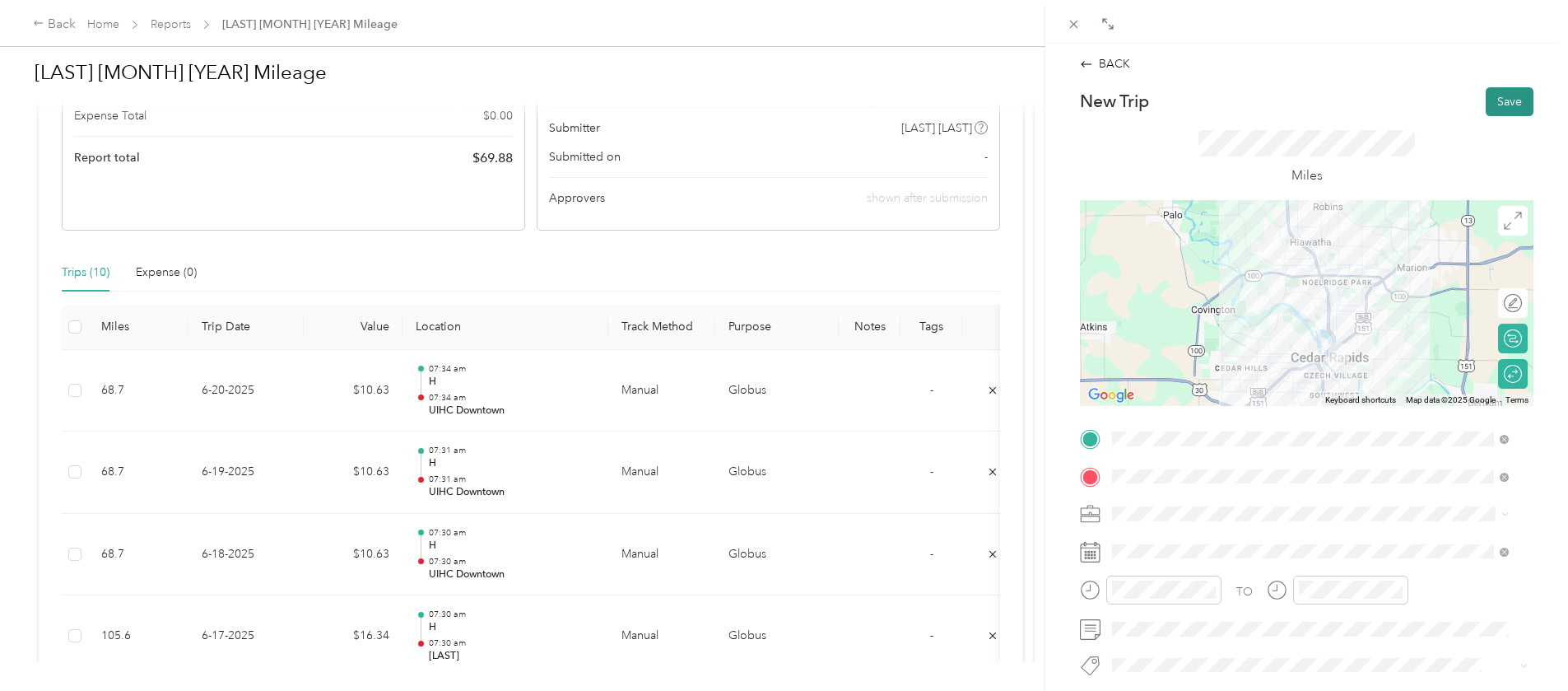 click on "Save" at bounding box center (1510, 101) 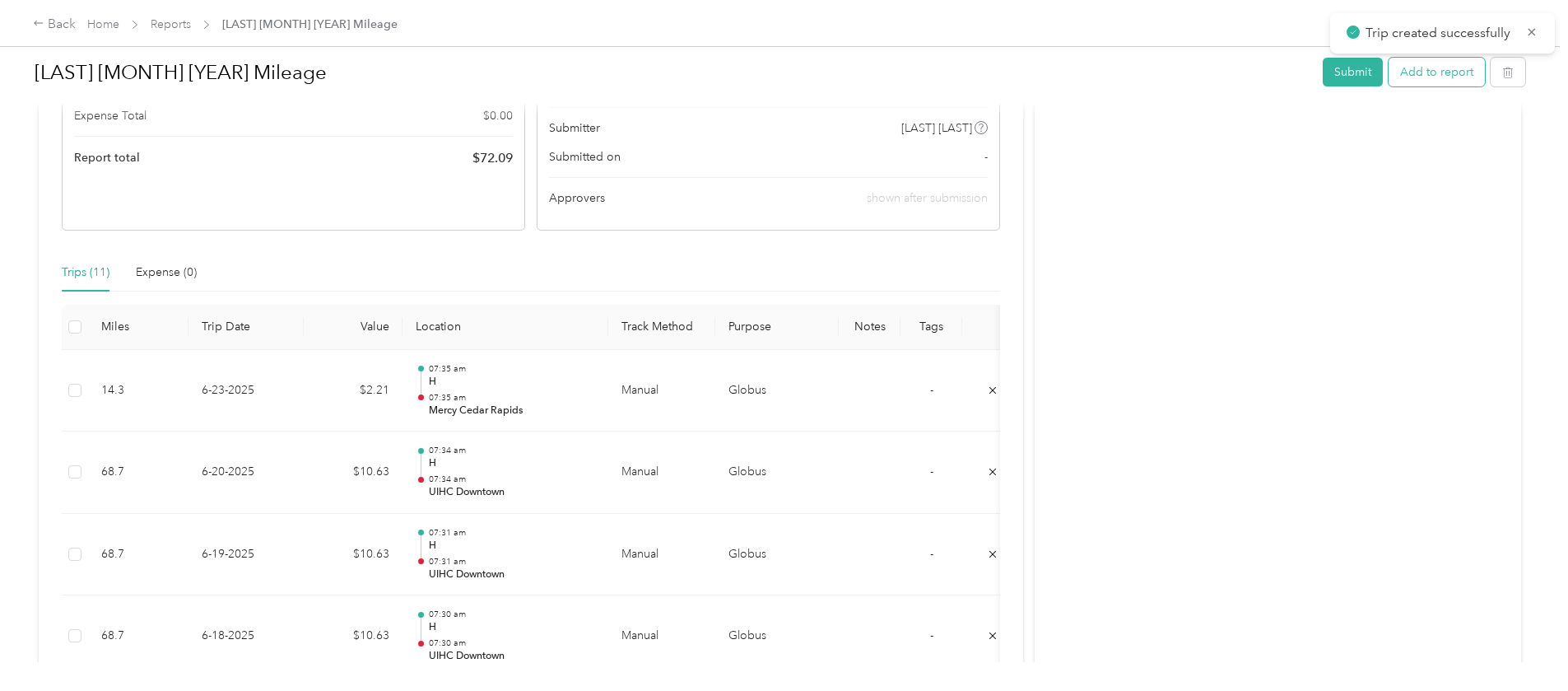 click on "Add to report" at bounding box center (1436, 72) 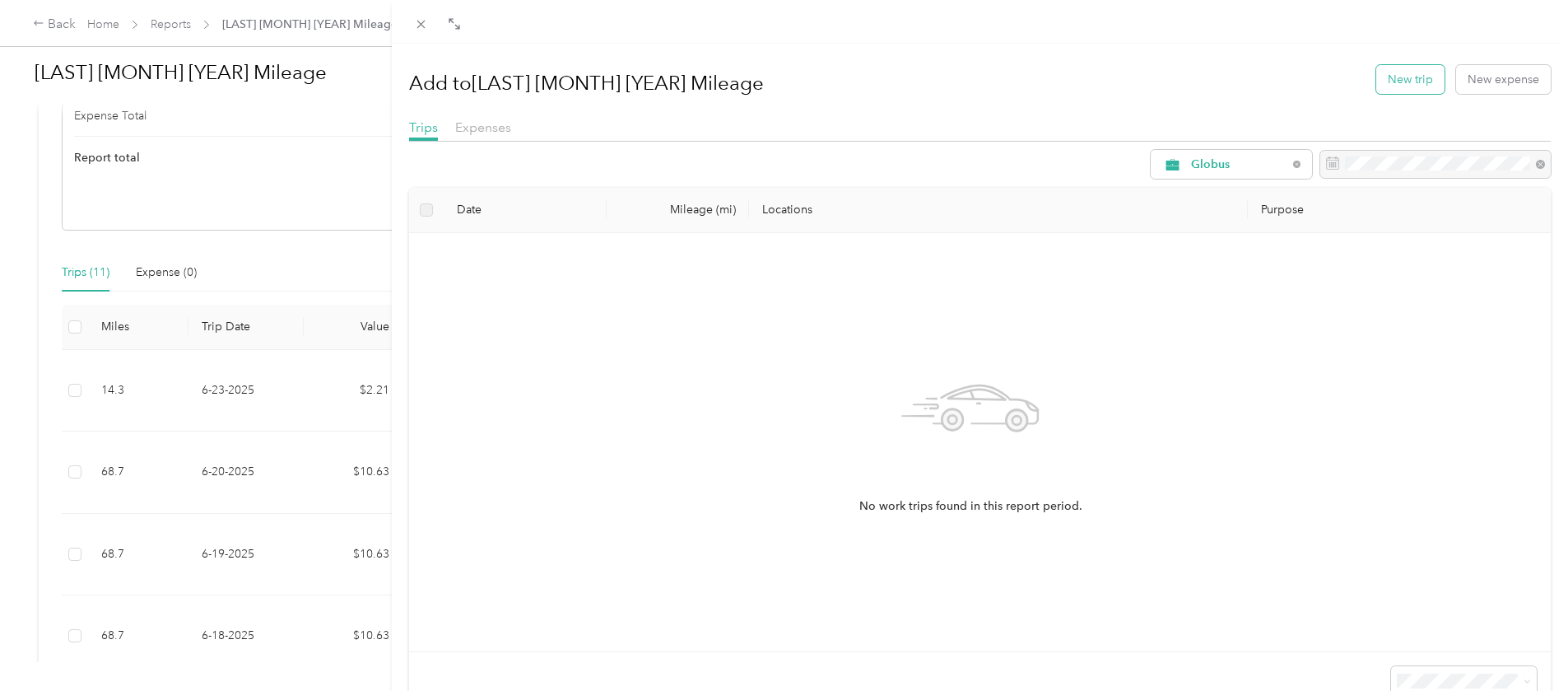 click on "New trip" at bounding box center [1410, 79] 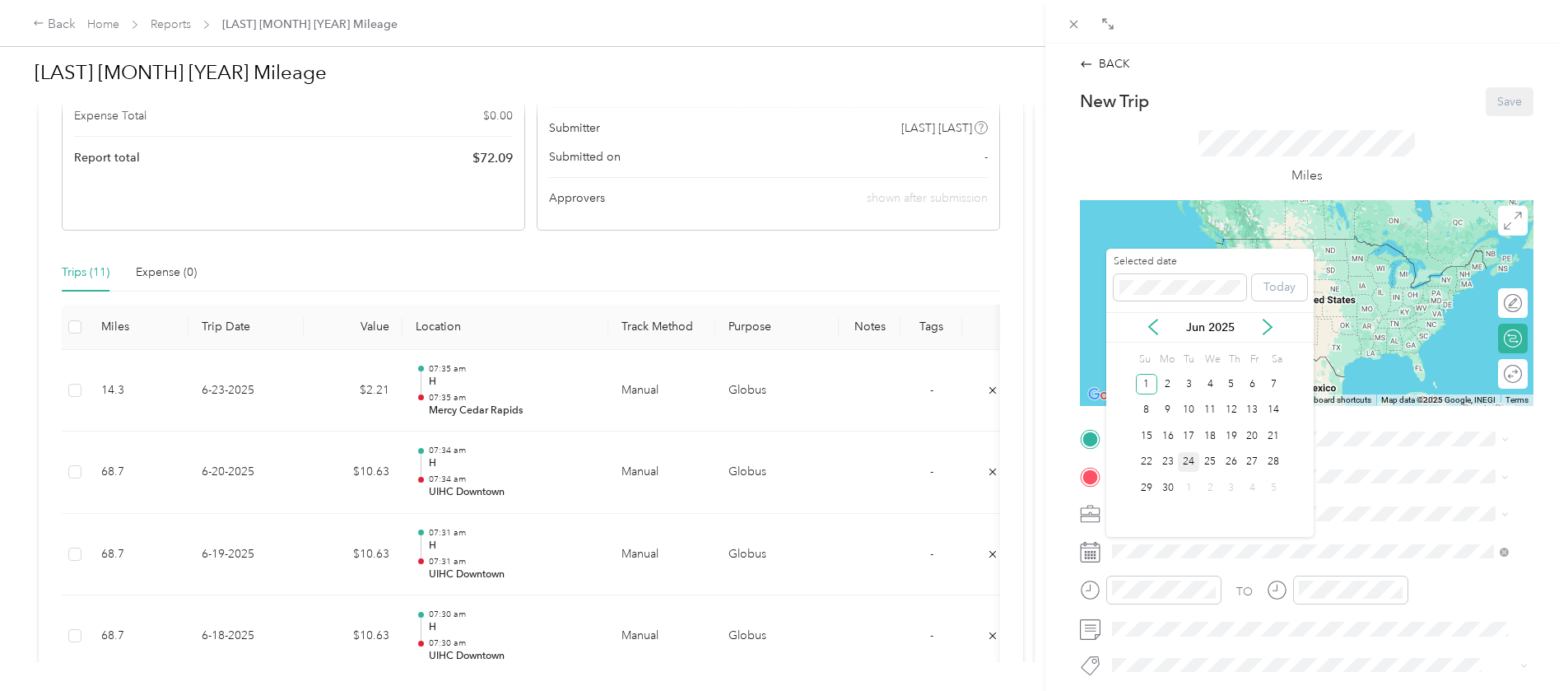 click on "24" at bounding box center (1189, 462) 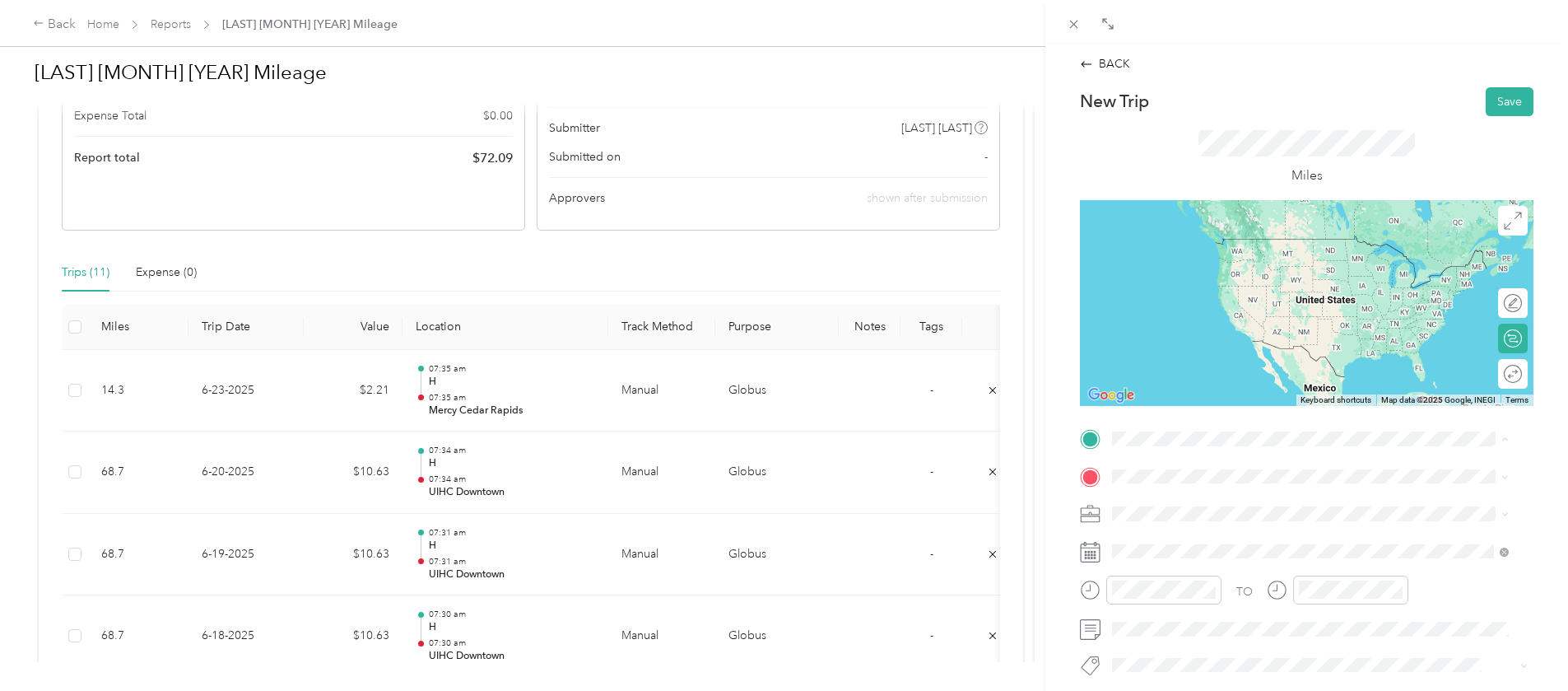 click on "H" at bounding box center (1323, 608) 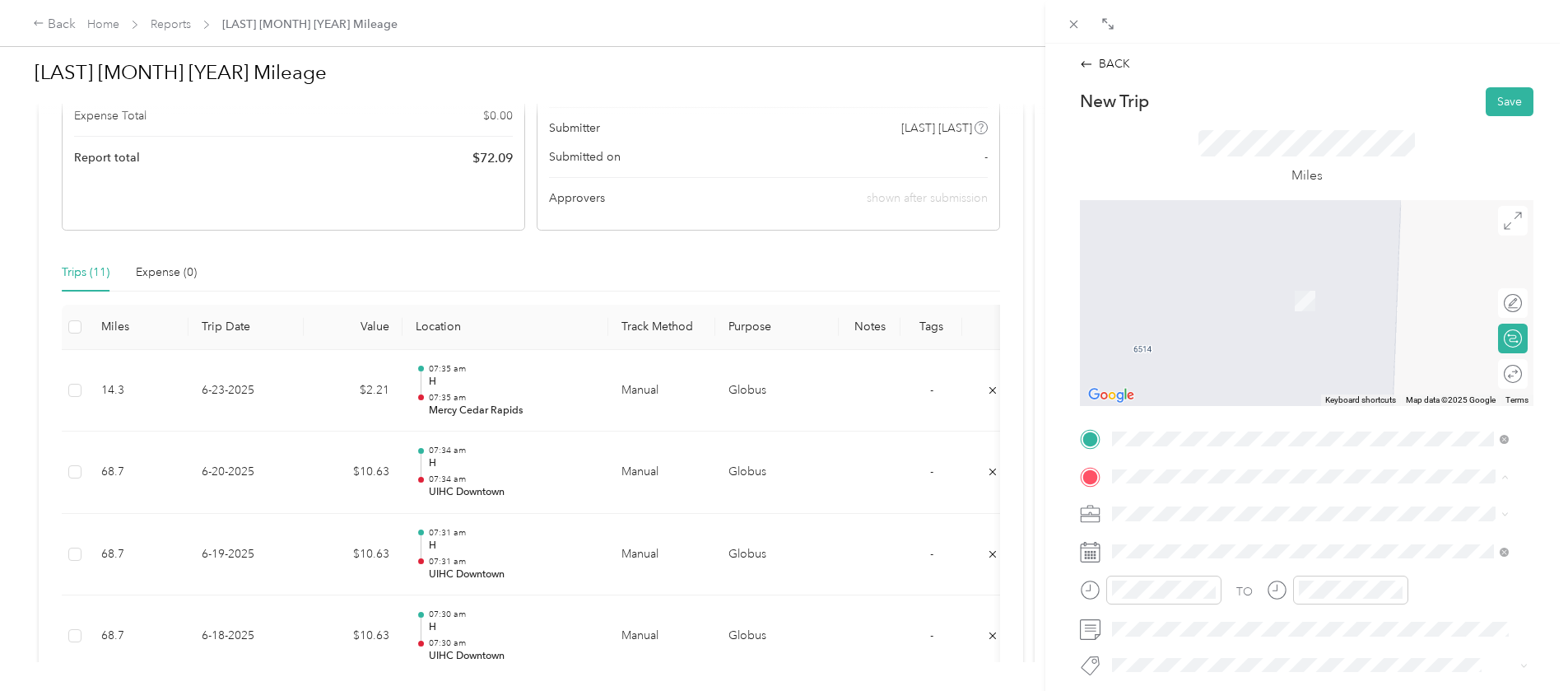 click on "[LAST]" at bounding box center (1323, 455) 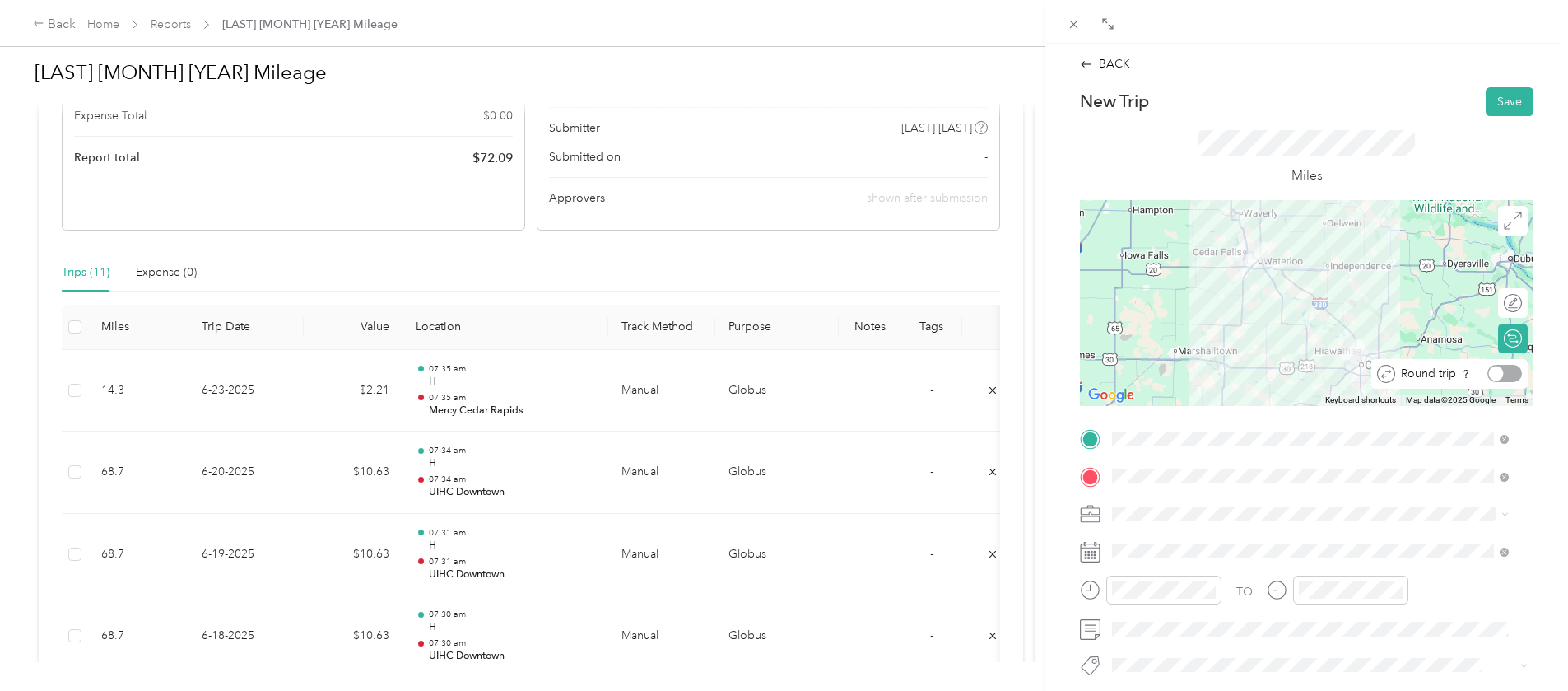 click at bounding box center [1505, 373] 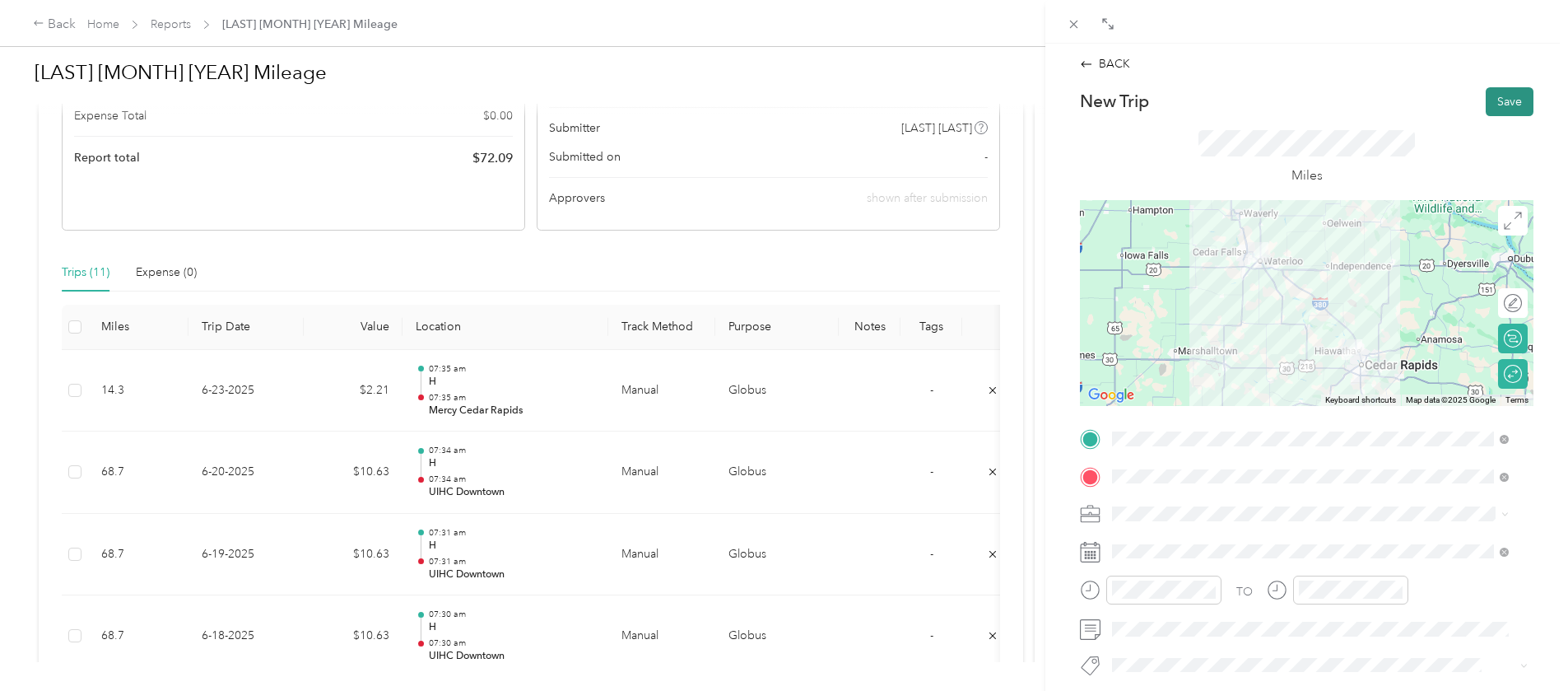 click on "Save" at bounding box center [1510, 101] 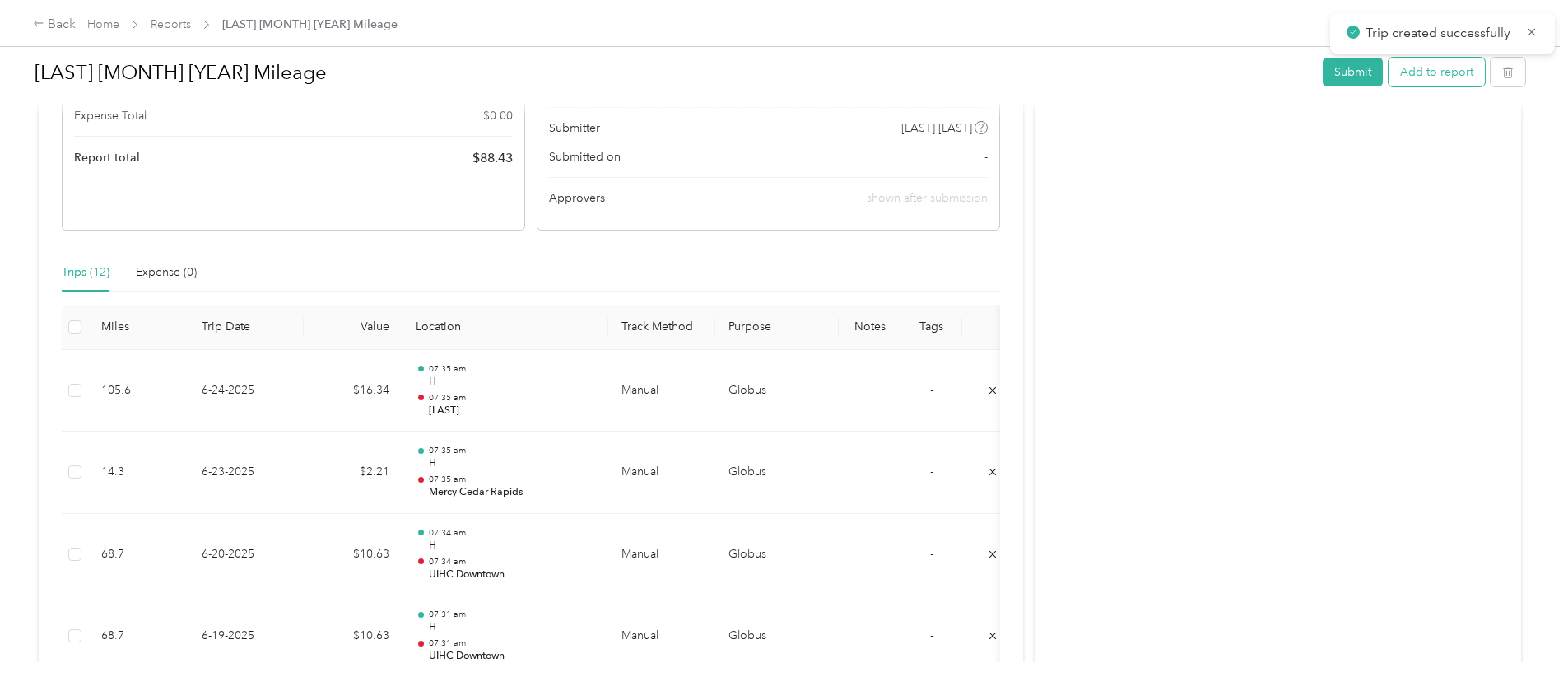 click on "Add to report" at bounding box center (1436, 72) 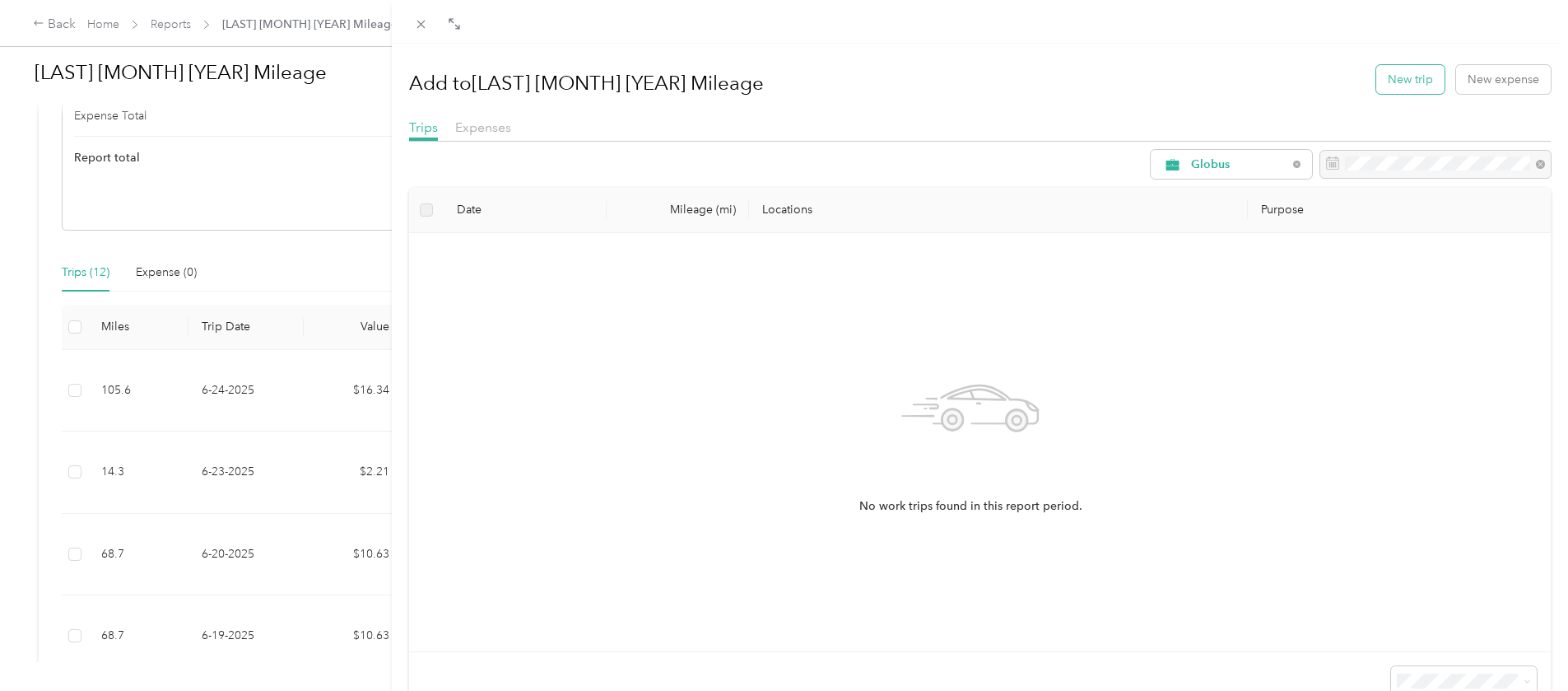 click on "New trip" at bounding box center (1410, 79) 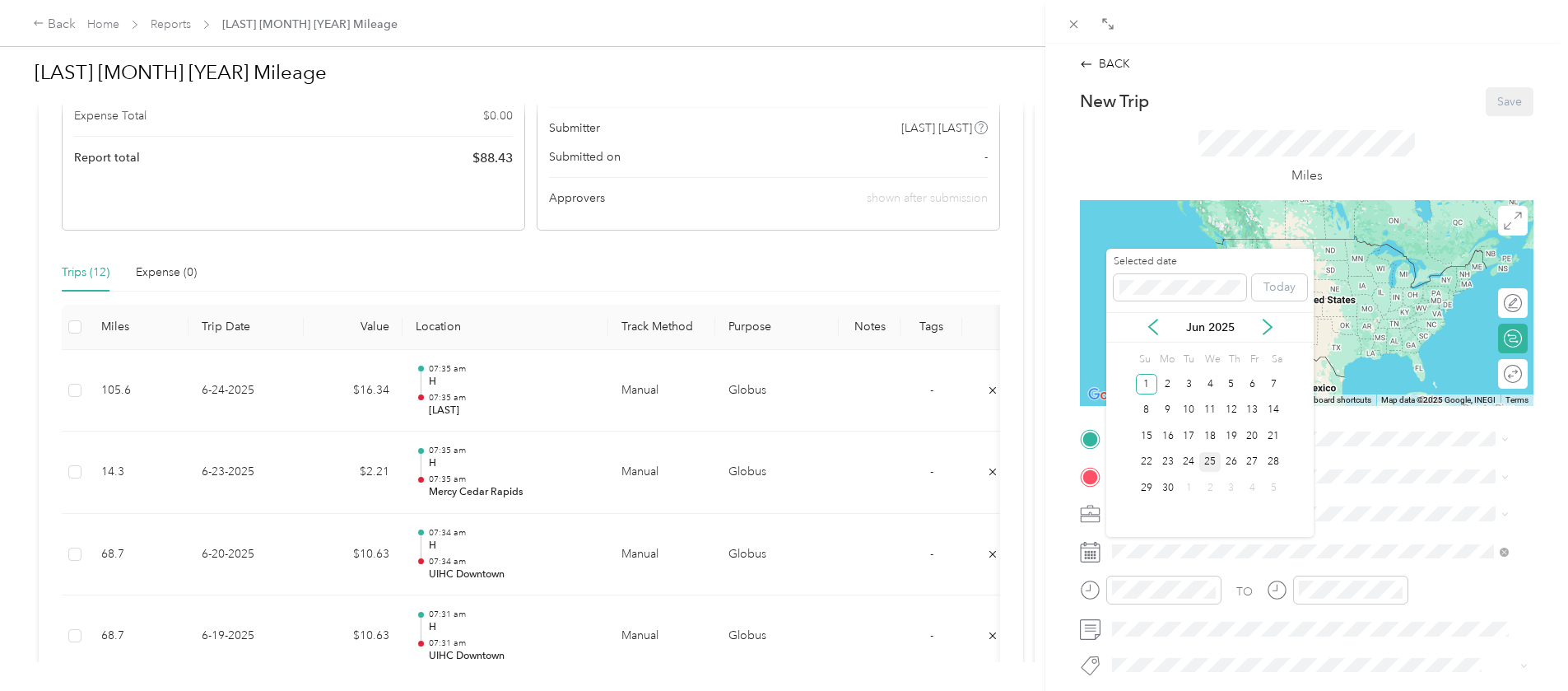 click on "25" at bounding box center (1210, 462) 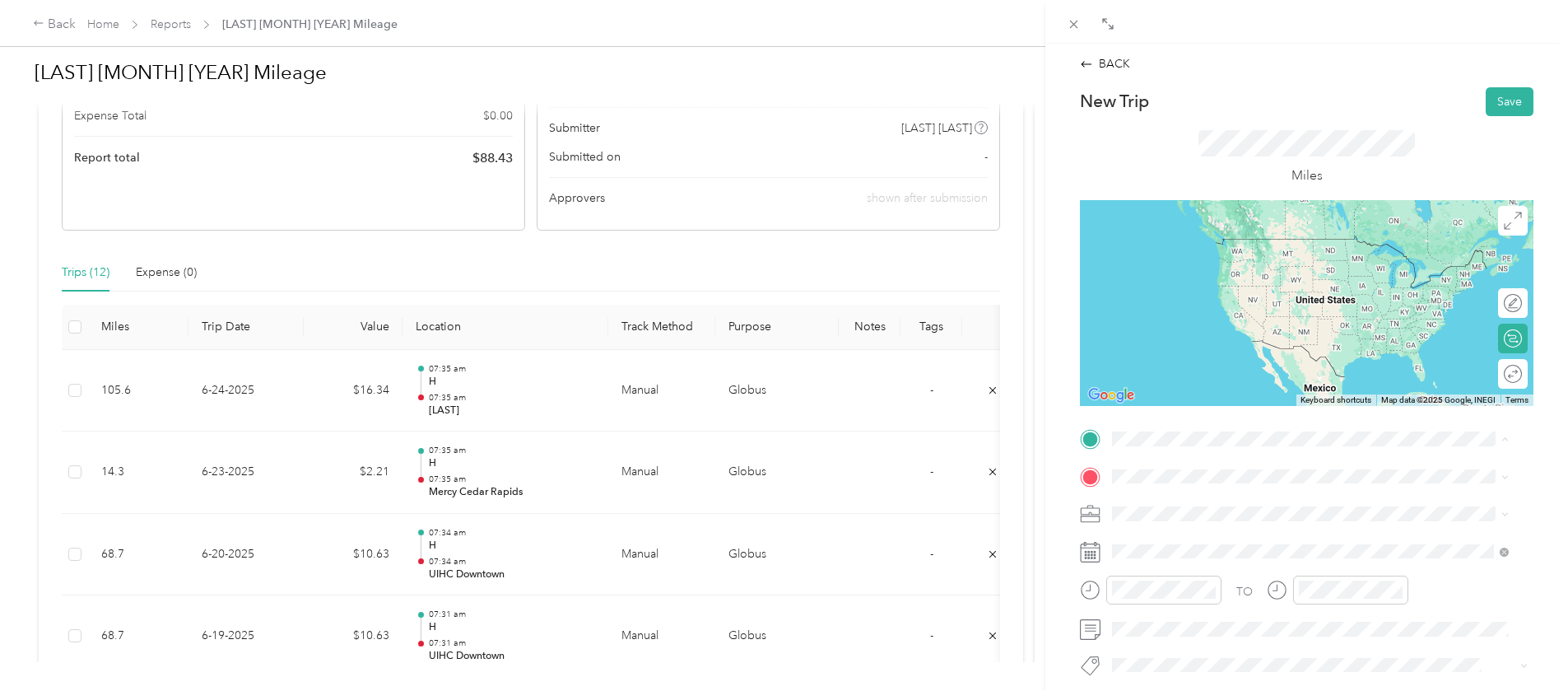 click on "[NUMBER] [STREET], [STATE], [COUNTRY] , [POSTAL_CODE], [CITY], [STATE]" at bounding box center (1322, 635) 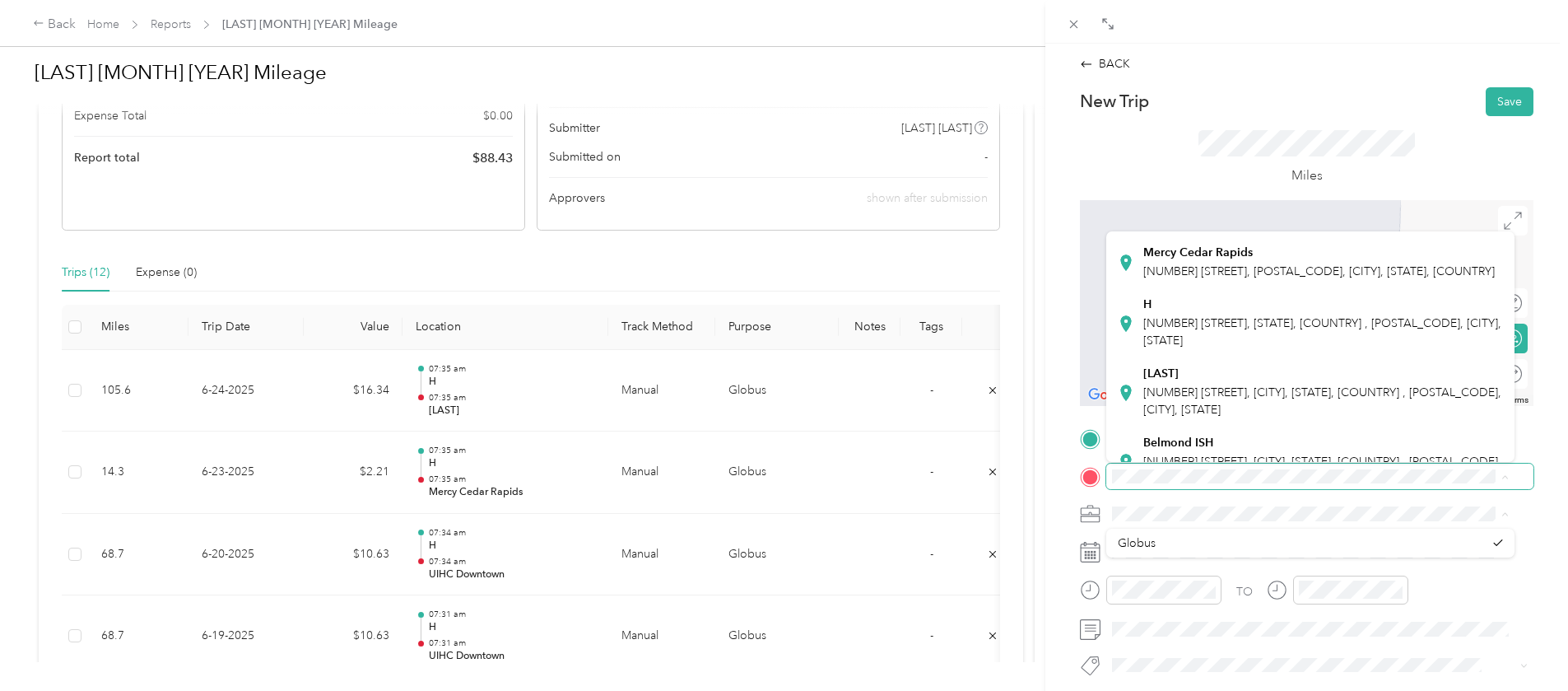 scroll, scrollTop: 115, scrollLeft: 0, axis: vertical 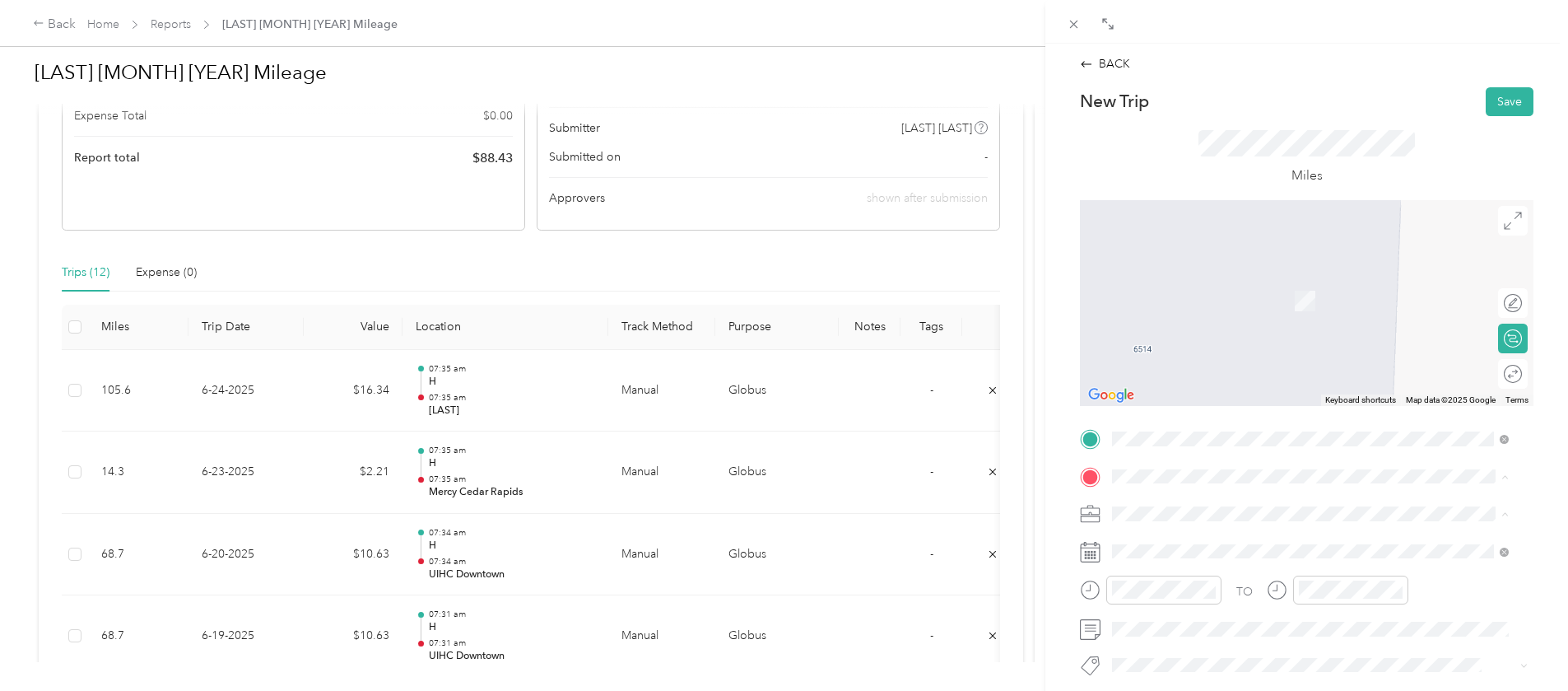 click on "[ORGANIZATION] [NUMBER] [STREET], [STATE], [COUNTRY] , [POSTAL_CODE], [CITY], [STATE]" at bounding box center (1323, 427) 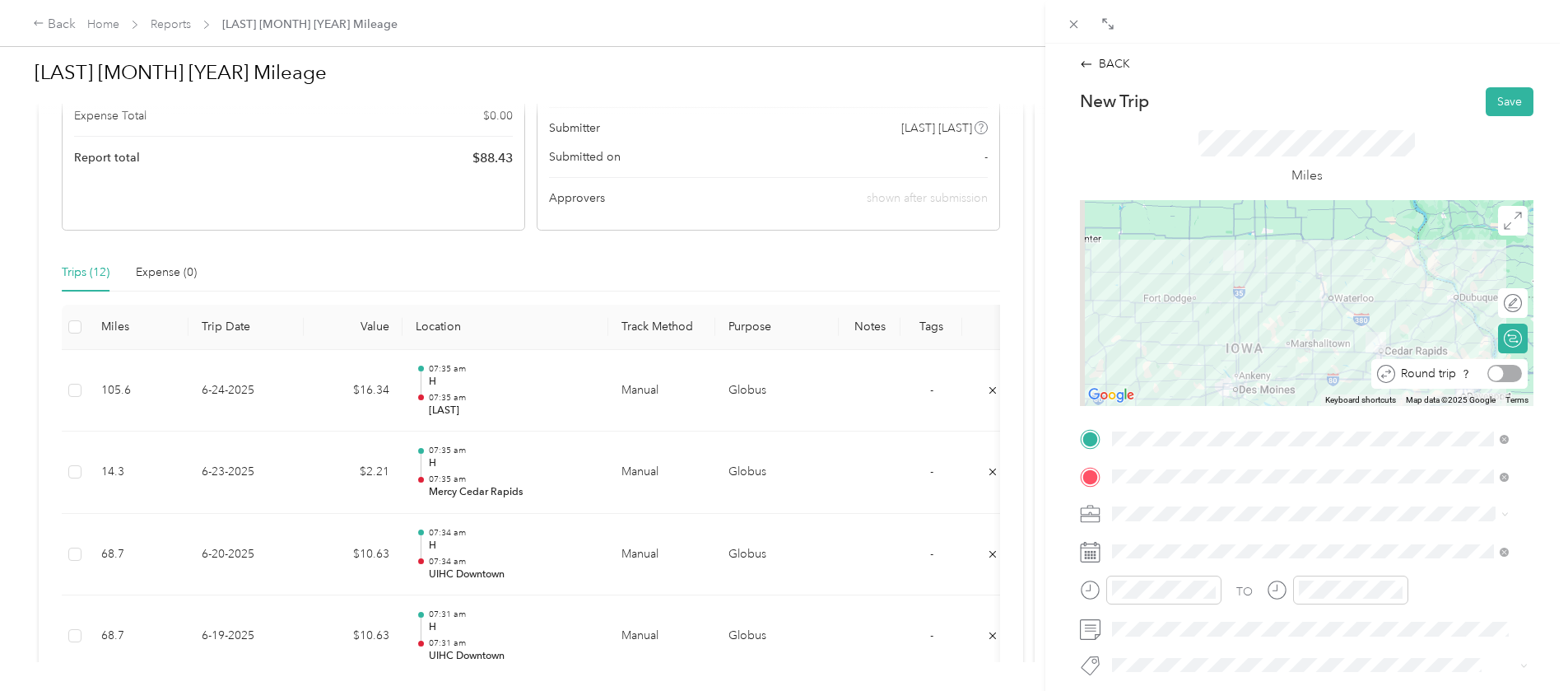 click at bounding box center (1505, 373) 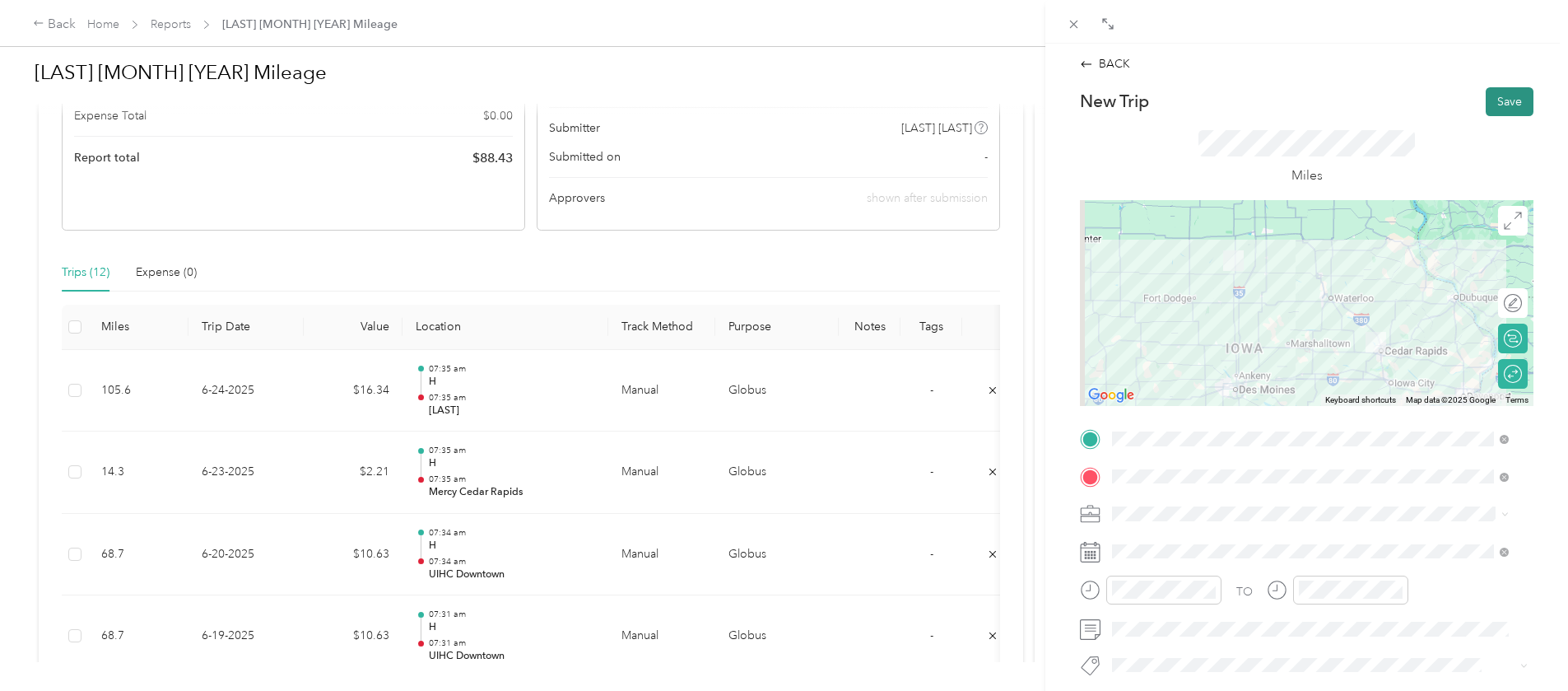 click on "Save" at bounding box center (1510, 101) 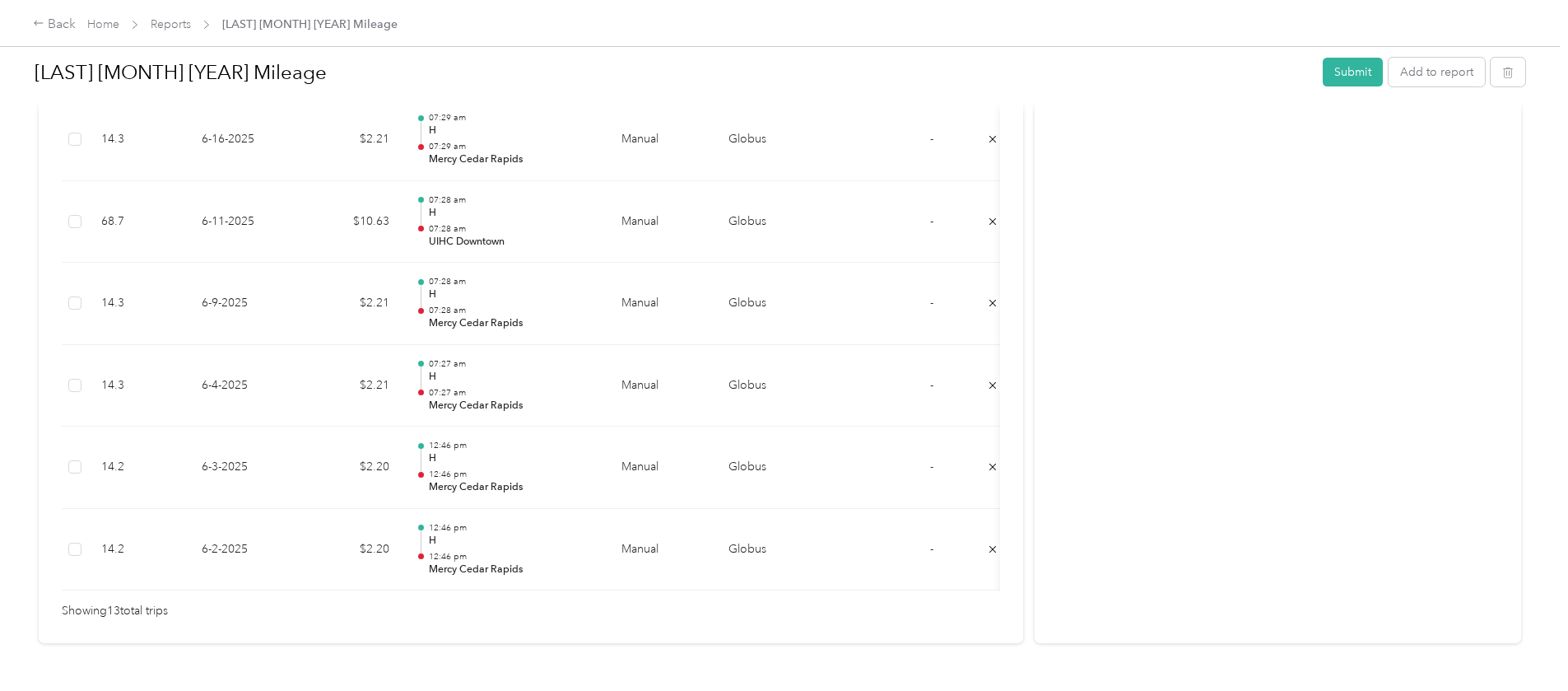scroll, scrollTop: 1176, scrollLeft: 0, axis: vertical 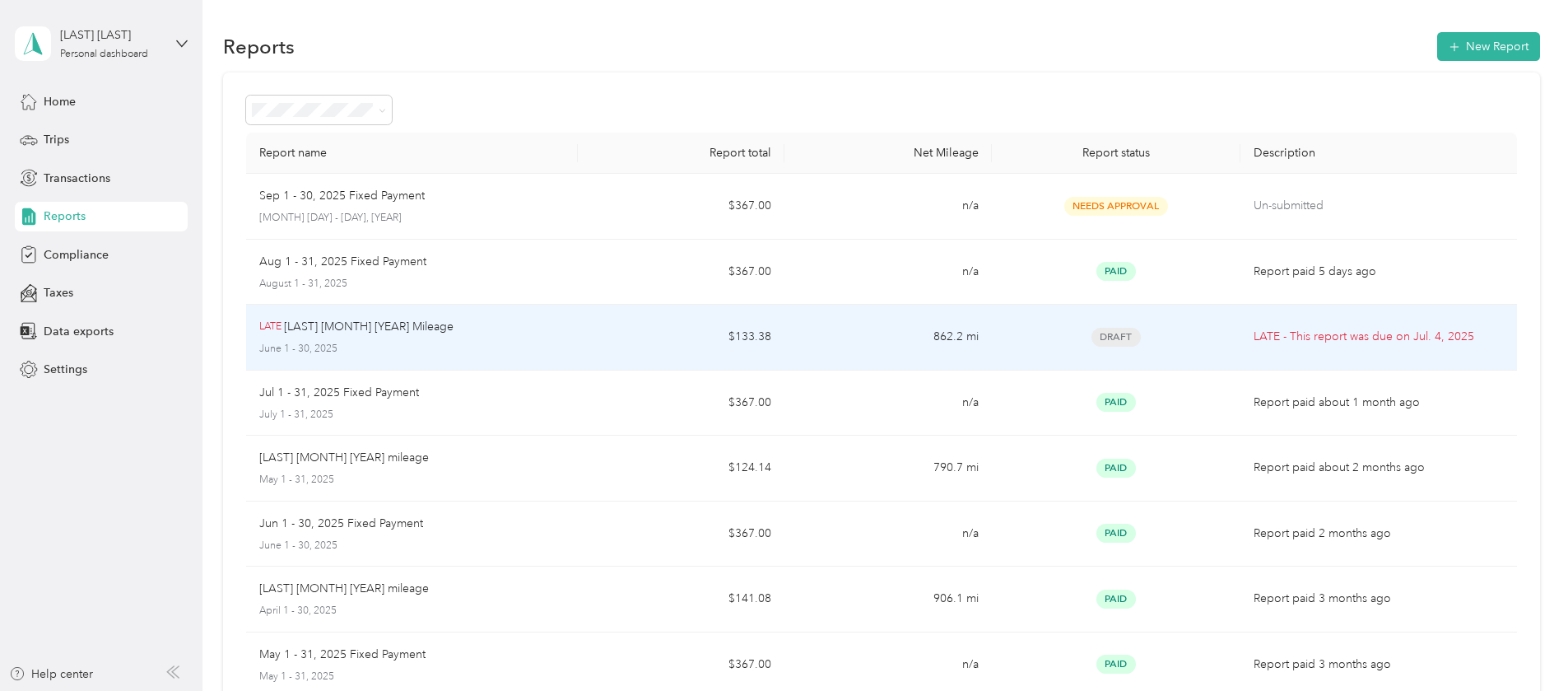 click on "[LAST] [MONTH] [YEAR] Mileage" at bounding box center [369, 327] 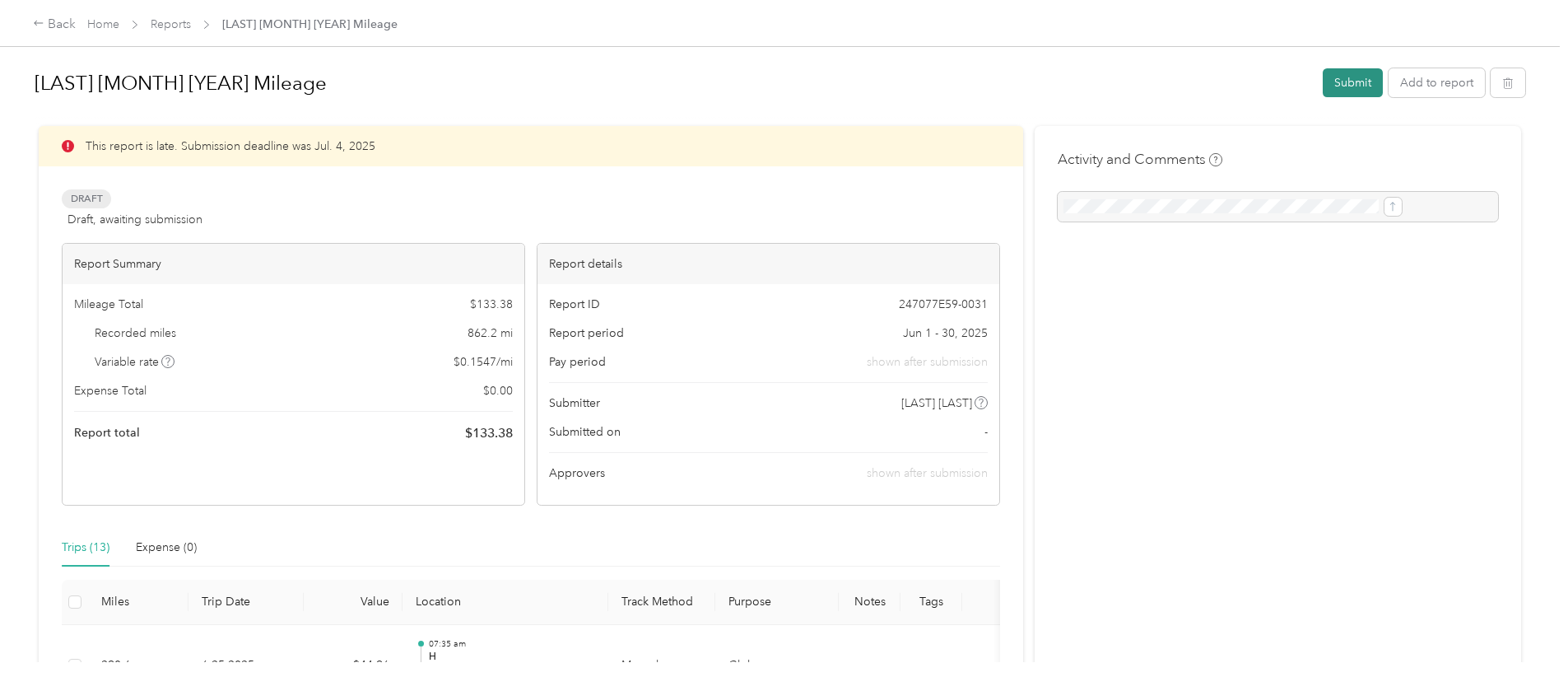click on "Submit" at bounding box center (1352, 82) 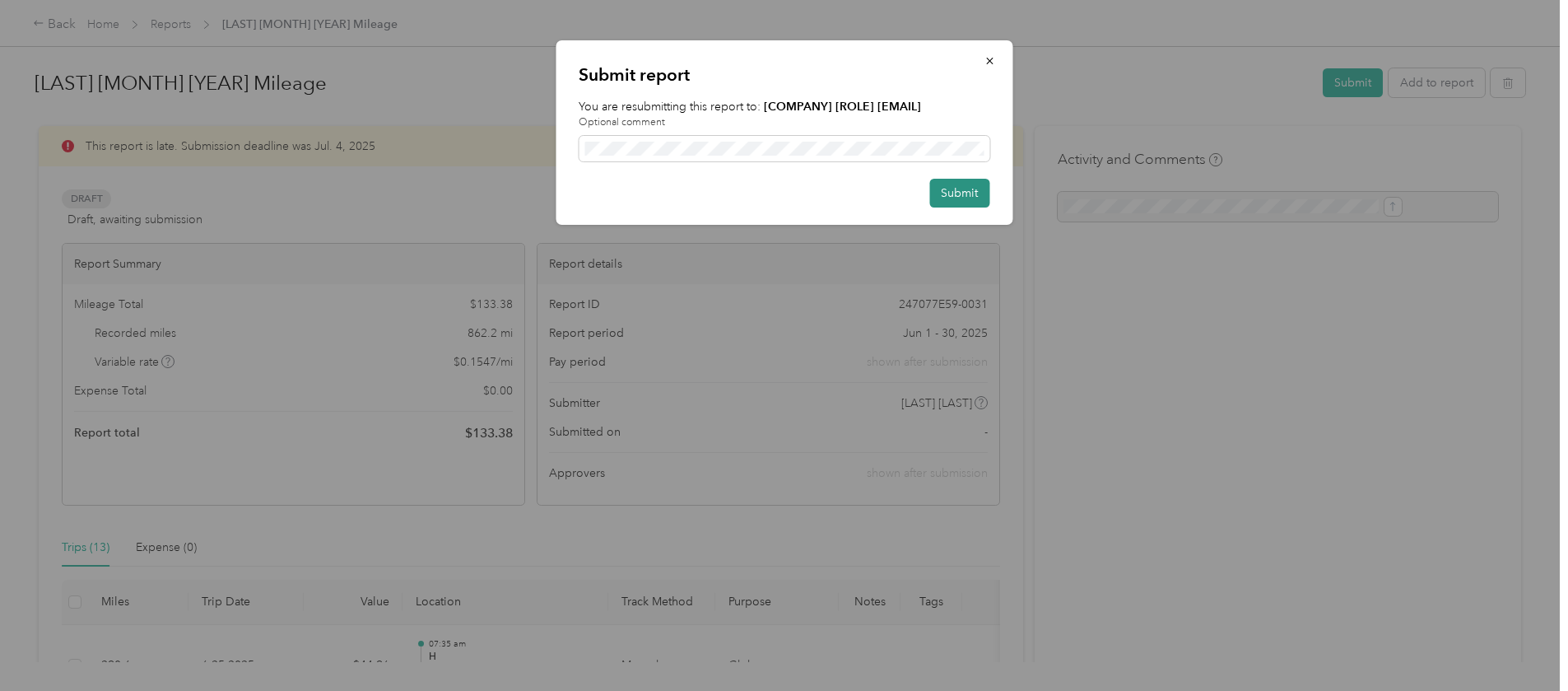 click on "Submit" at bounding box center (959, 193) 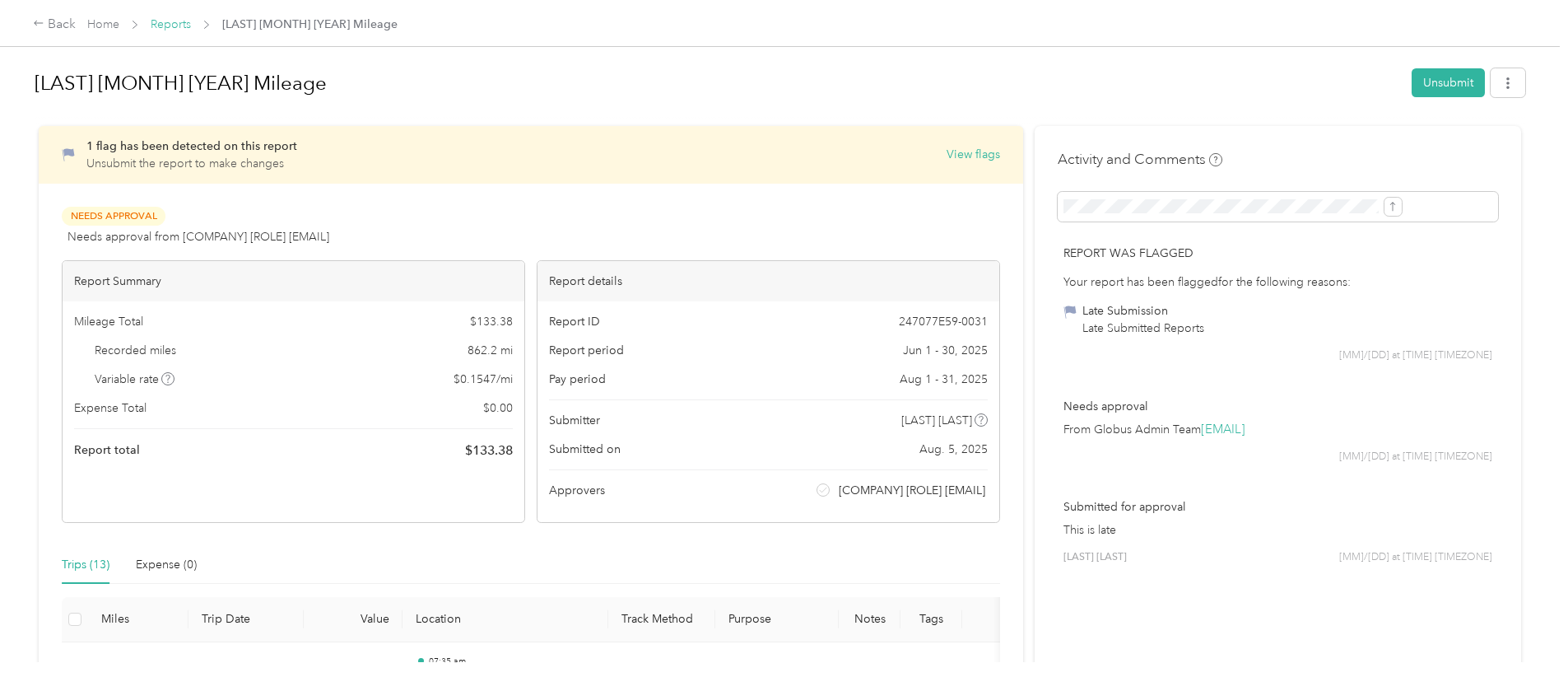 click on "Reports" at bounding box center [170, 24] 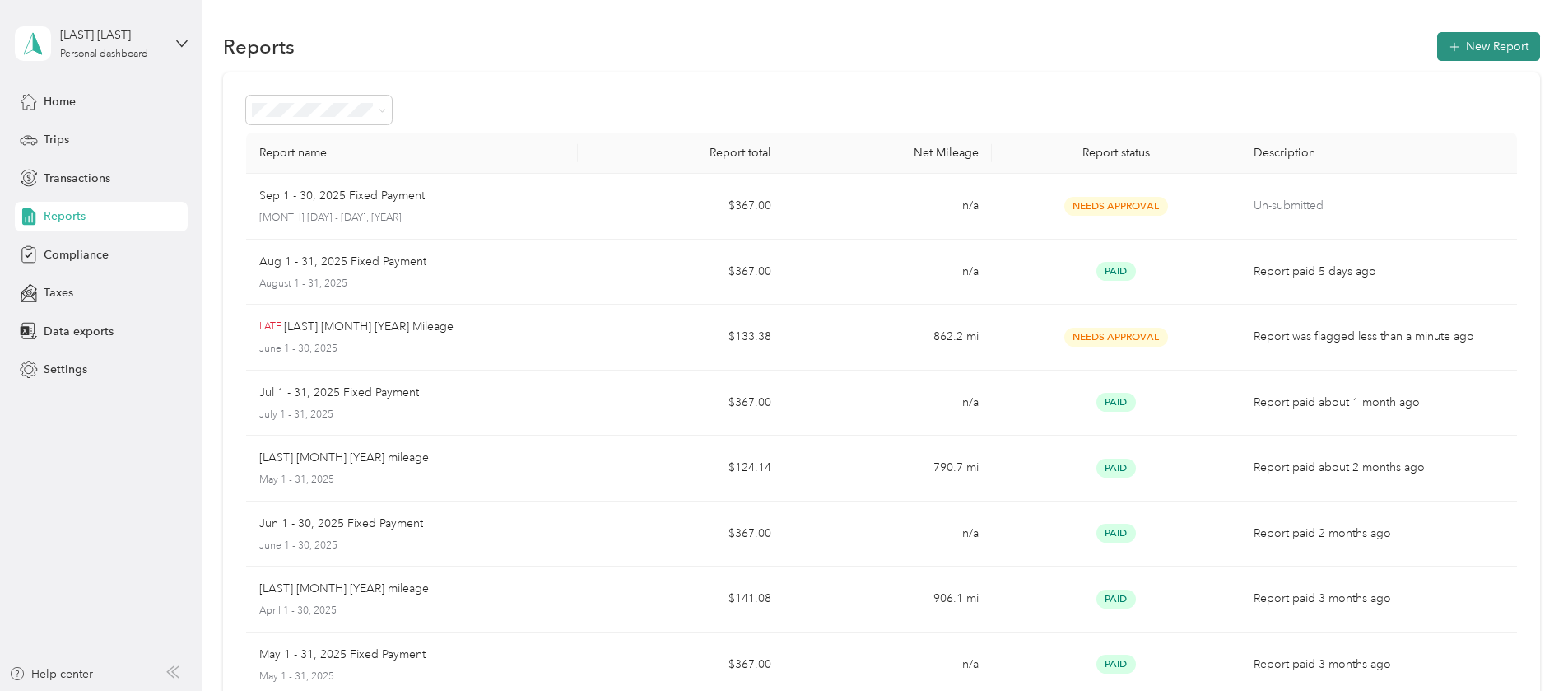click on "New Report" at bounding box center [1488, 46] 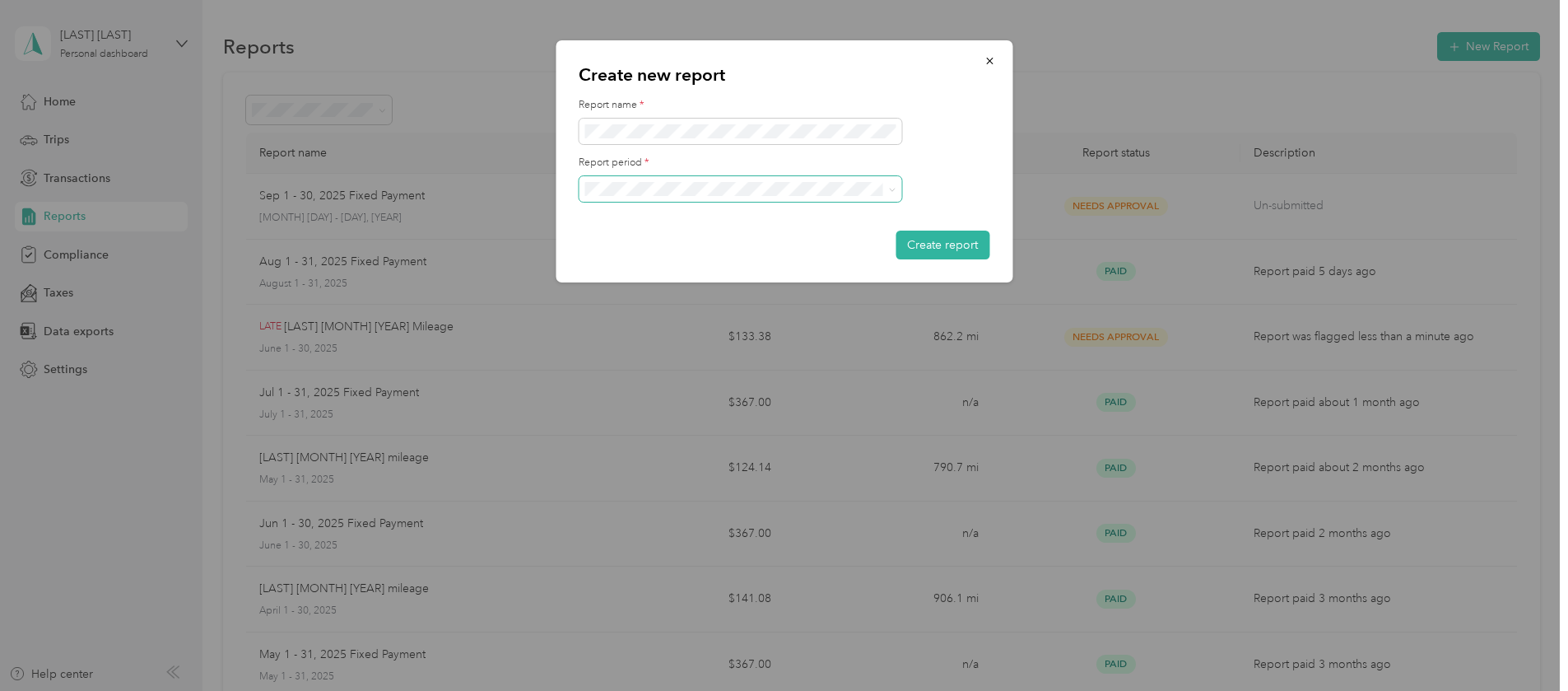 click 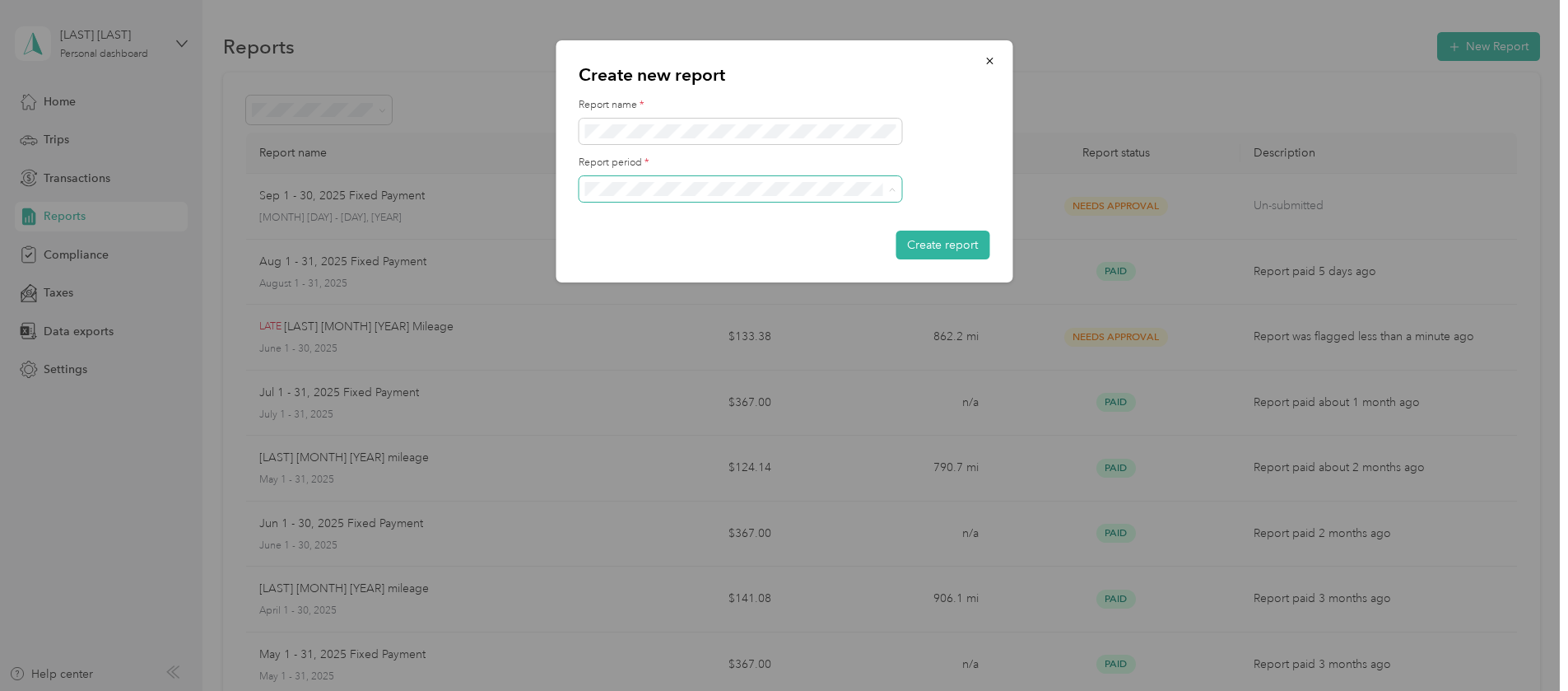click on "Jul 1 - 31, 2025" at bounding box center [740, 246] 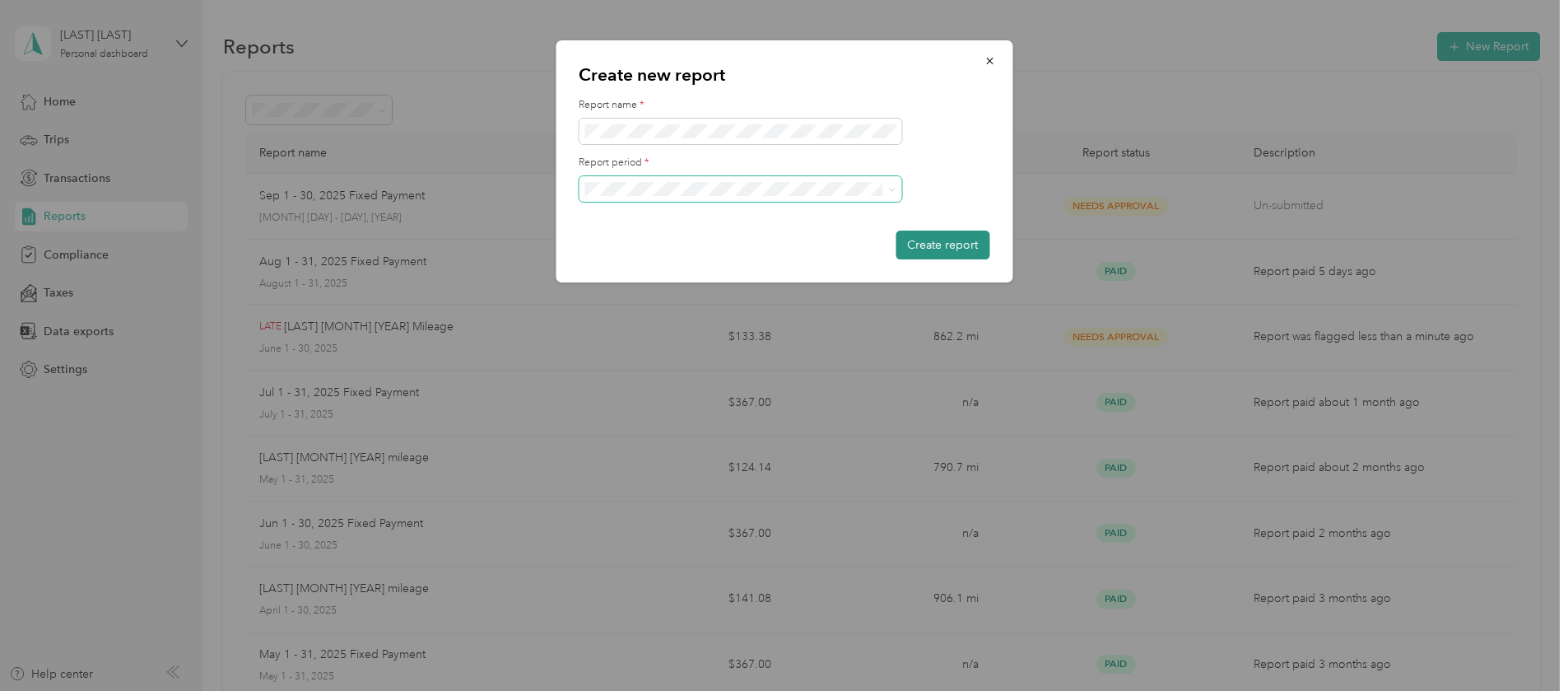 click on "Create report" at bounding box center (942, 245) 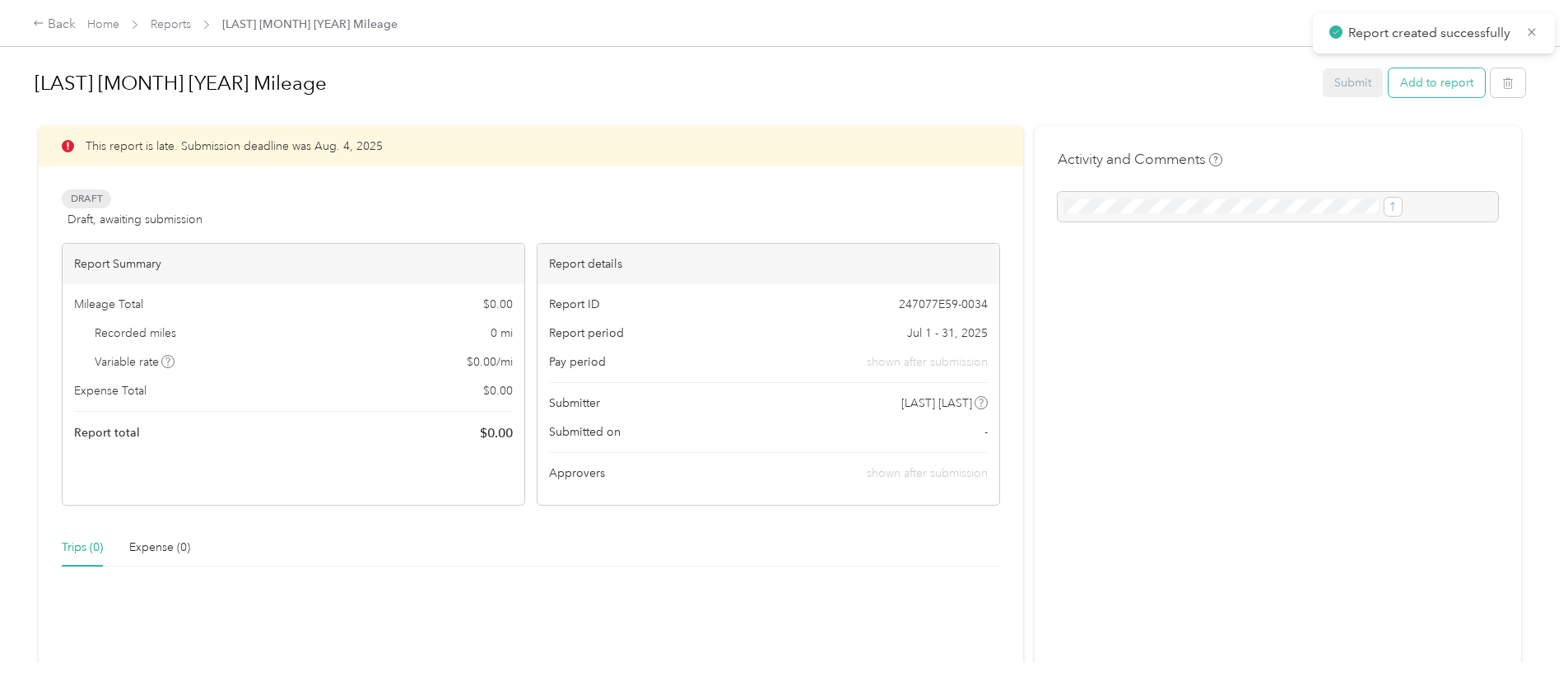 click on "Add to report" at bounding box center [1436, 82] 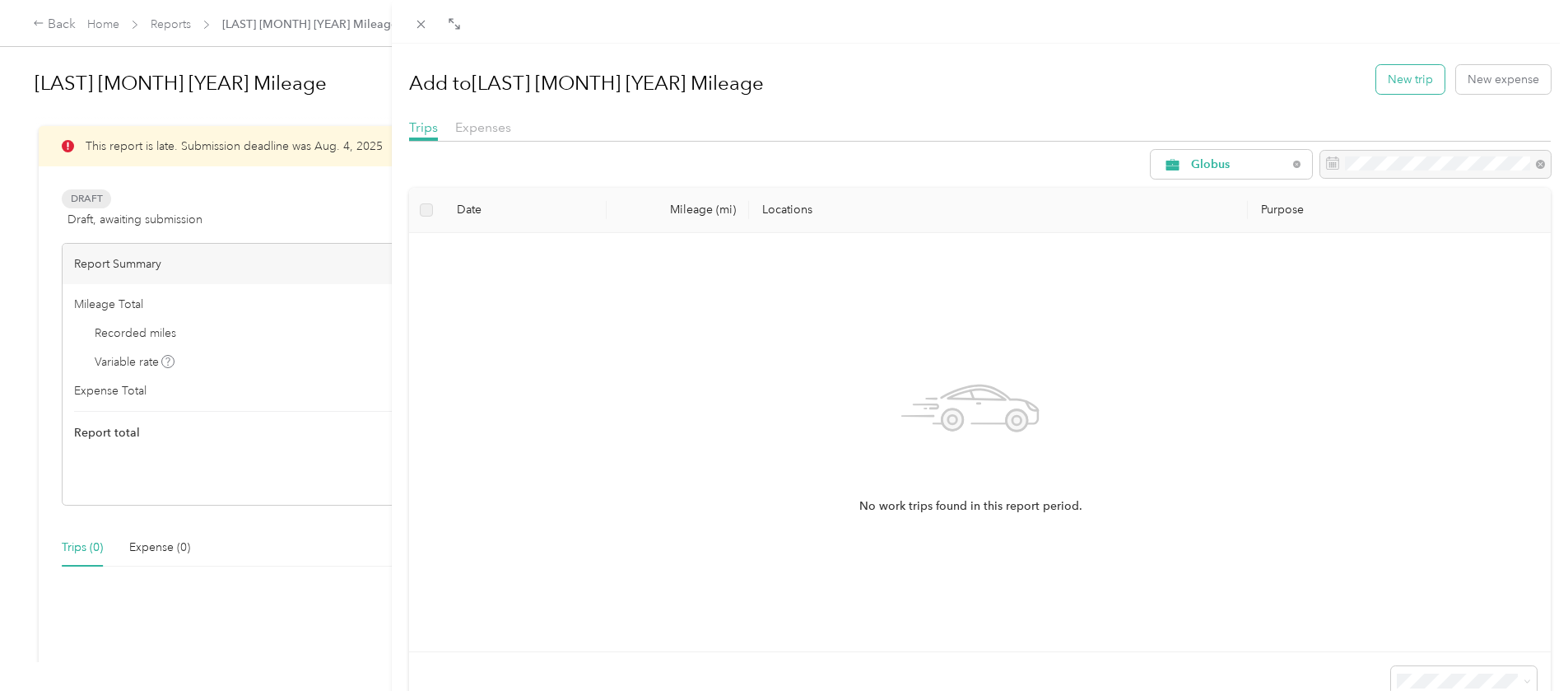 click on "New trip" at bounding box center [1410, 79] 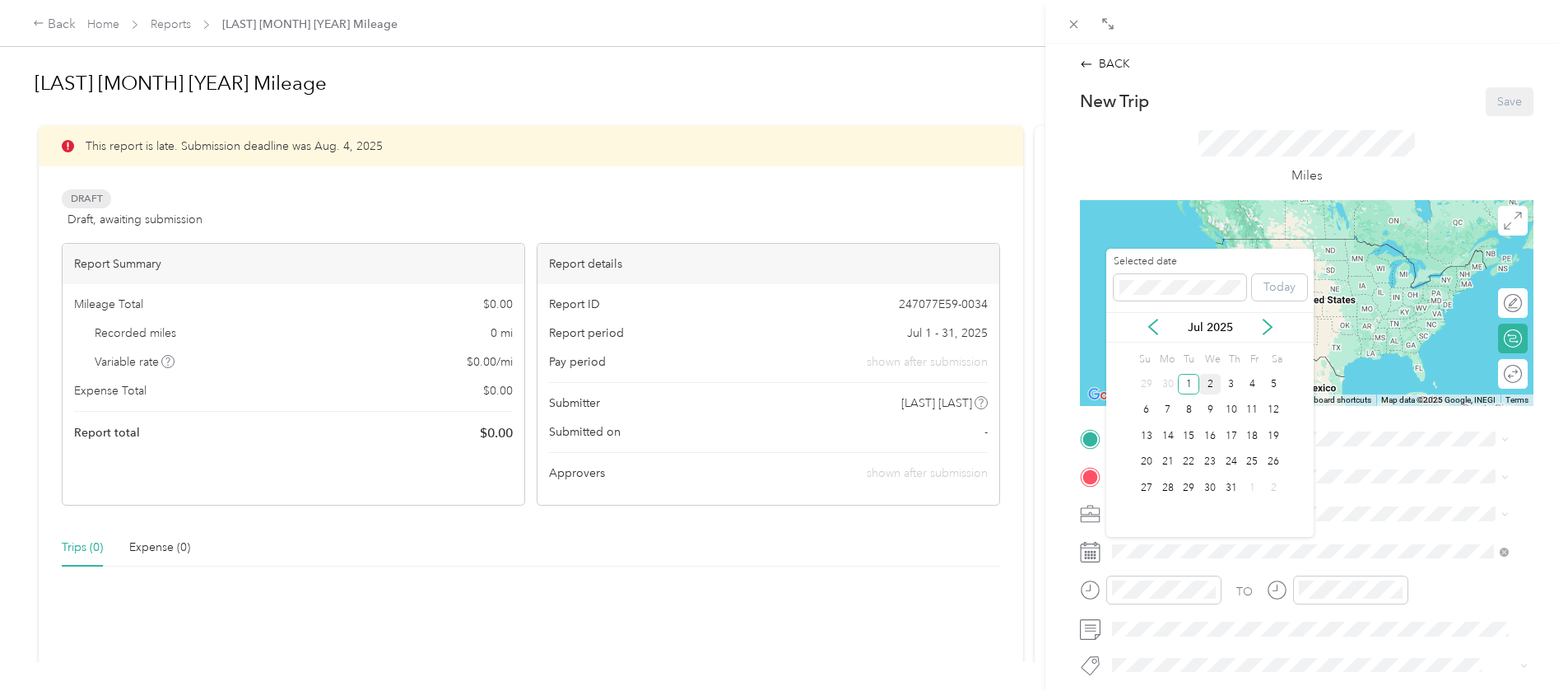 click on "2" at bounding box center (1210, 384) 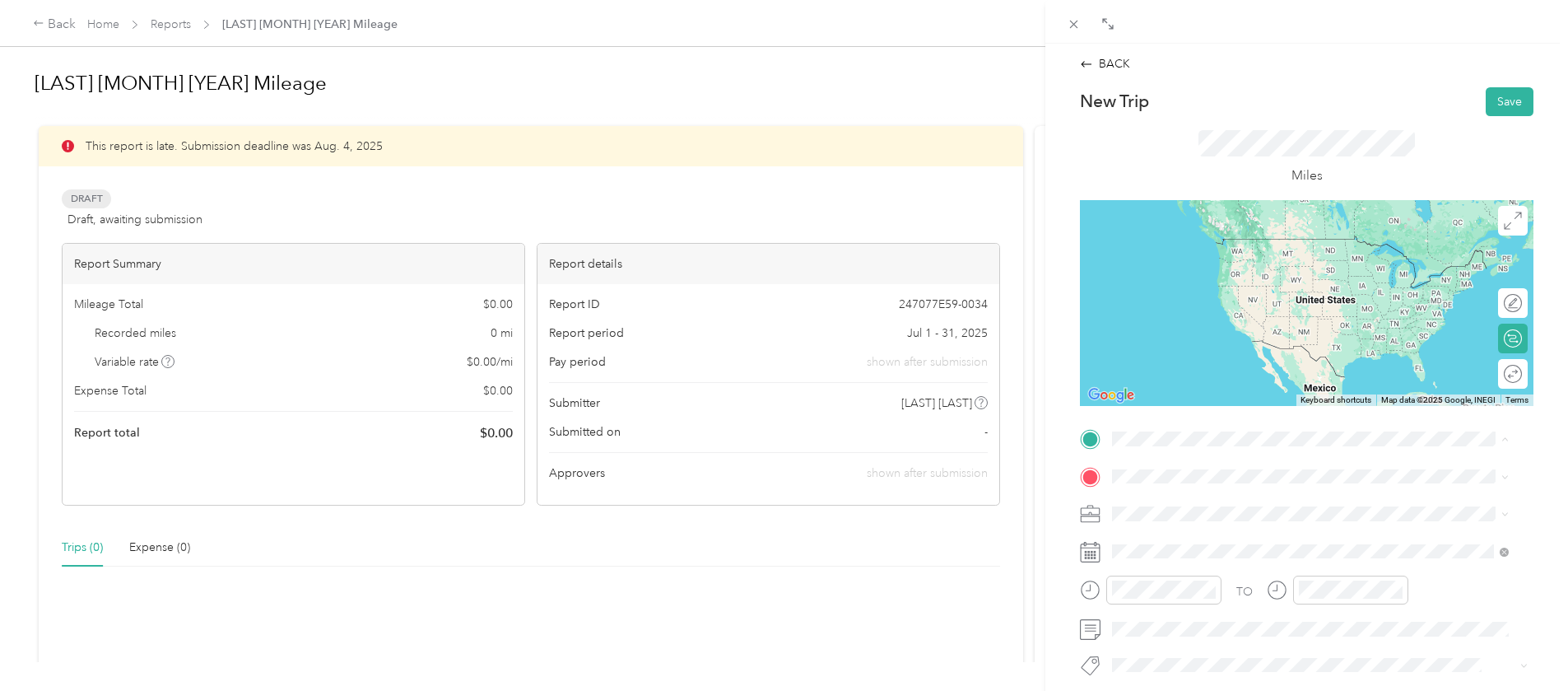 click on "[NUMBER] [STREET], [CITY], [STATE], [COUNTRY] , [POSTAL_CODE], [CITY], [STATE]" at bounding box center [1323, 626] 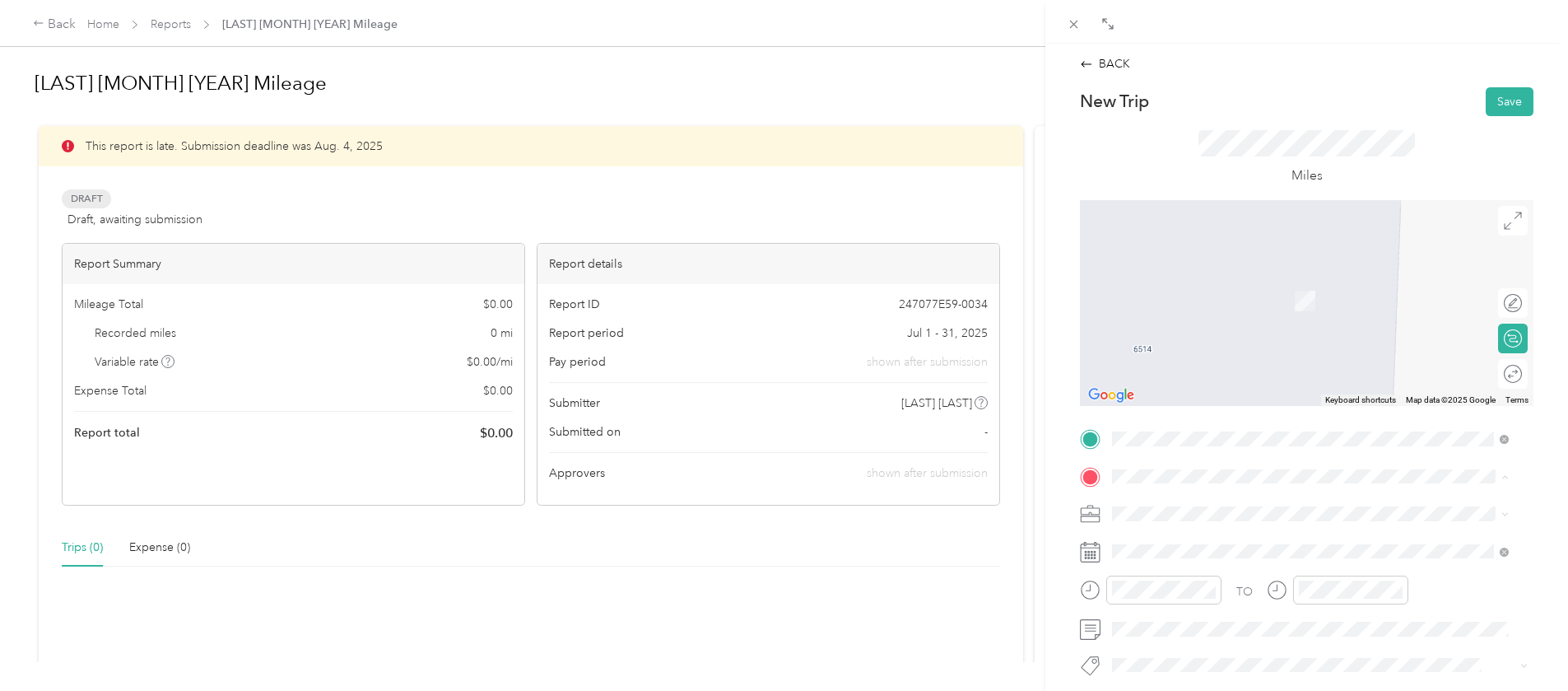 click on "[NUMBER] [STREET], [POSTAL_CODE], [CITY], [STATE], [COUNTRY]" at bounding box center (1319, 352) 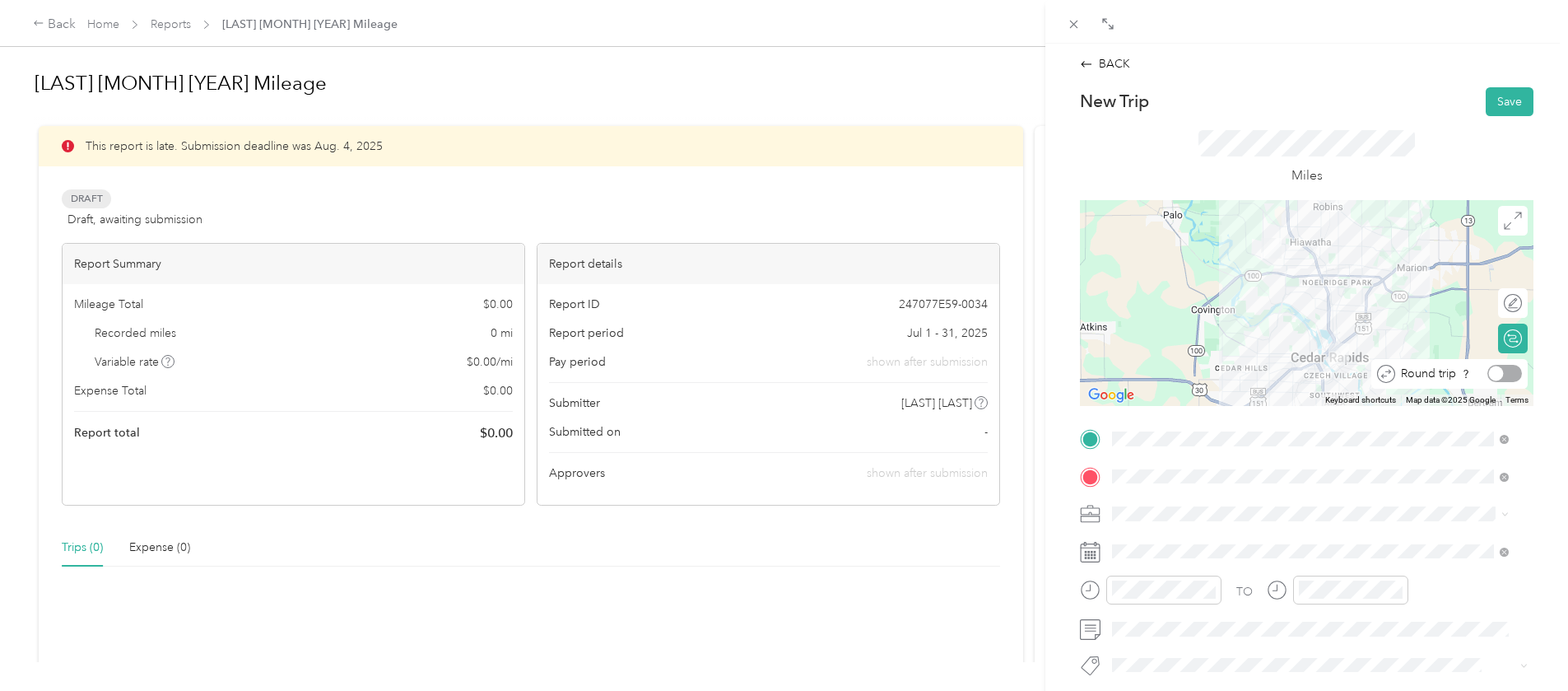 click at bounding box center (1505, 373) 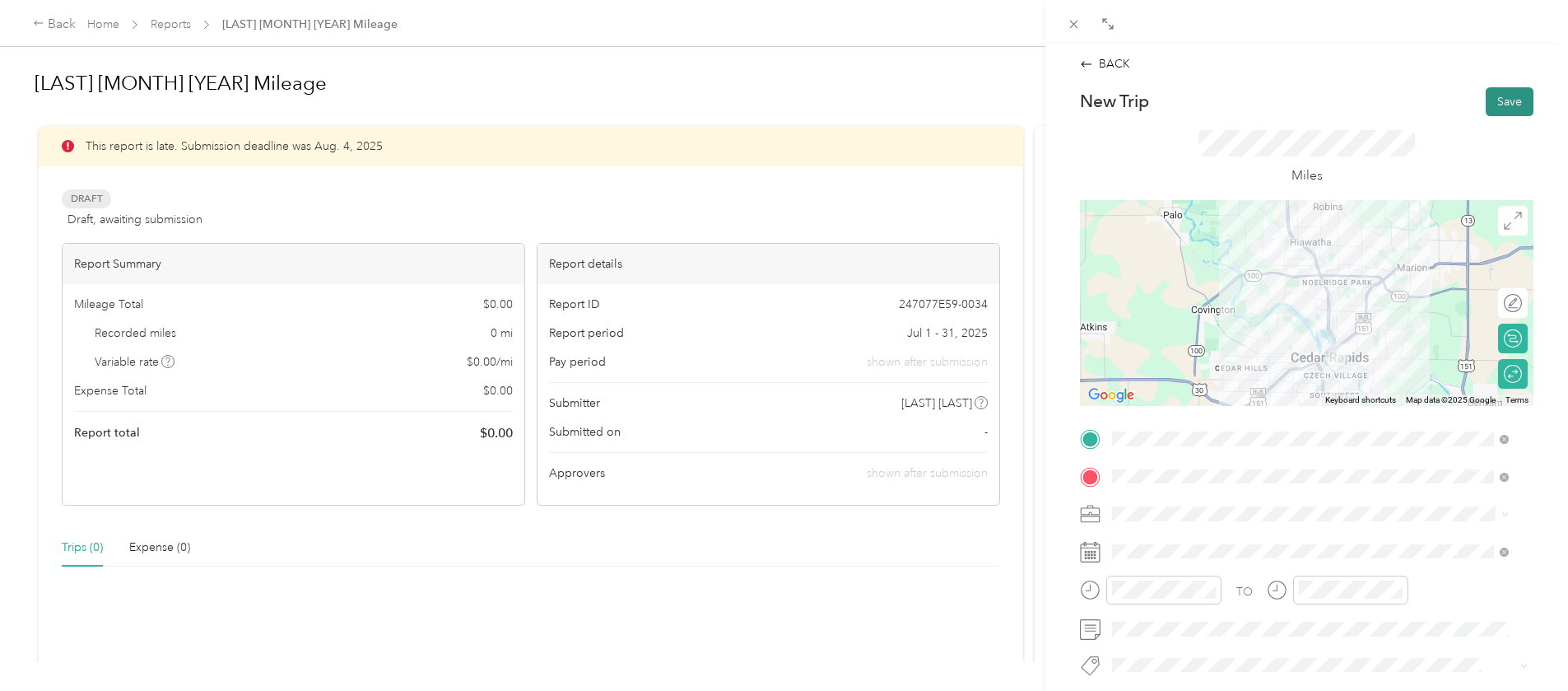 click on "Save" at bounding box center [1510, 101] 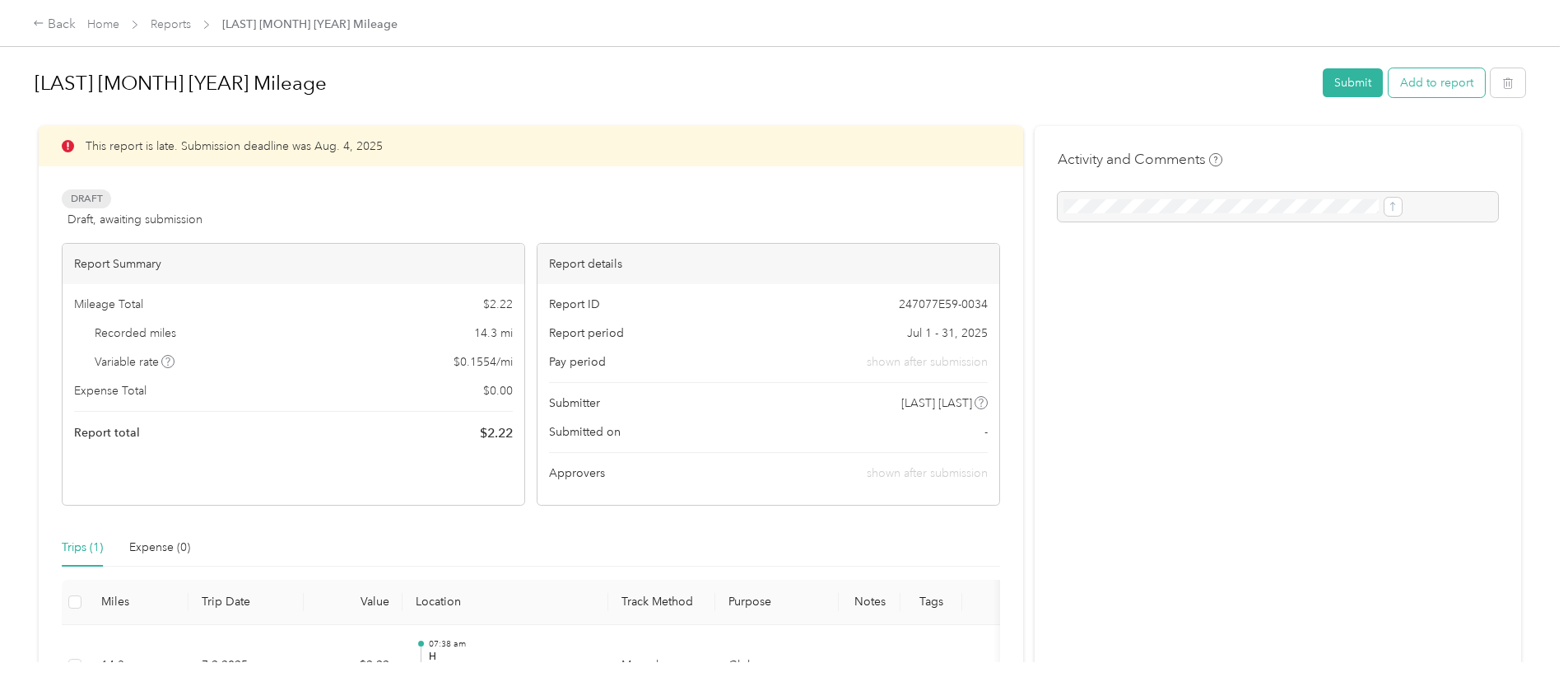 click on "Add to report" at bounding box center [1436, 82] 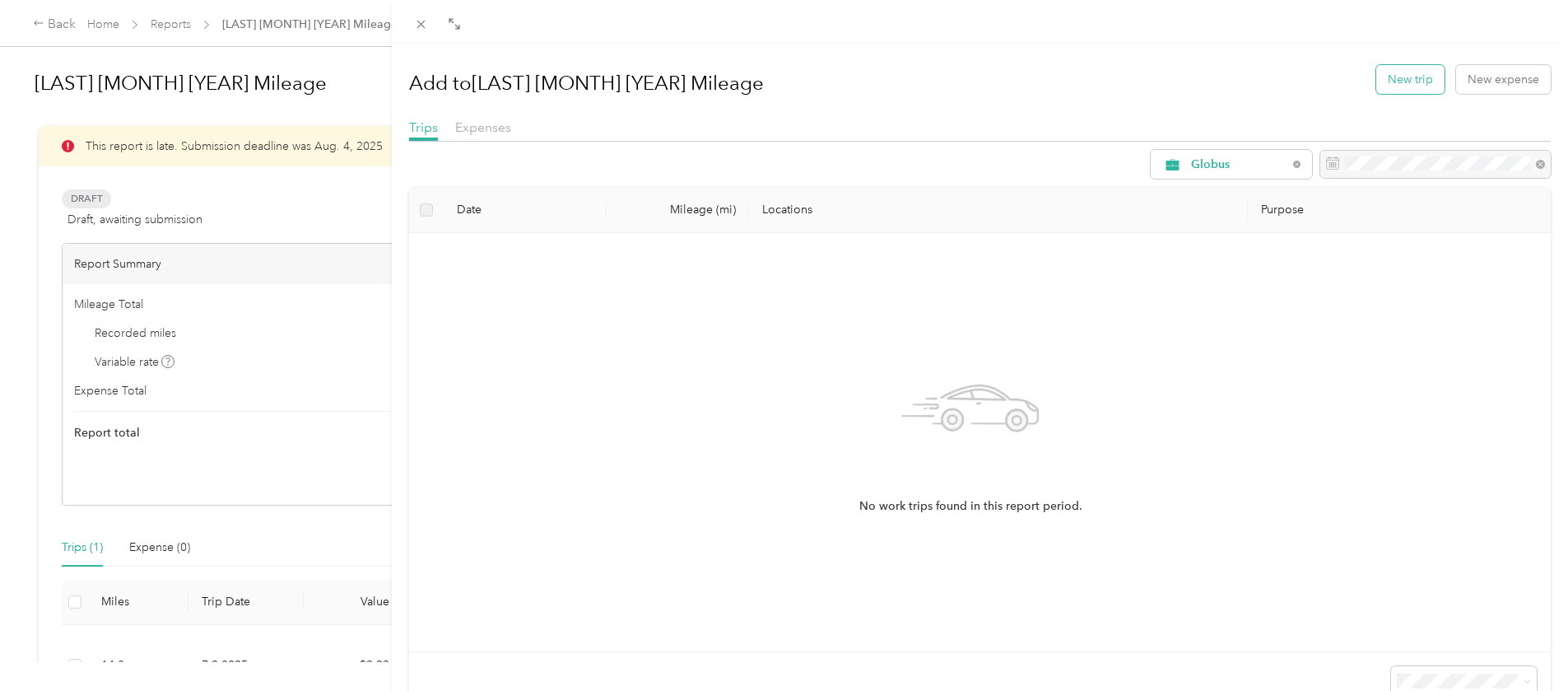 click on "New trip" at bounding box center [1410, 79] 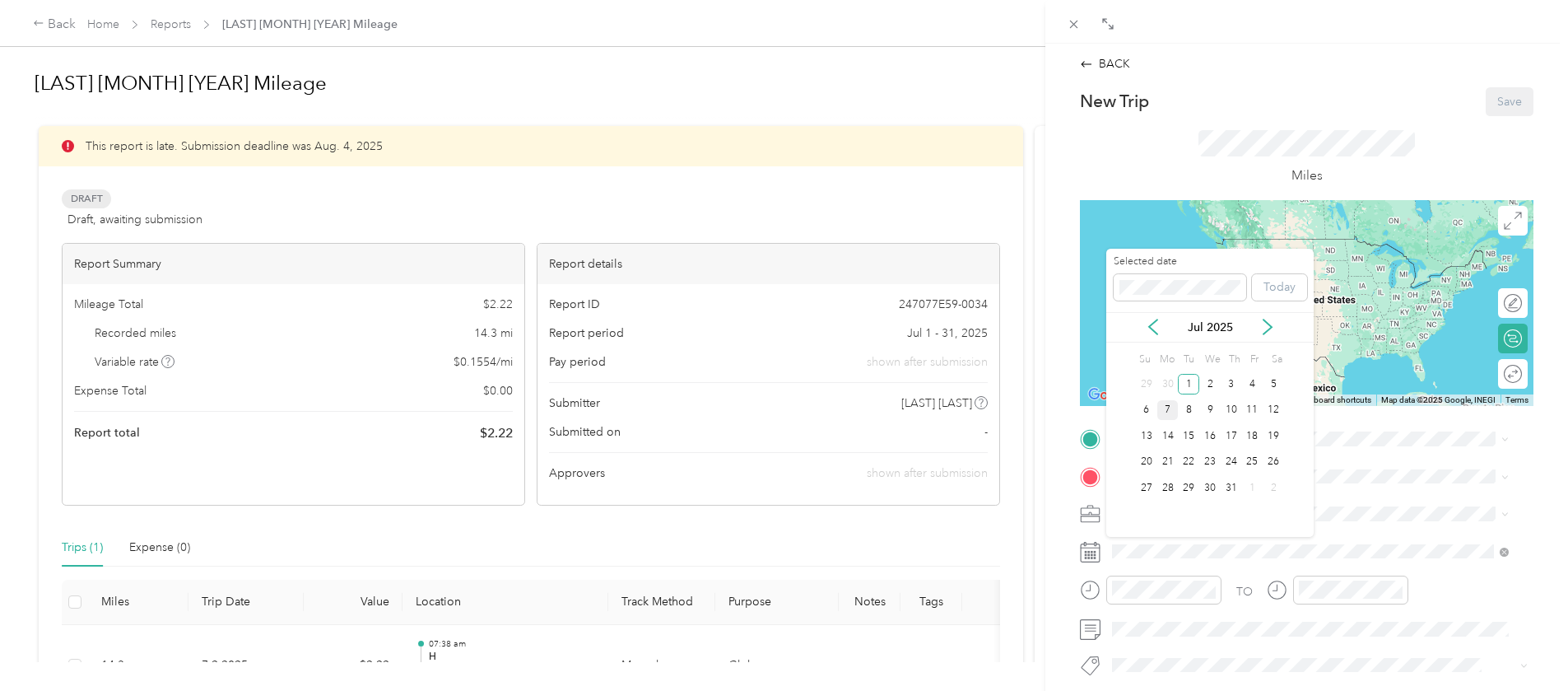 click on "7" at bounding box center (1168, 410) 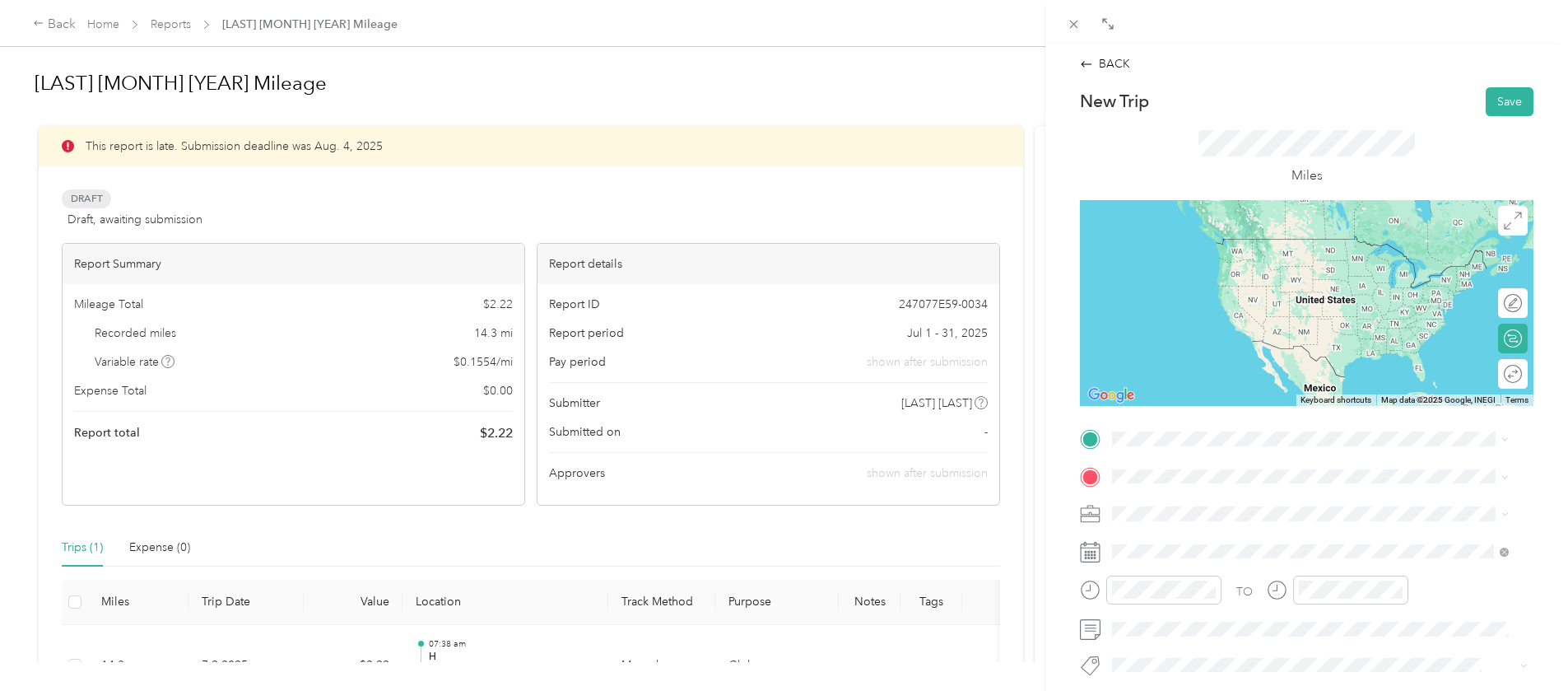 click on "[NUMBER] [STREET], [STATE], [COUNTRY] , [POSTAL_CODE], [CITY], [STATE]" at bounding box center (1322, 635) 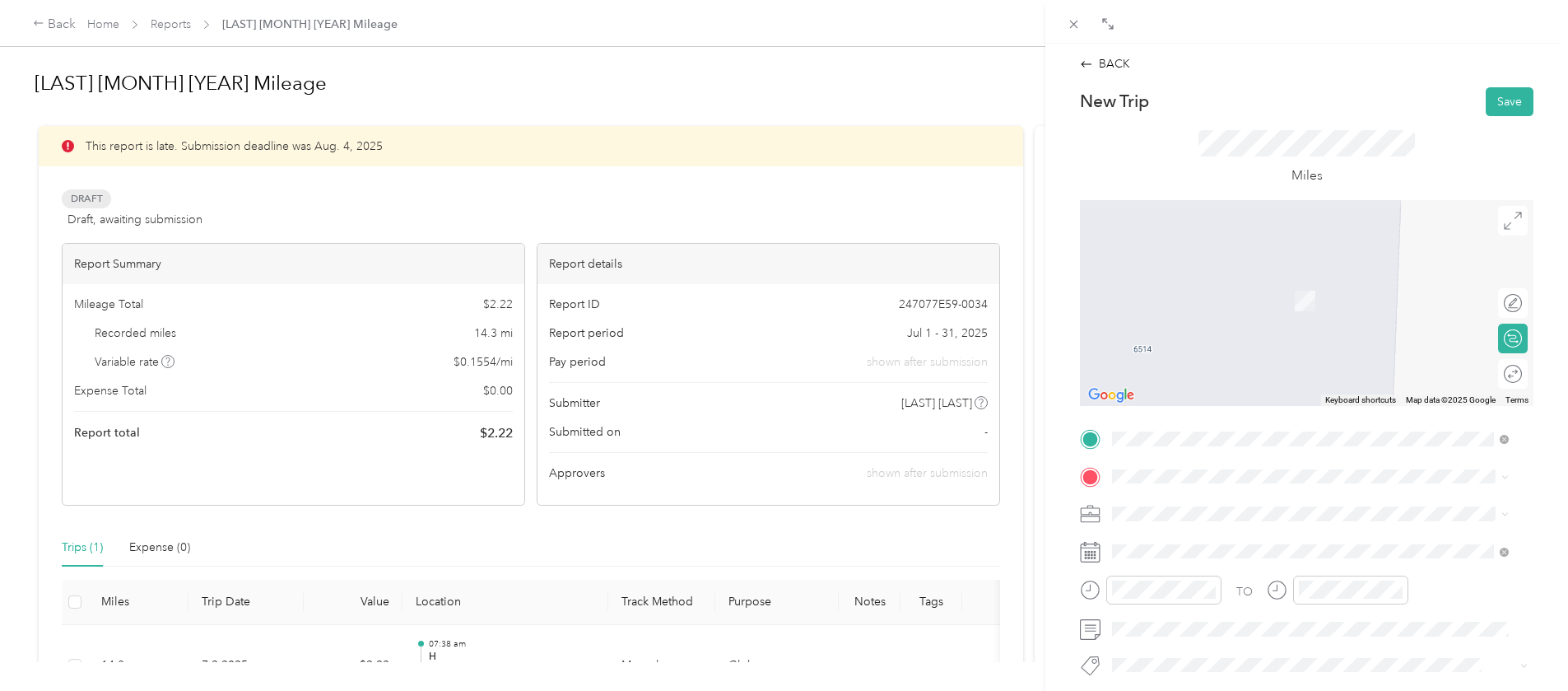 click on "[ORGANIZATION] [NUMBER] [STREET], [POSTAL_CODE], [CITY], [STATE], [COUNTRY]" at bounding box center (1319, 342) 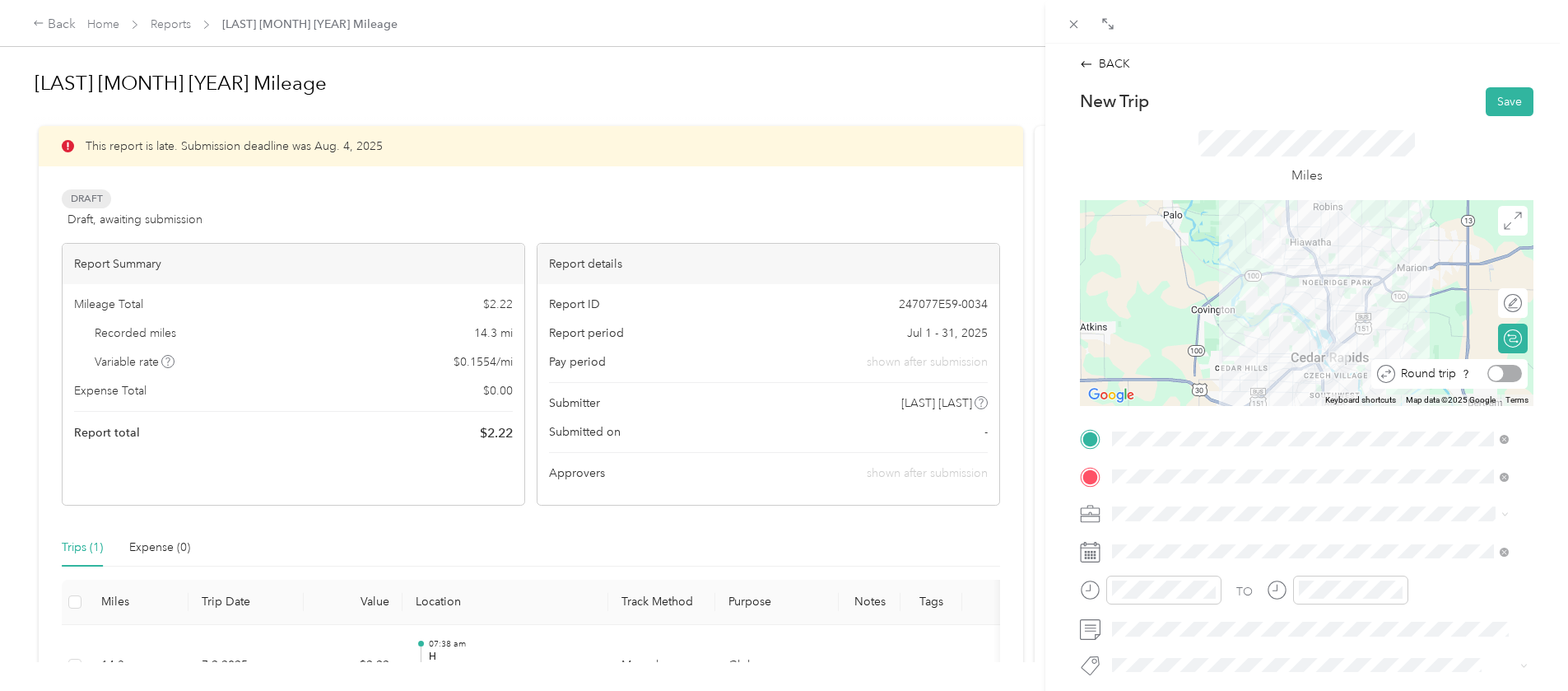 click at bounding box center [1505, 373] 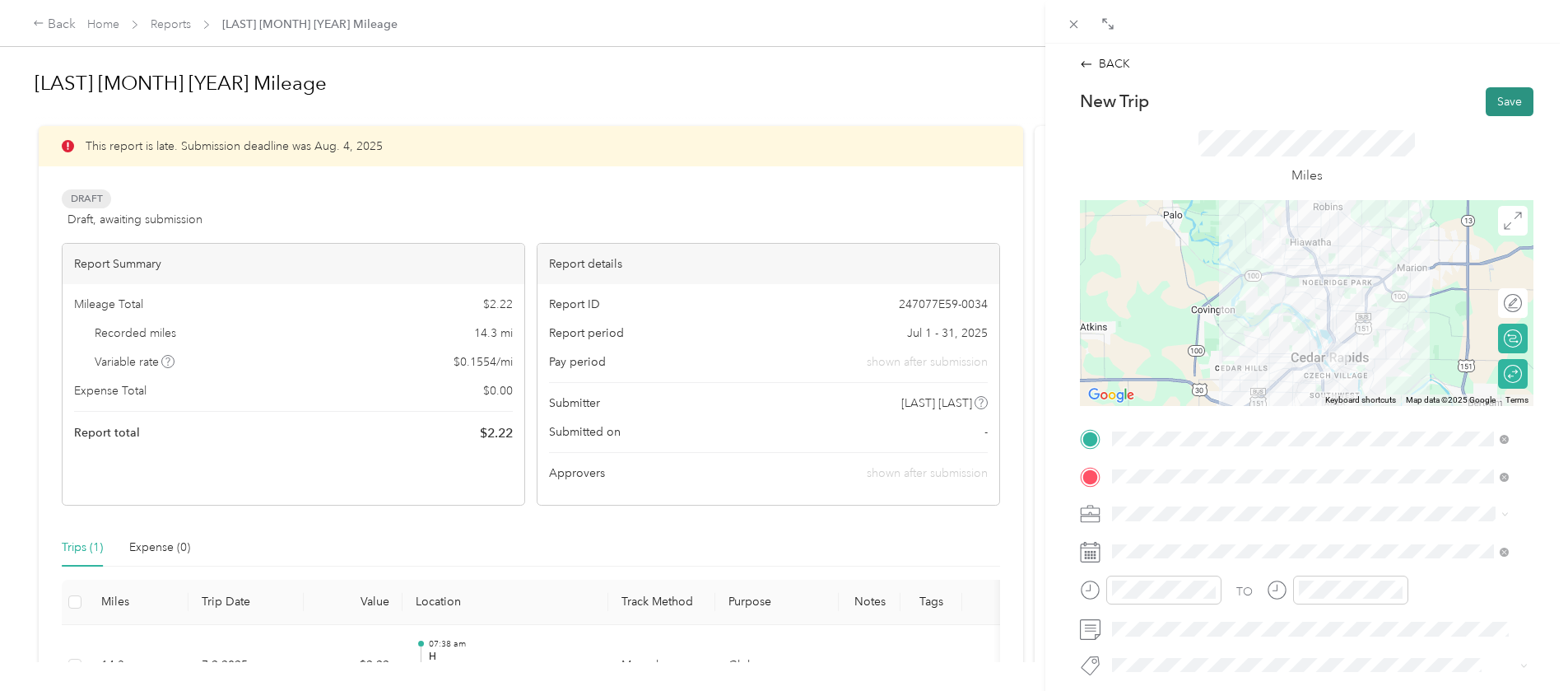 click on "Save" at bounding box center (1510, 101) 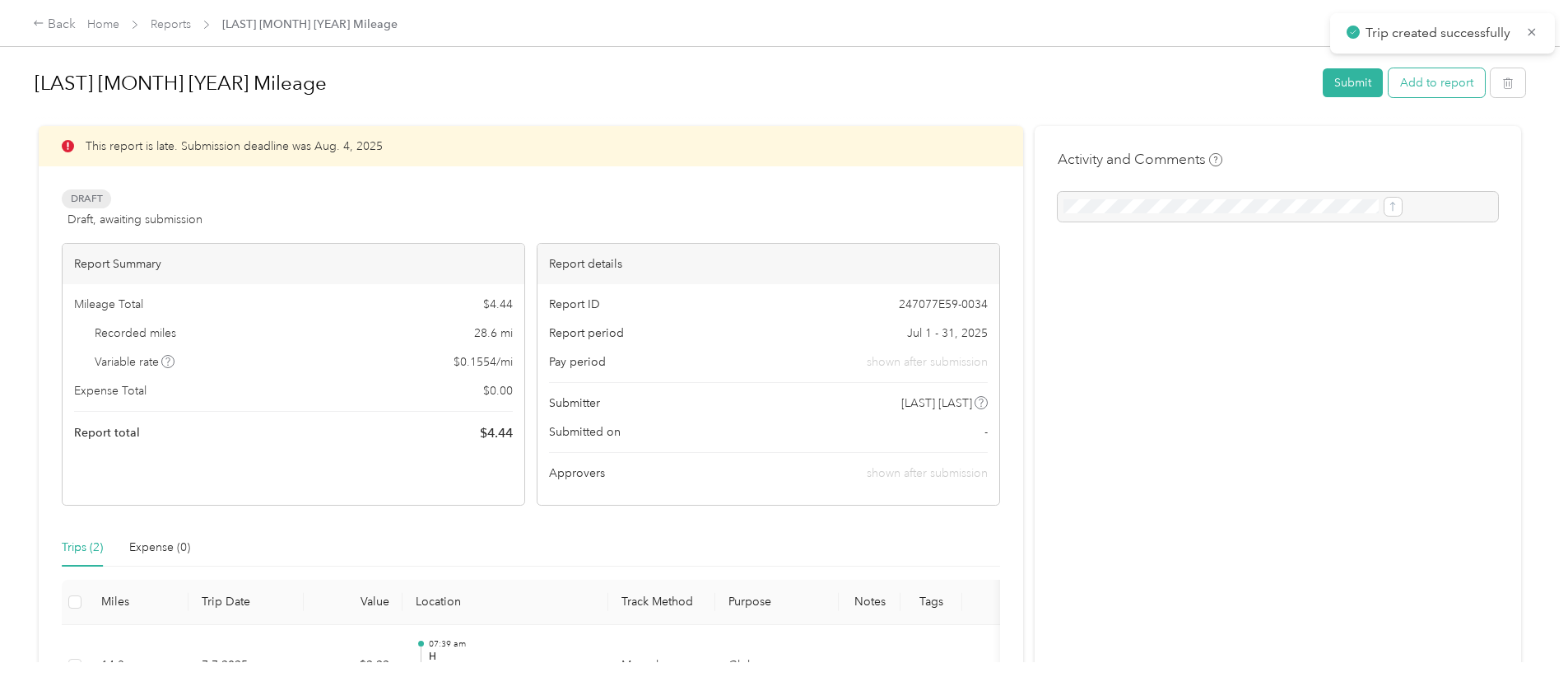 click on "Add to report" at bounding box center [1436, 82] 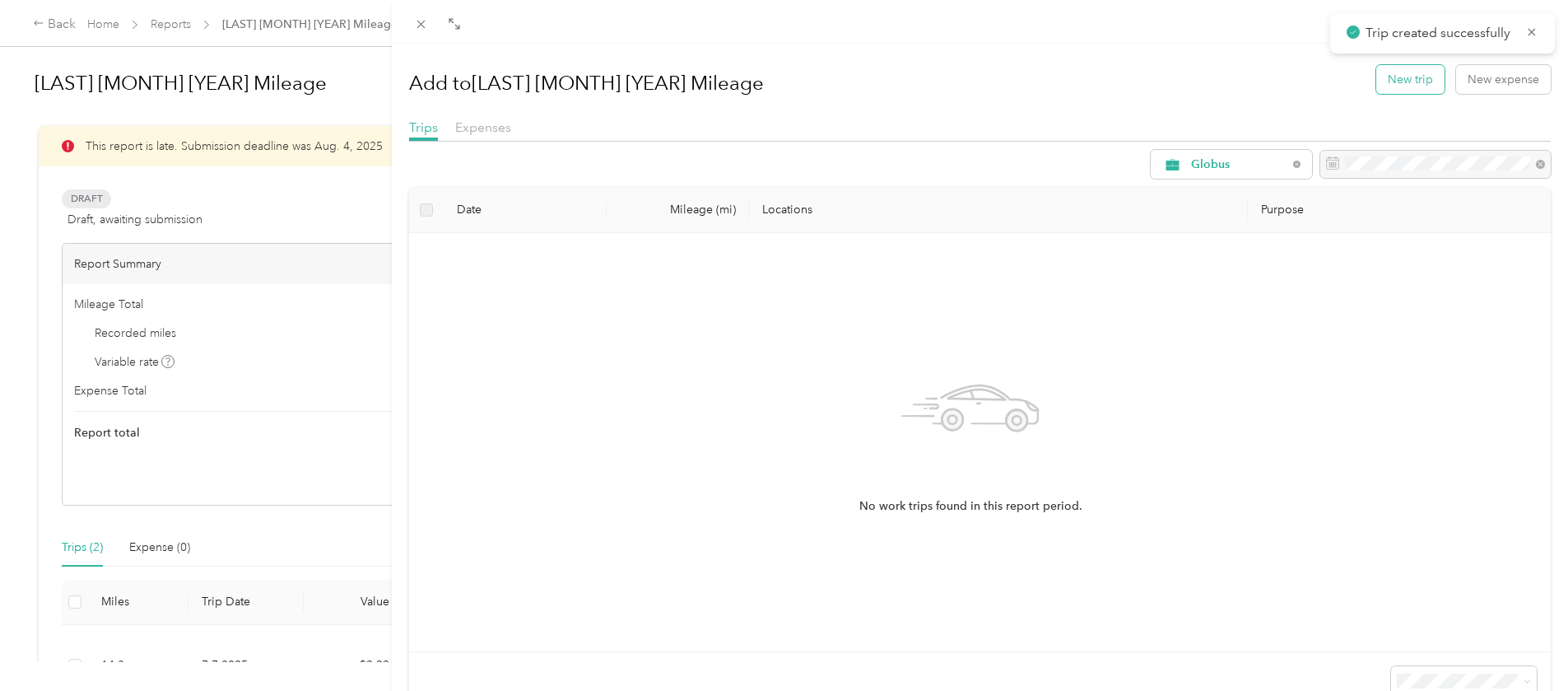 click on "New trip" at bounding box center (1410, 79) 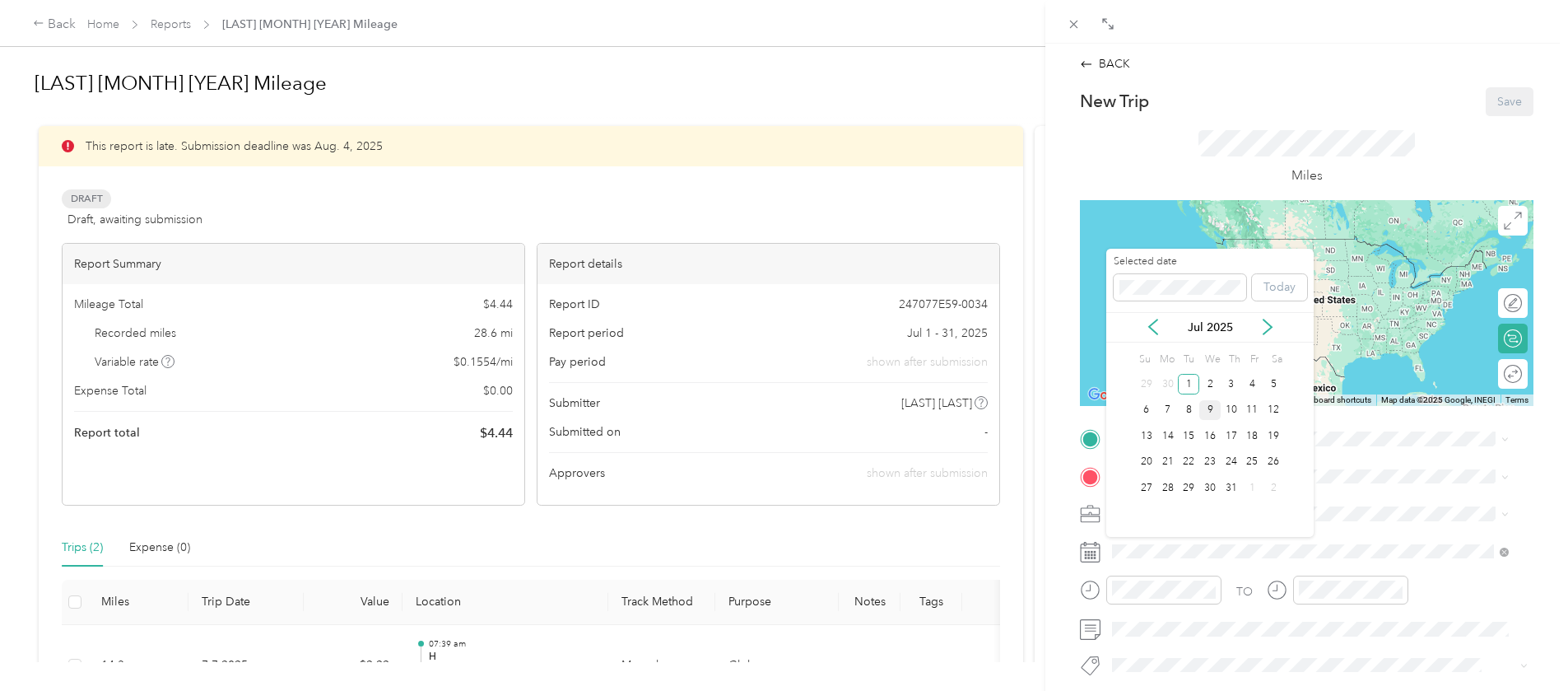 click on "9" at bounding box center (1210, 410) 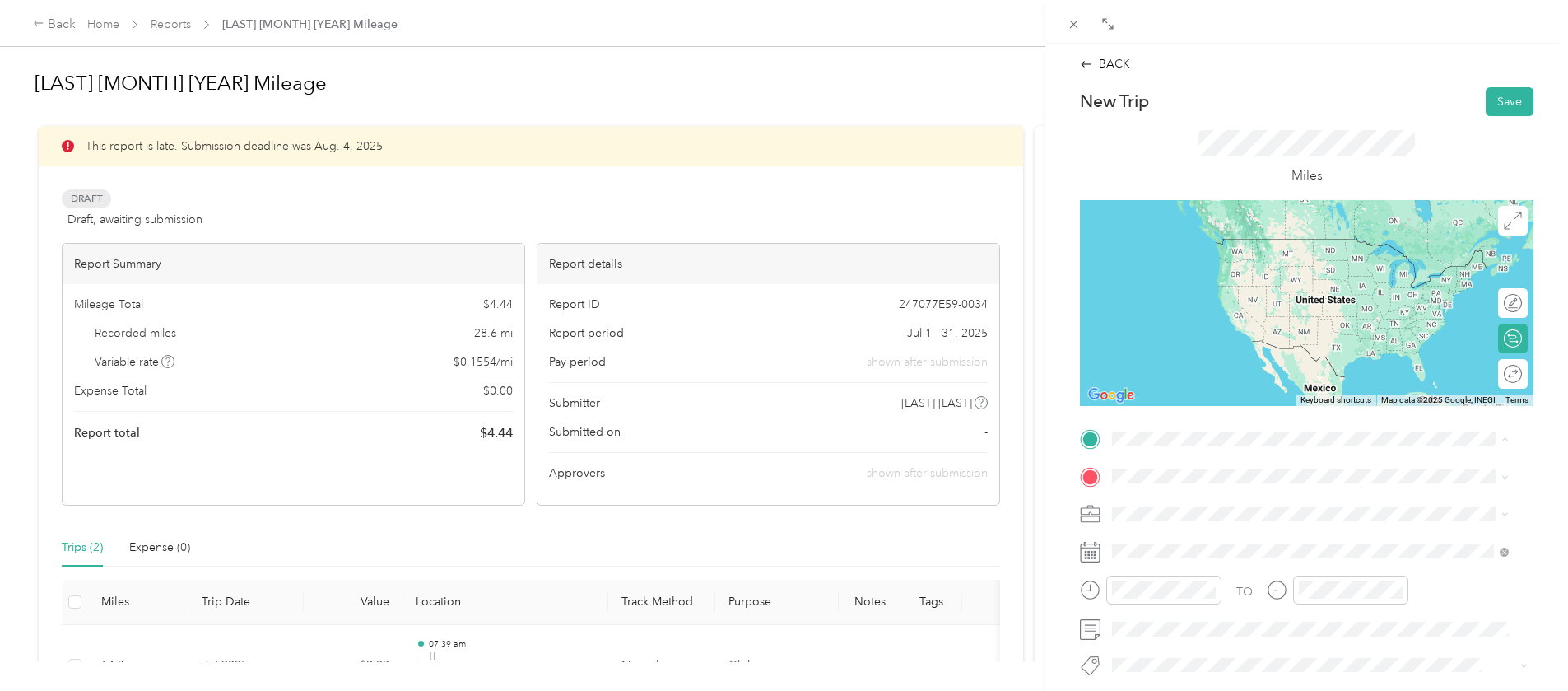 click on "[NUMBER] [STREET], [CITY], [STATE], [COUNTRY] , [POSTAL_CODE], [CITY], [STATE]" at bounding box center [1323, 626] 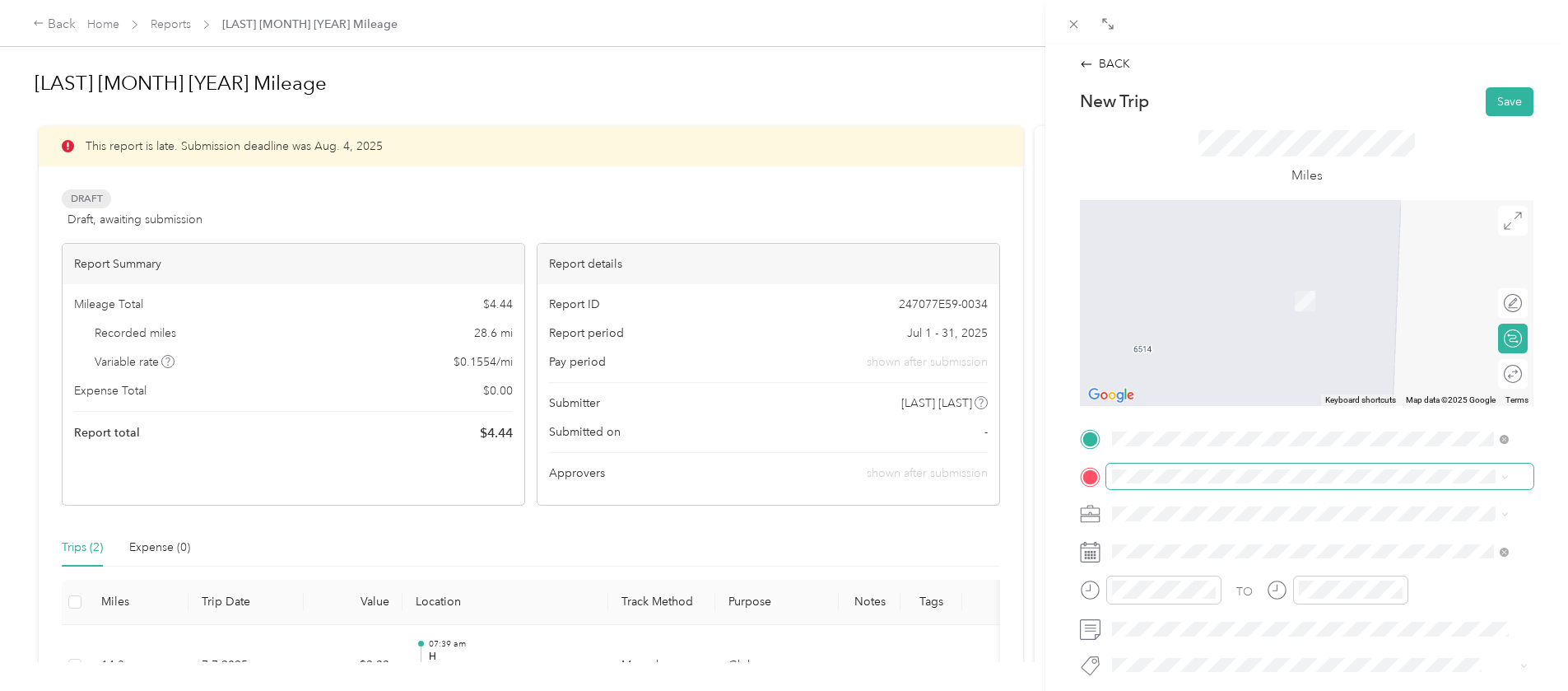 click at bounding box center (1319, 477) 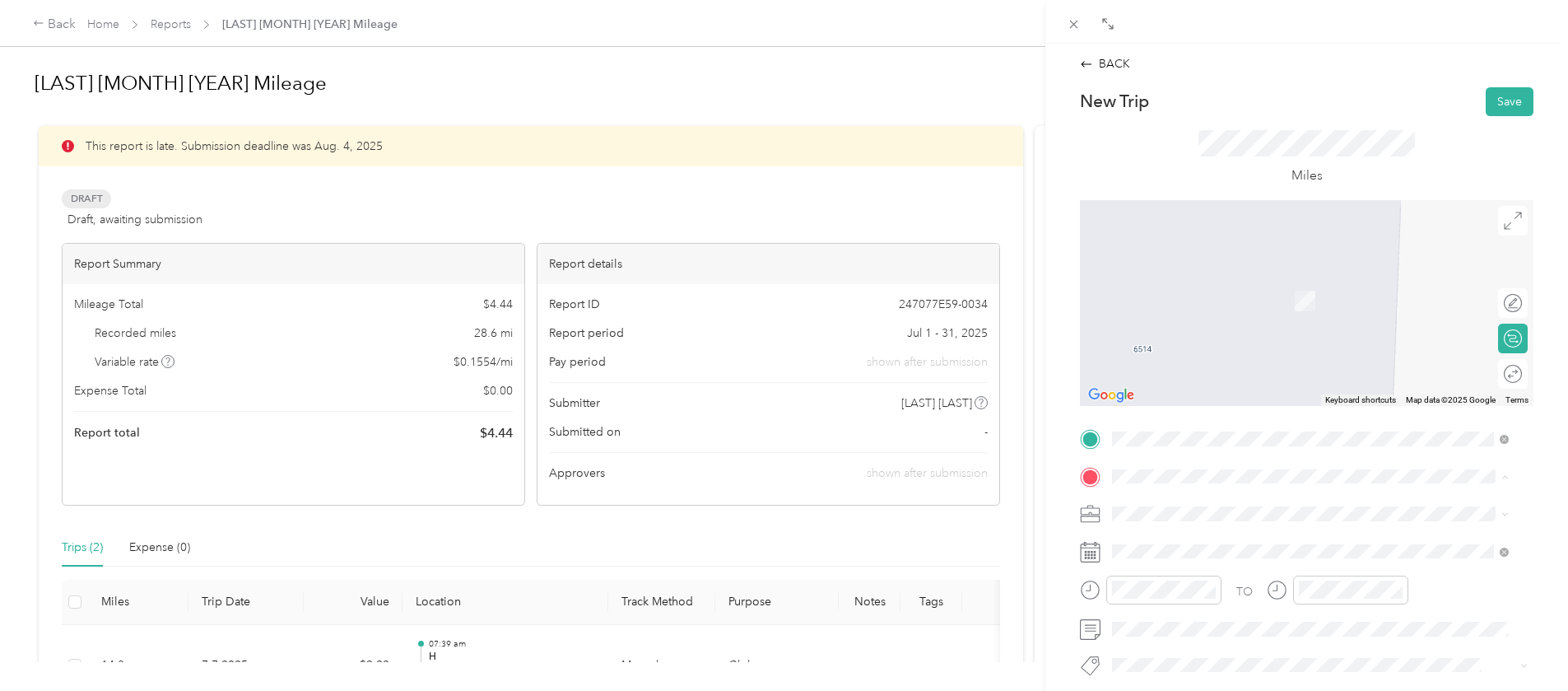 click on "[NUMBER] [POSTAL_CODE], [CITY], [STATE], [COUNTRY]" at bounding box center (1292, 300) 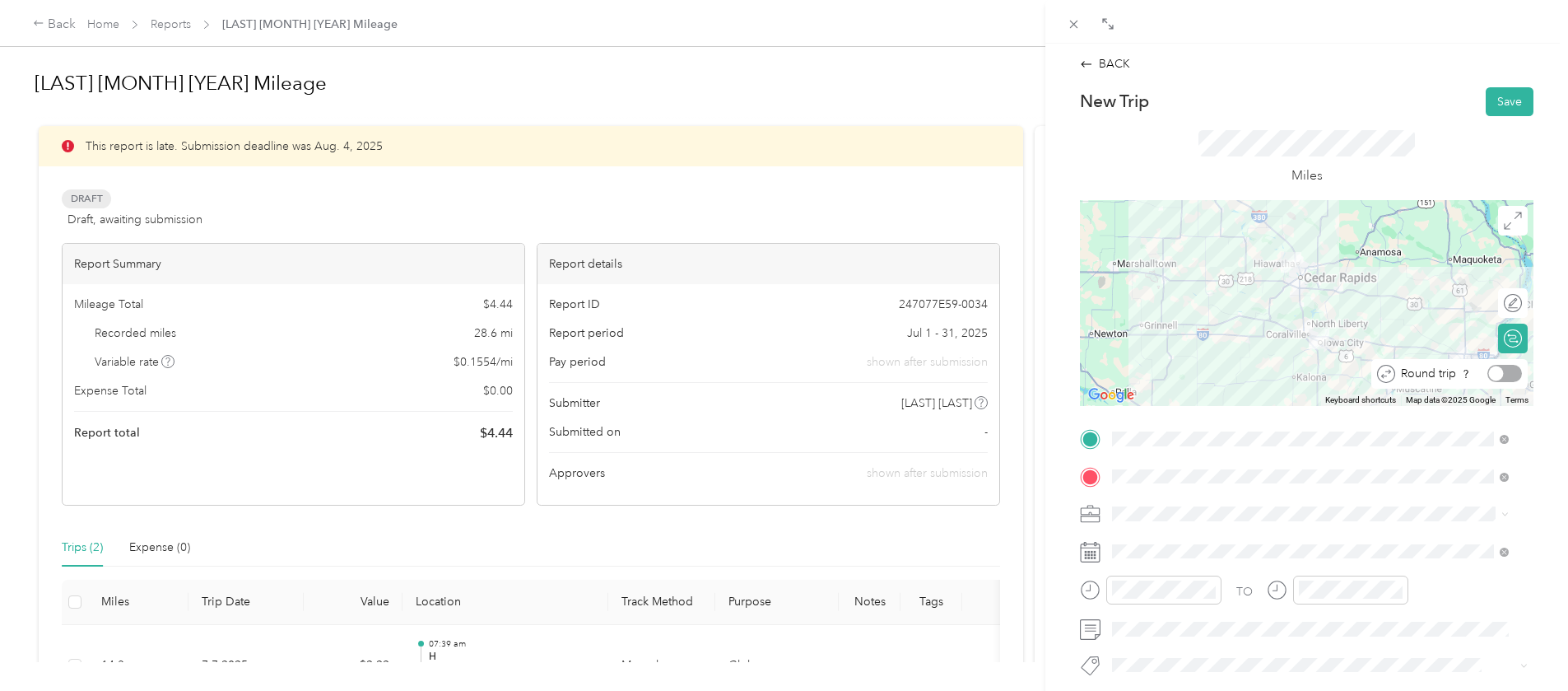 click at bounding box center [1505, 373] 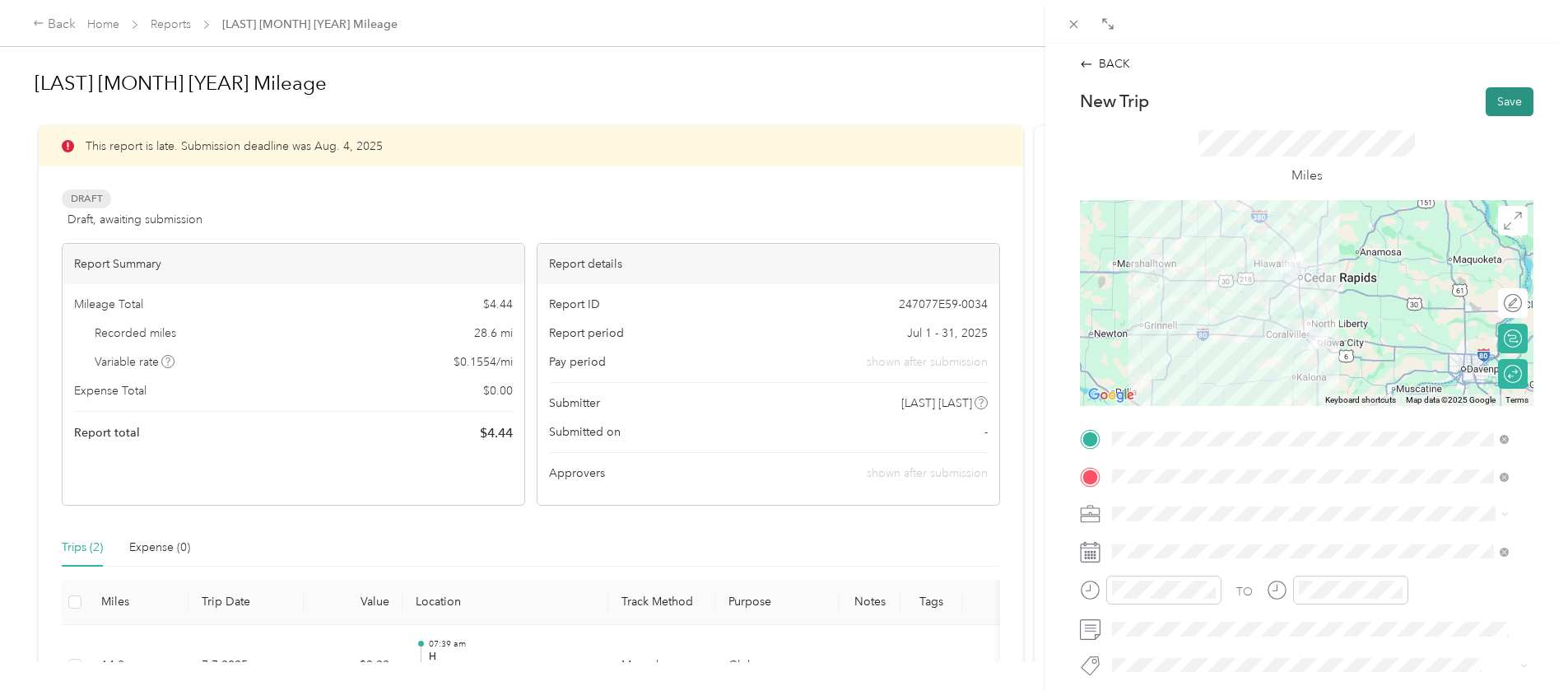 click on "Save" at bounding box center [1510, 101] 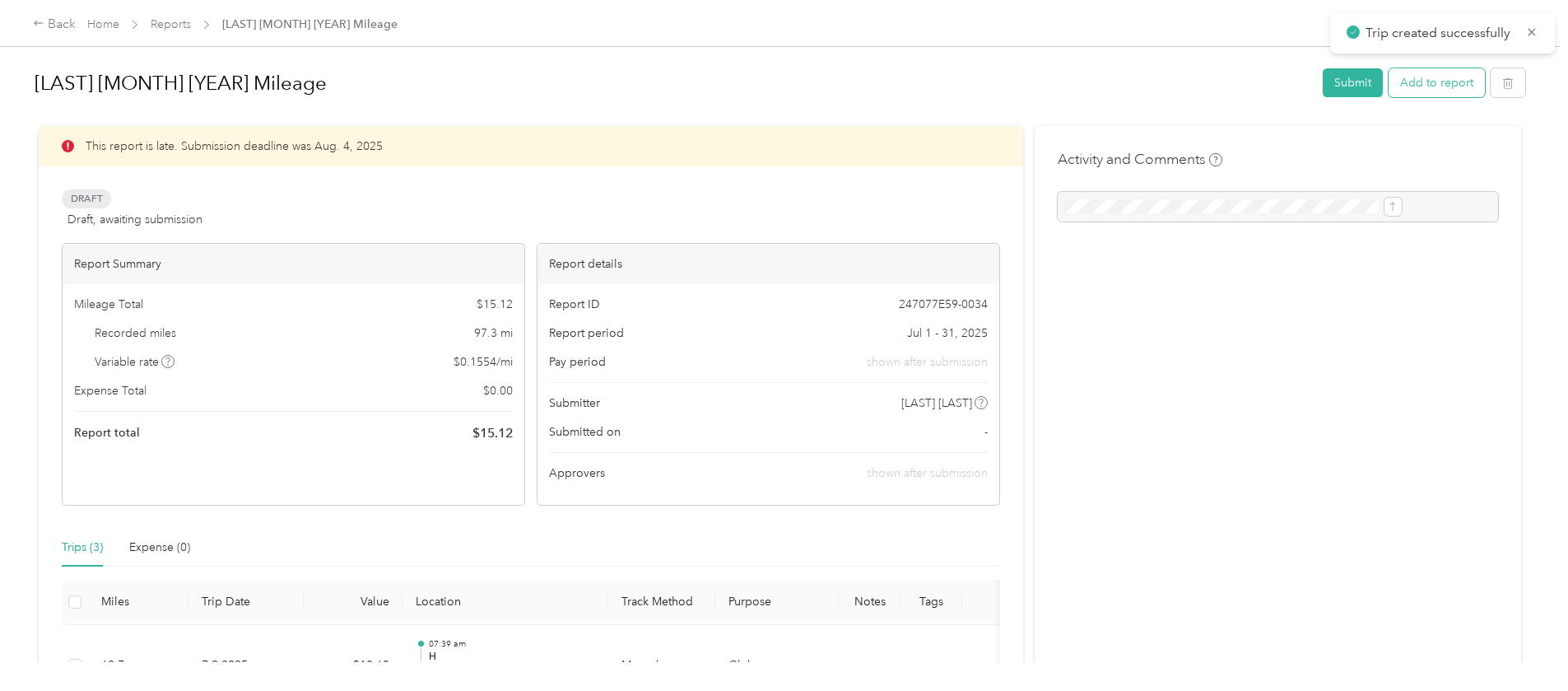 click on "Add to report" at bounding box center [1436, 82] 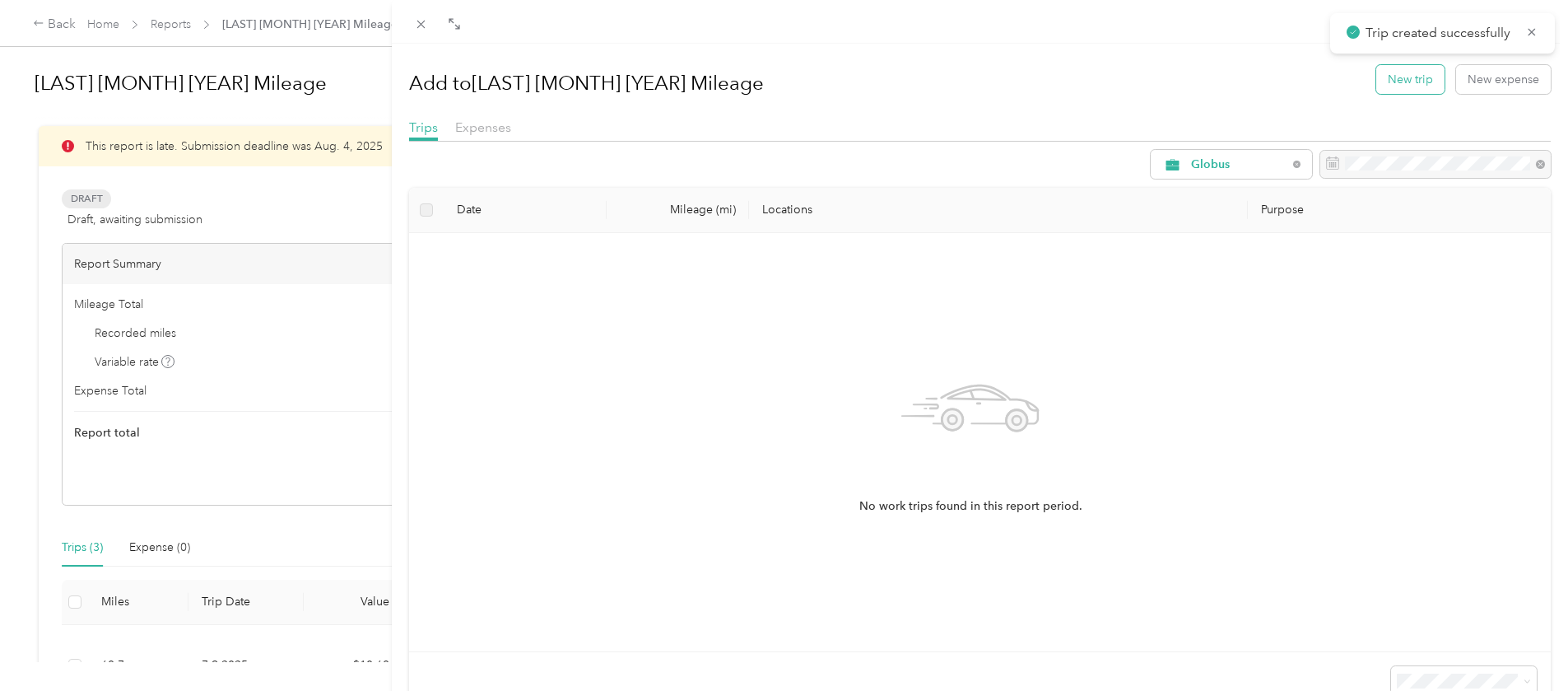 click on "New trip" at bounding box center [1410, 79] 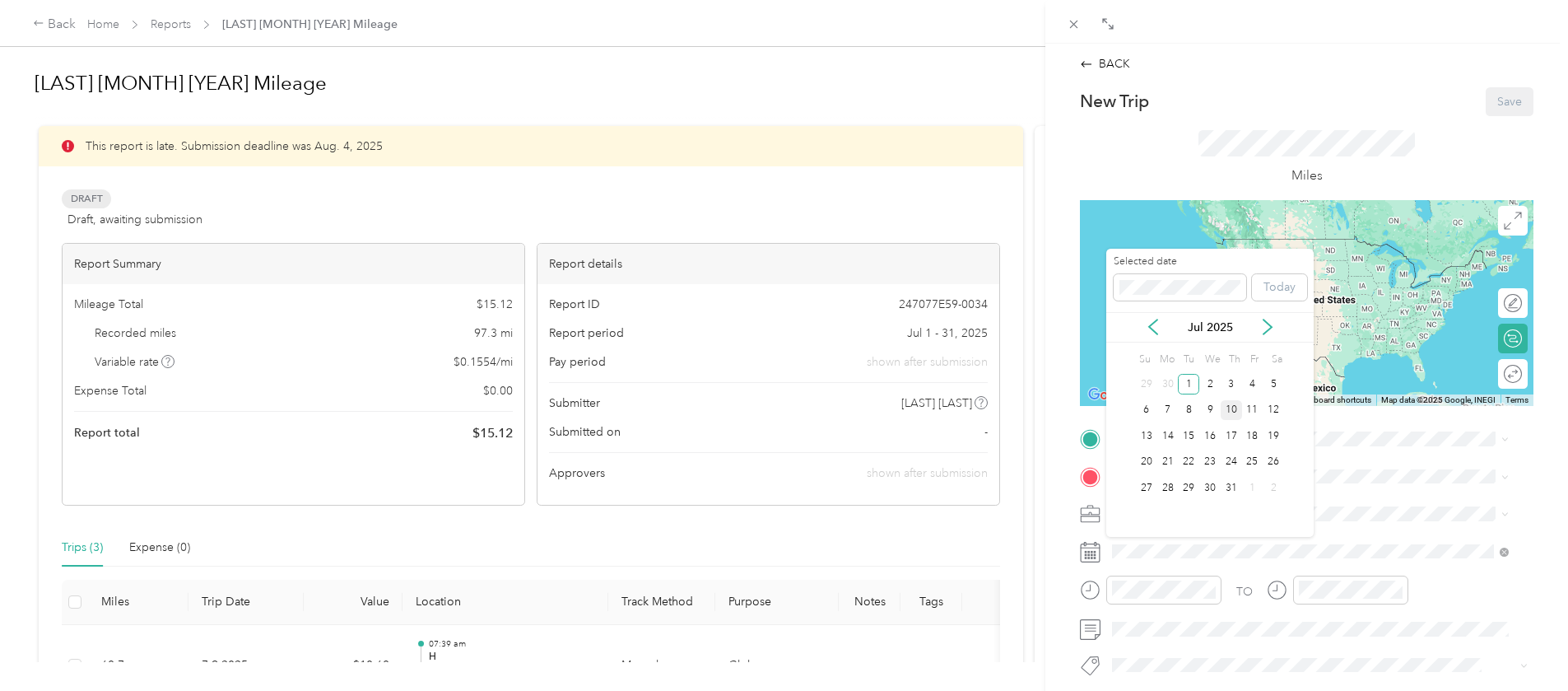 click on "10" at bounding box center [1231, 410] 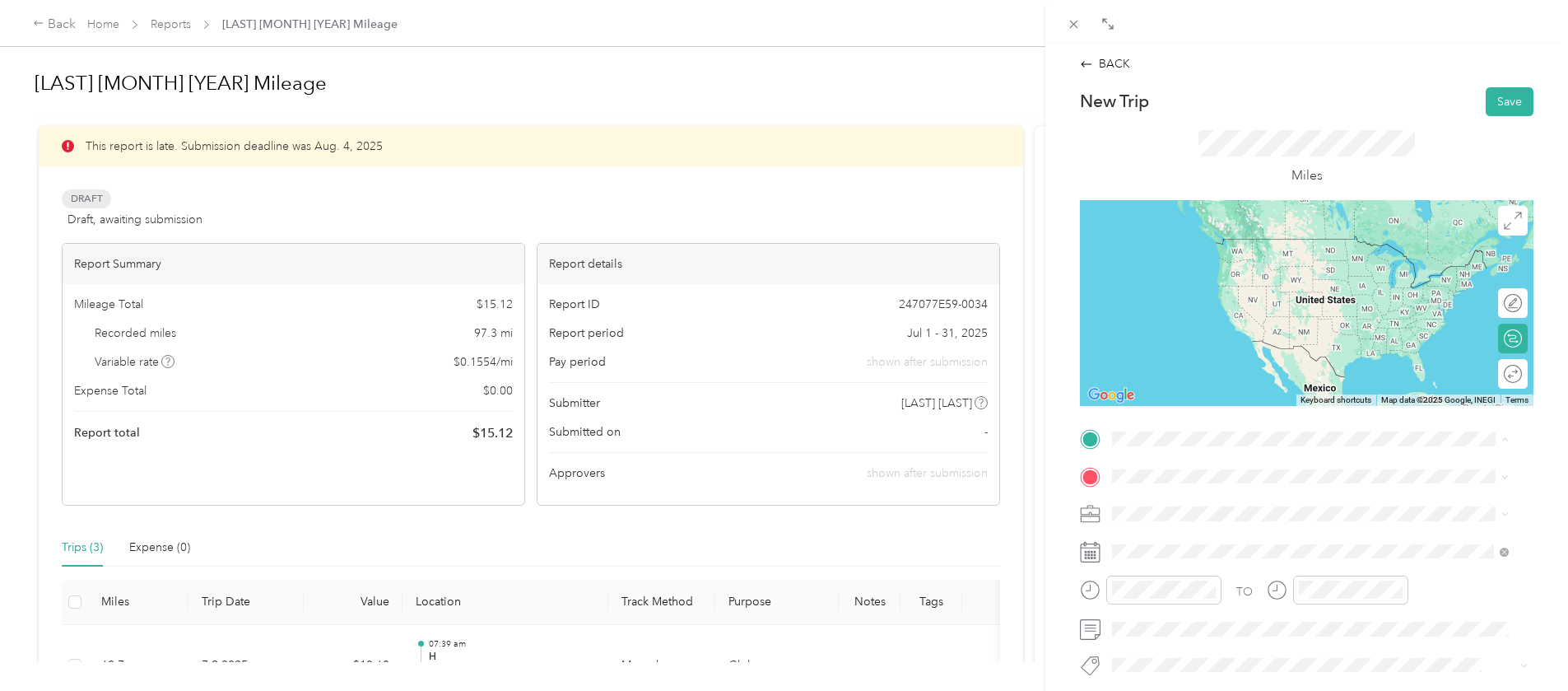 click on "[NUMBER] [STREET], [STATE], [COUNTRY] , [POSTAL_CODE], [CITY], [STATE]" at bounding box center [1322, 635] 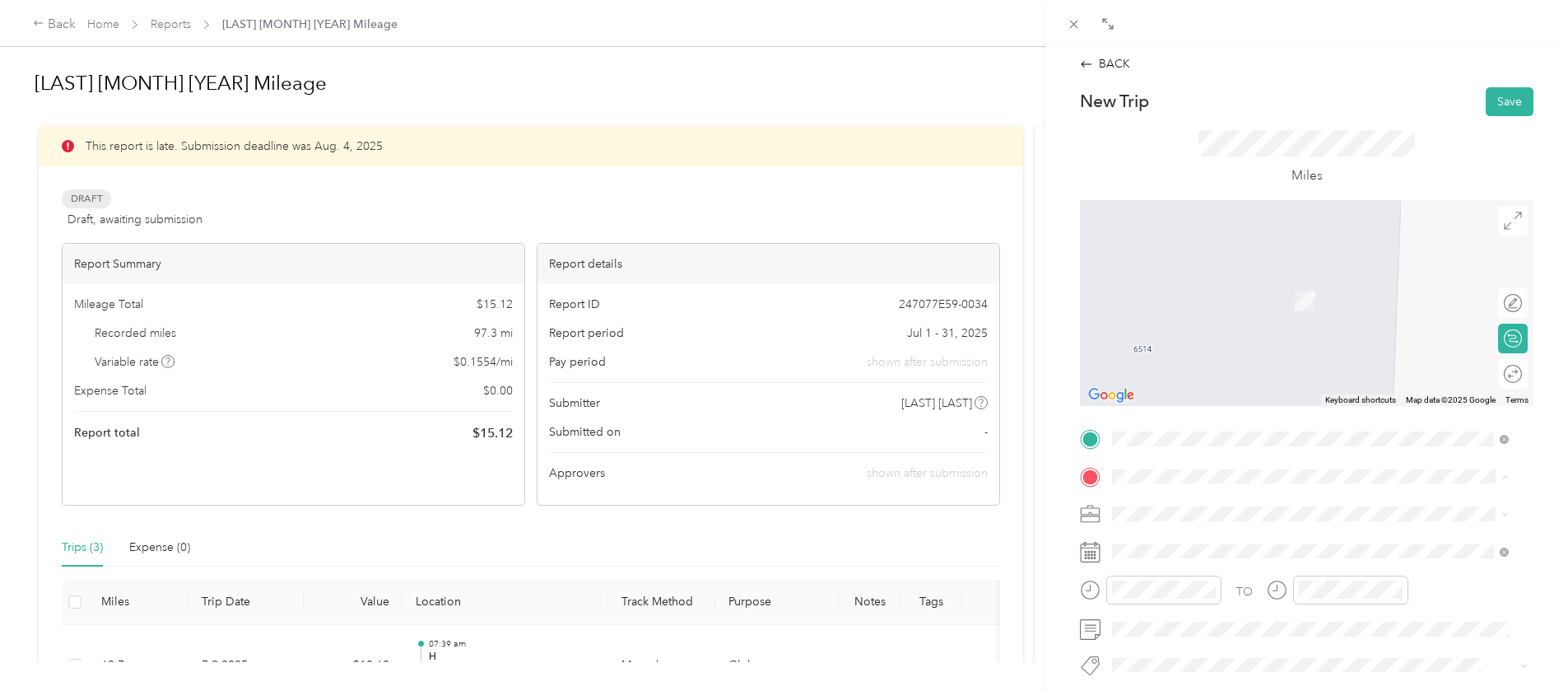 click on "[LAST]" at bounding box center (1323, 455) 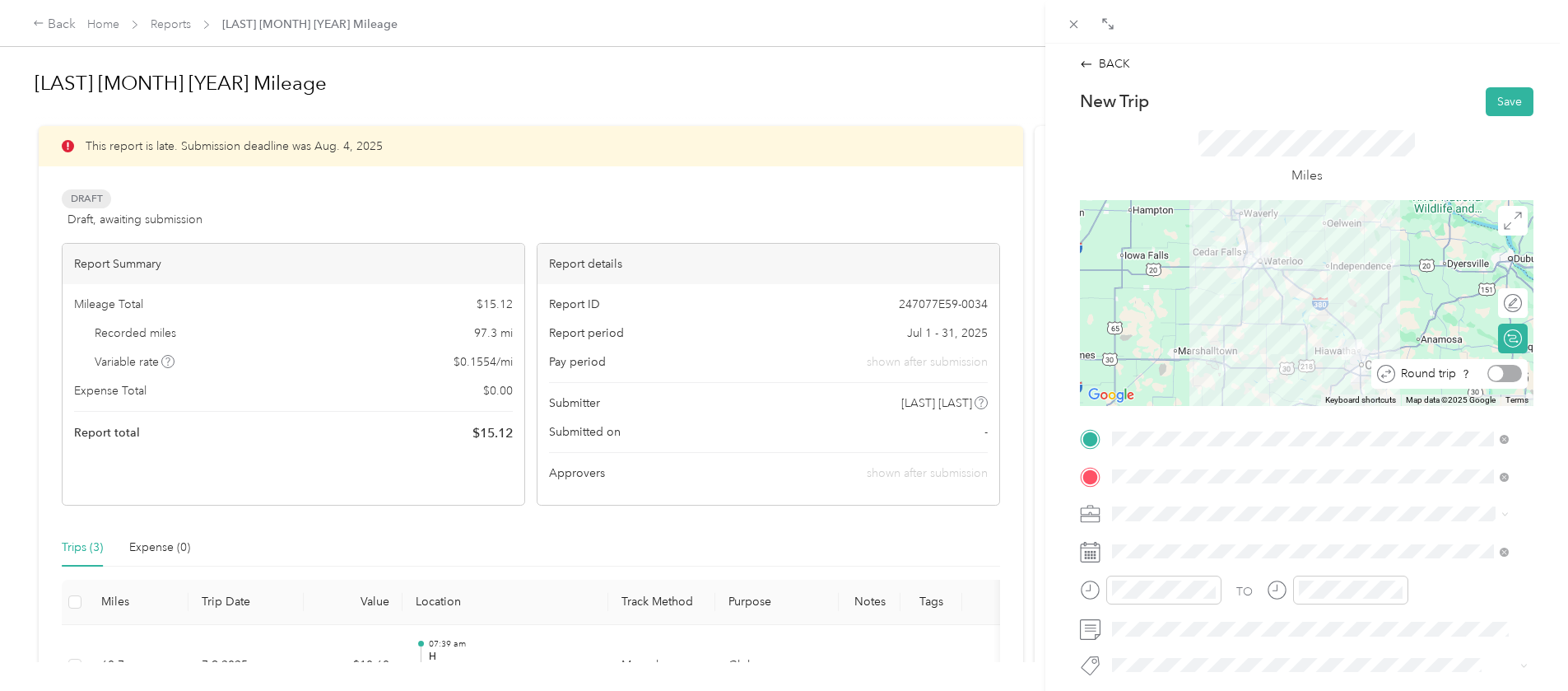 click at bounding box center (1505, 373) 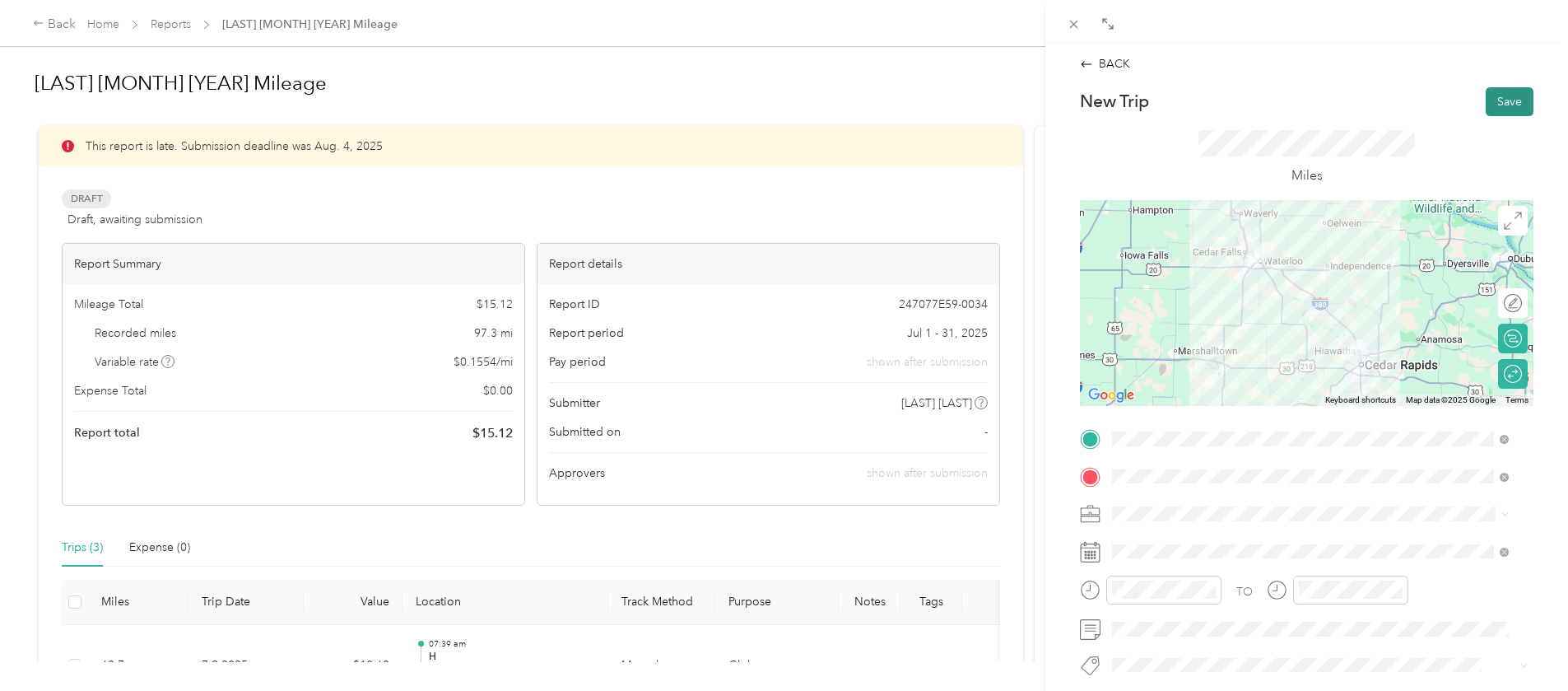 click on "Save" at bounding box center [1510, 101] 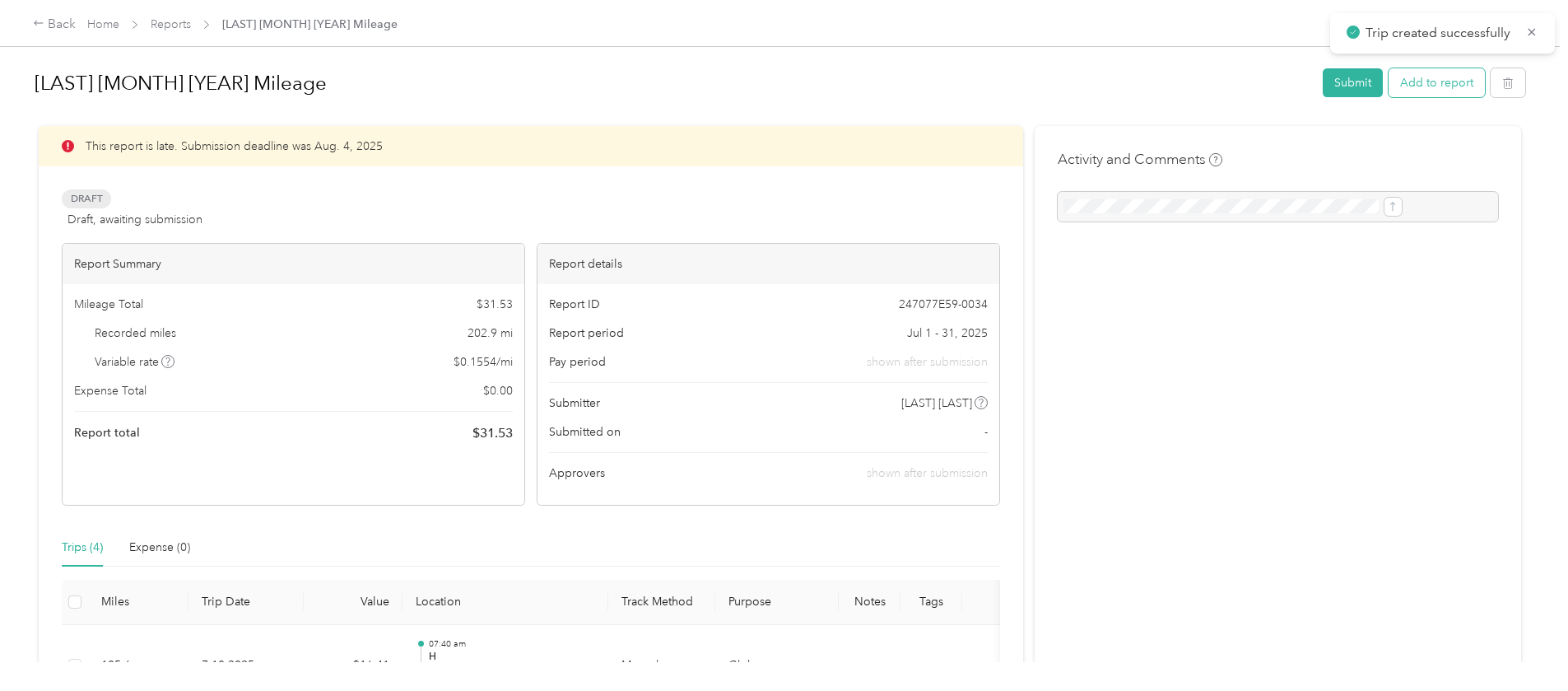 click on "Add to report" at bounding box center [1436, 82] 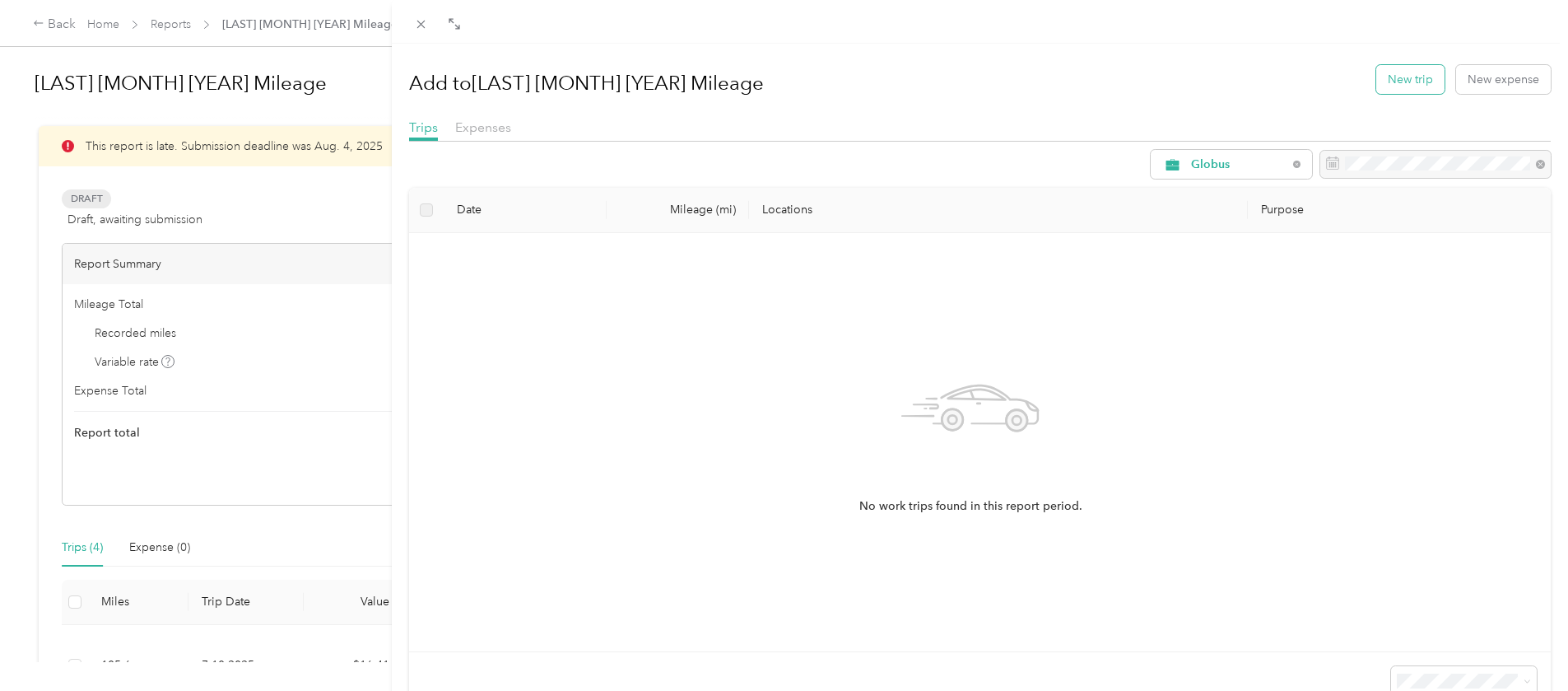 click on "New trip" at bounding box center (1410, 79) 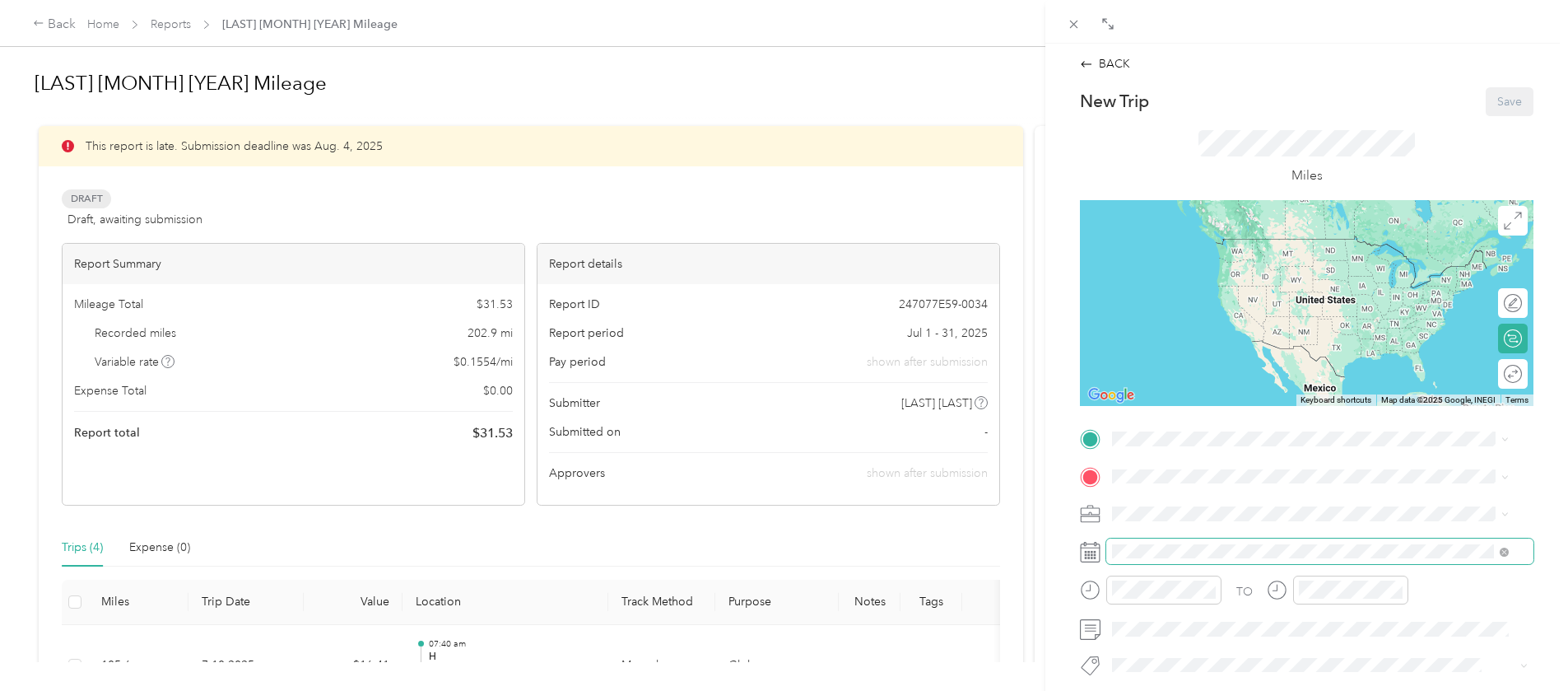 click at bounding box center (1319, 552) 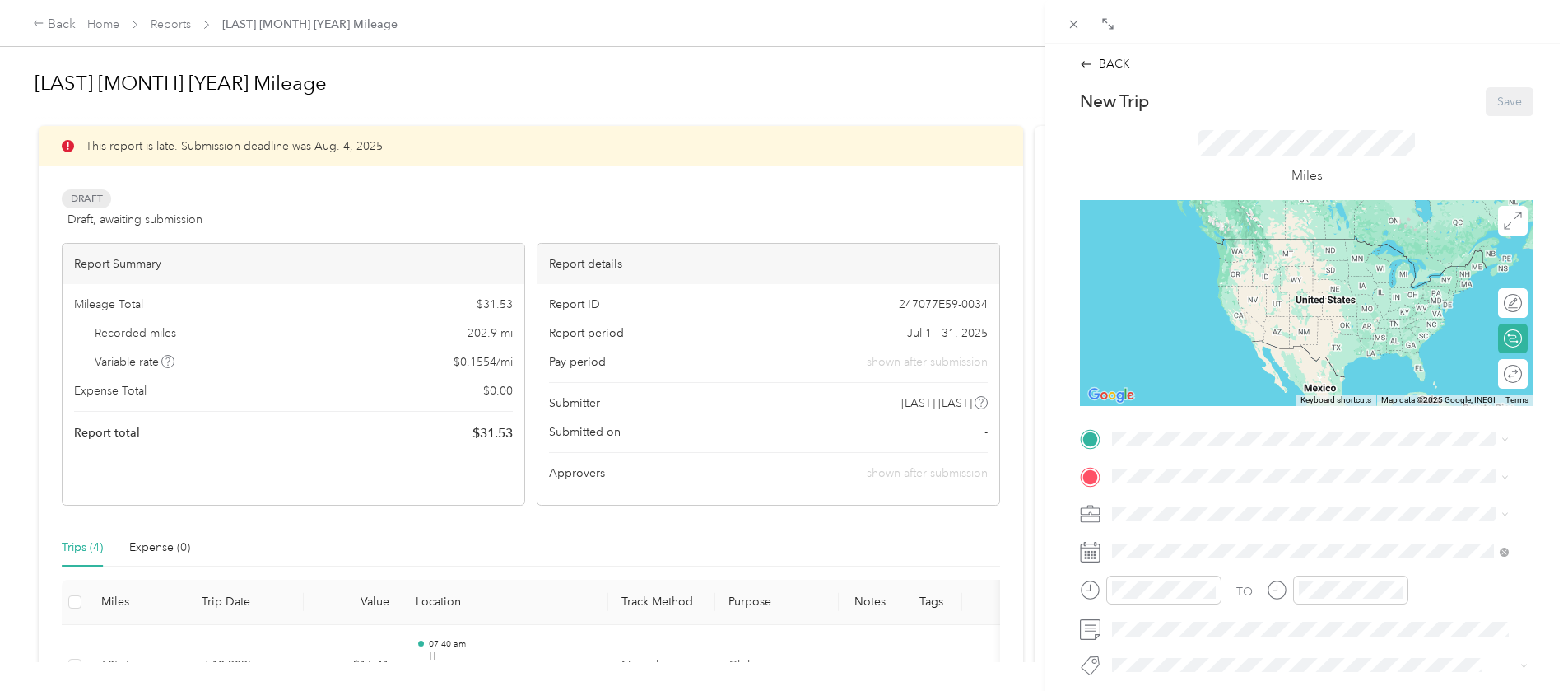 click on "[NUMBER] [STREET], [CITY], [STATE], [COUNTRY] , [POSTAL_CODE], [CITY], [STATE]" at bounding box center (1323, 621) 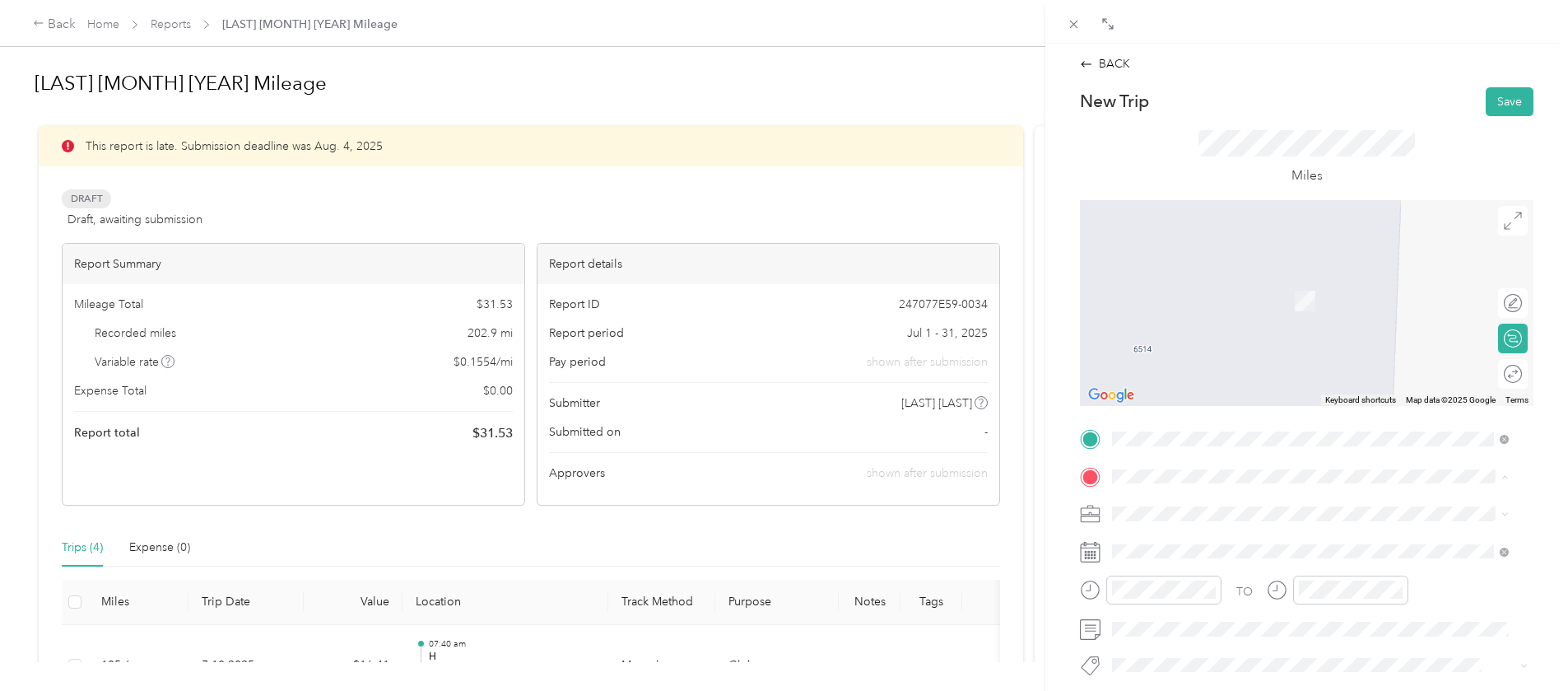 click on "[NUMBER] [POSTAL_CODE], [CITY], [STATE], [COUNTRY]" at bounding box center (1292, 300) 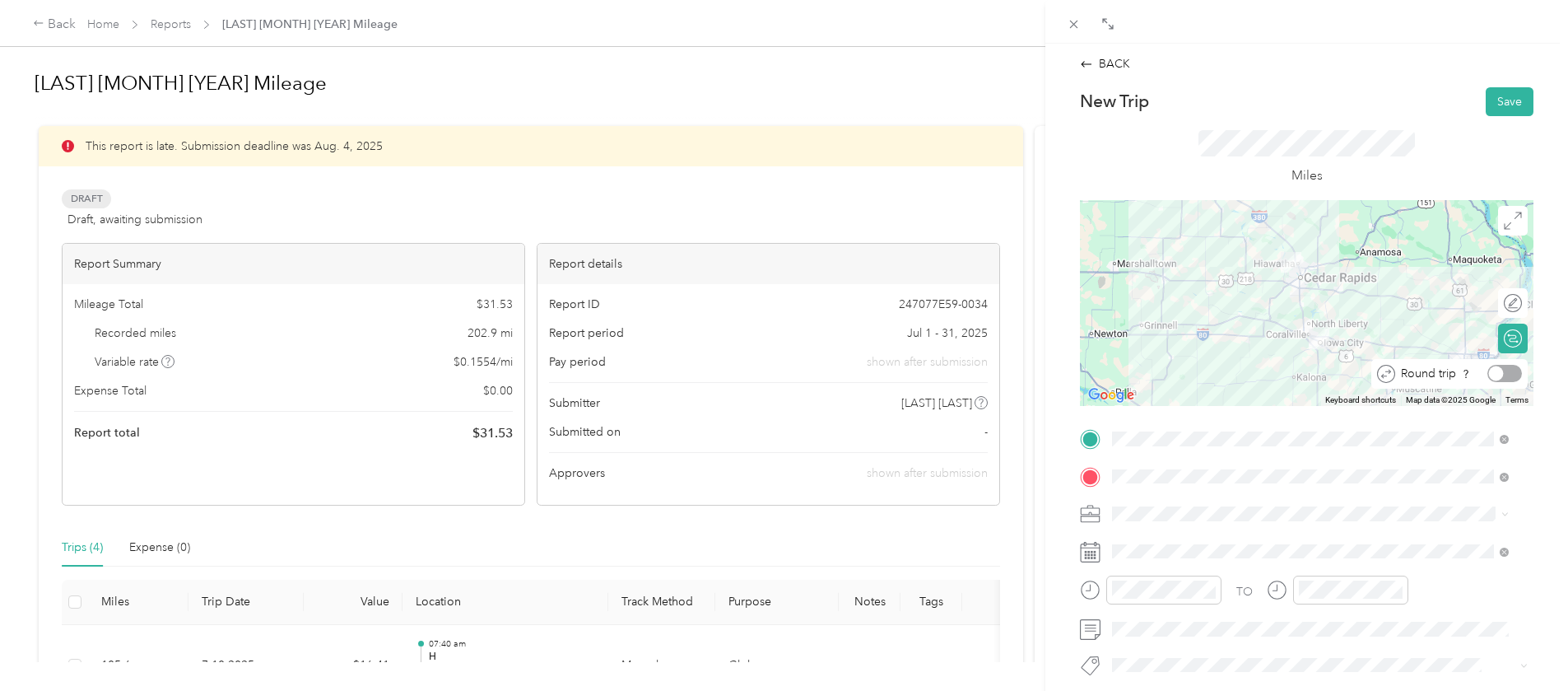 click at bounding box center [1505, 373] 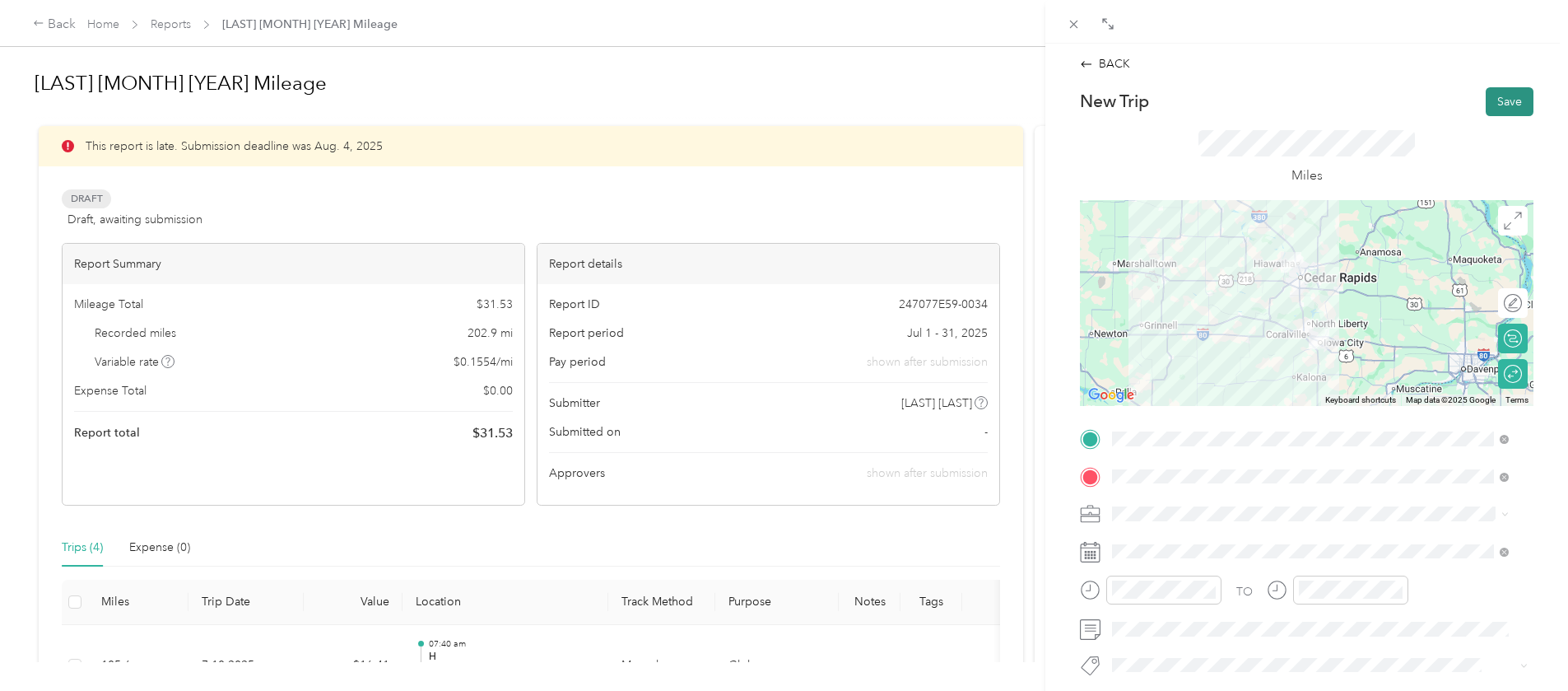 click on "Save" at bounding box center (1510, 101) 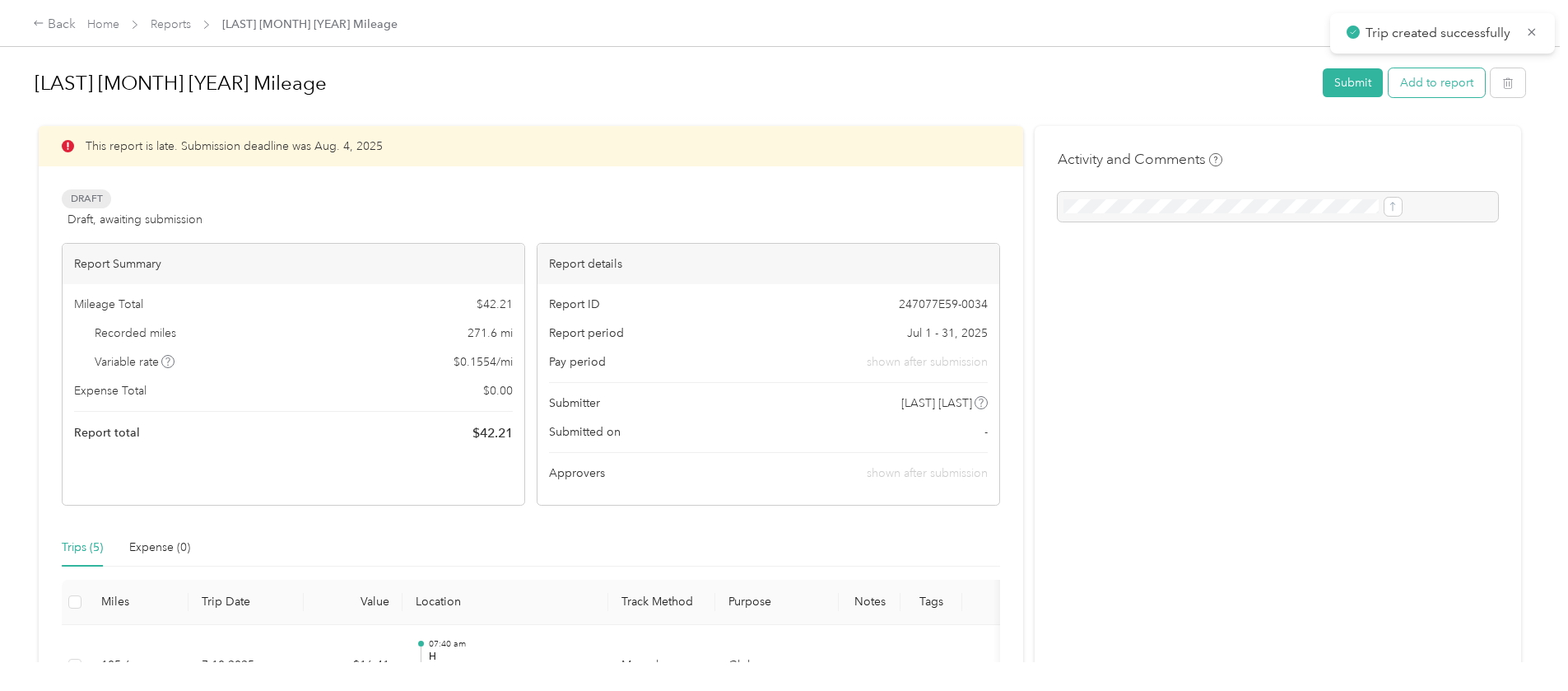 click on "Add to report" at bounding box center [1436, 82] 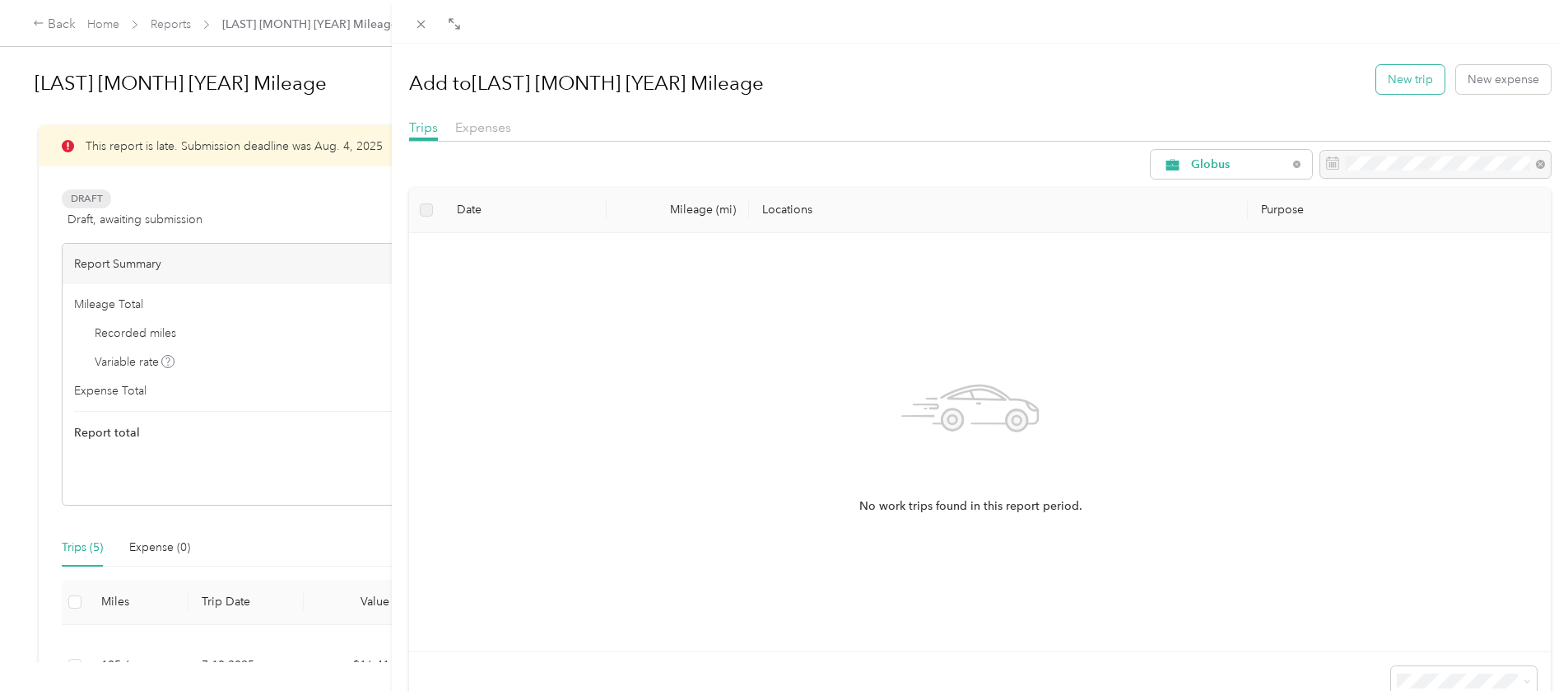 click on "New trip" at bounding box center [1410, 79] 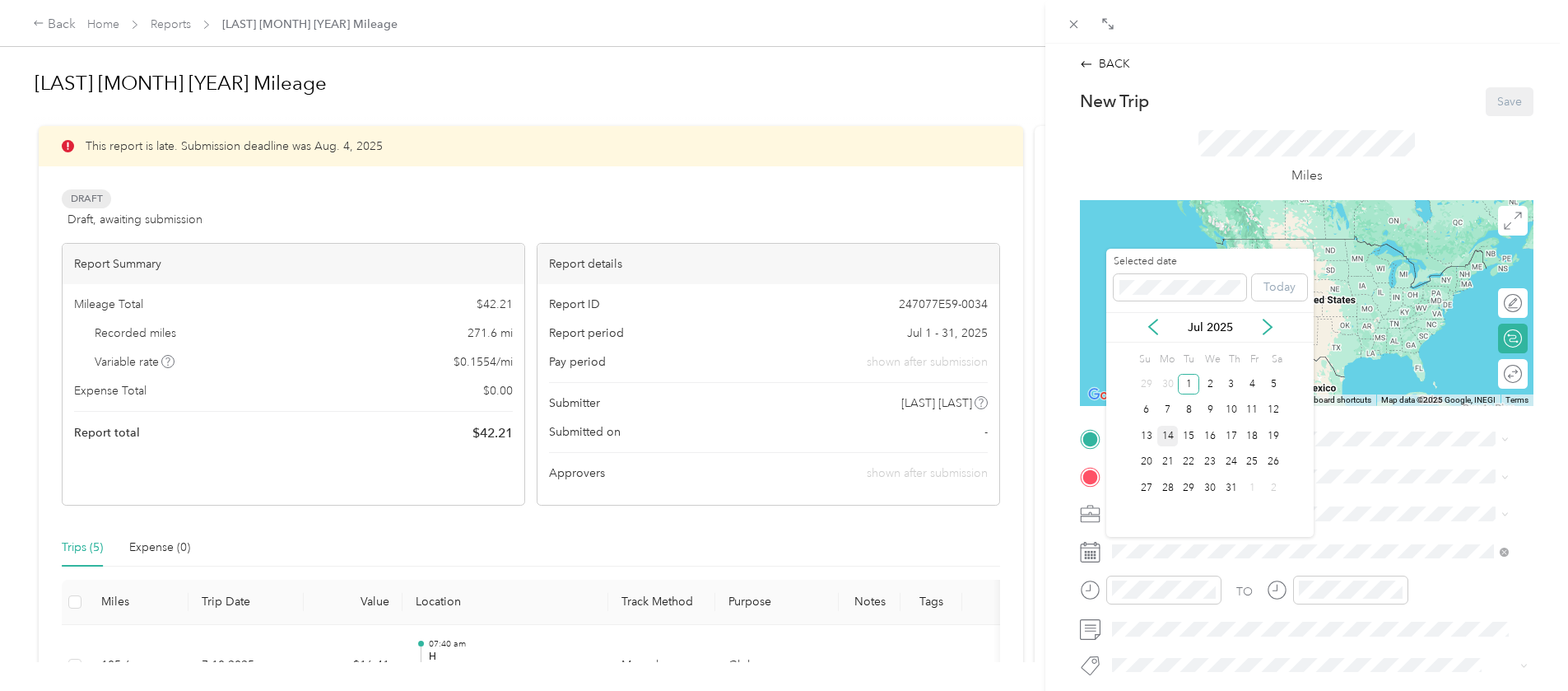 click on "14" at bounding box center (1168, 436) 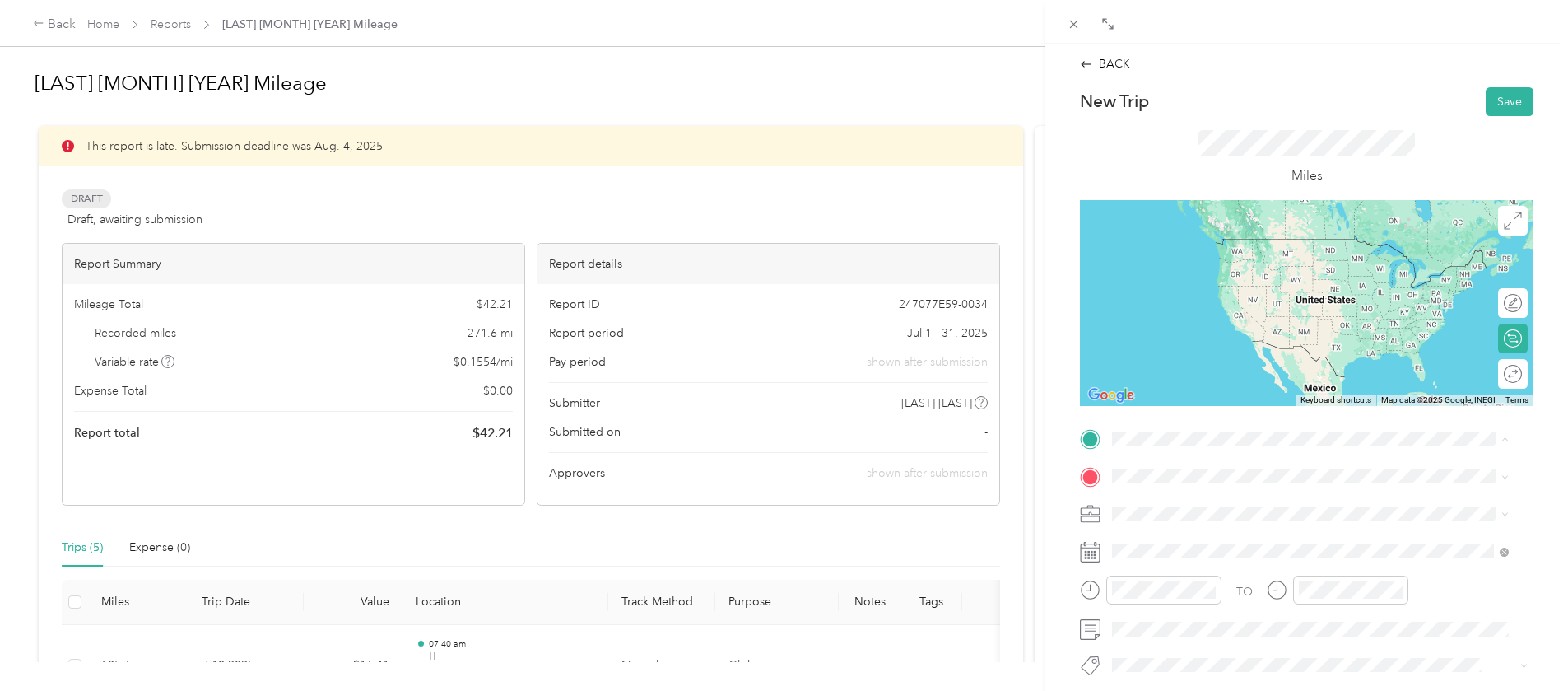 click on "[NUMBER] [STREET], [CITY], [STATE], [COUNTRY] , [POSTAL_CODE], [CITY], [STATE]" at bounding box center [1323, 626] 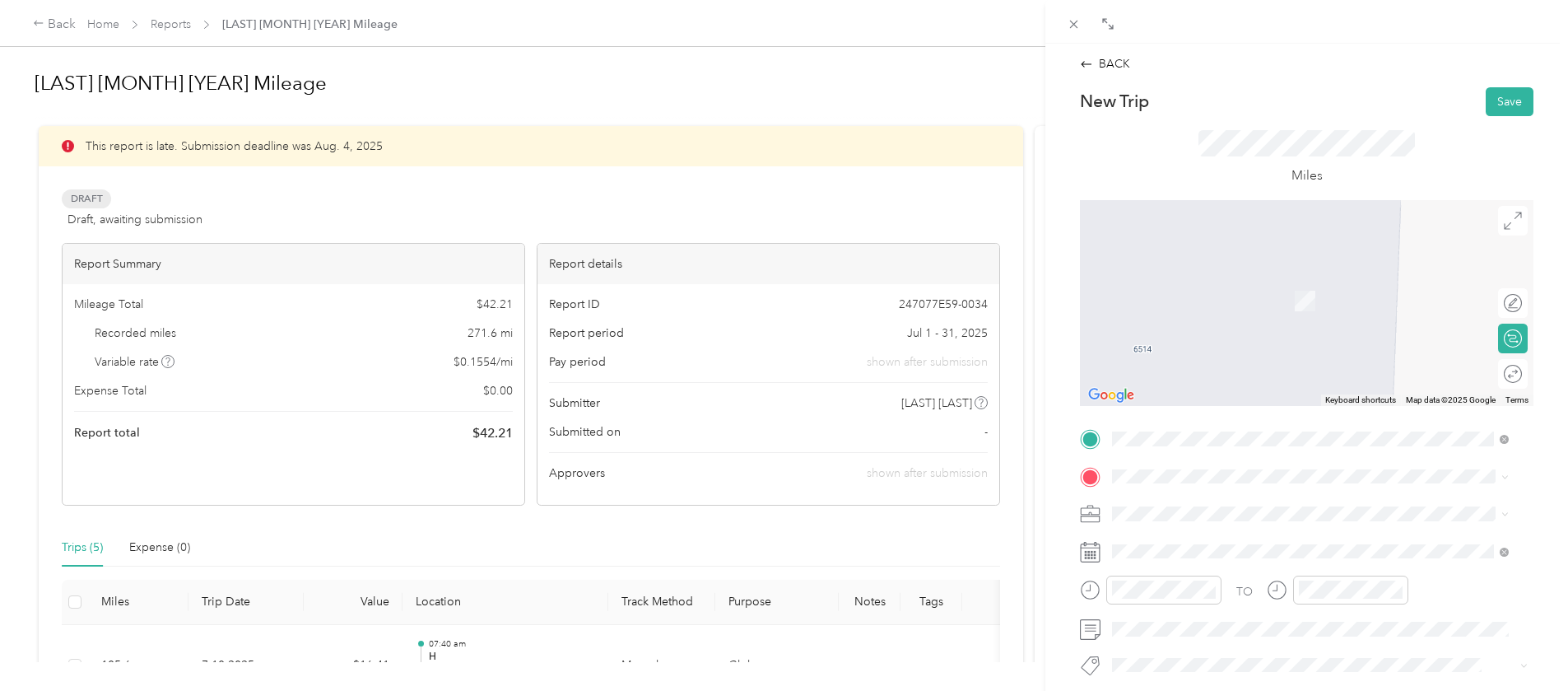 click on "[ORGANIZATION] [NUMBER] [STREET], [POSTAL_CODE], [CITY], [STATE], [COUNTRY]" at bounding box center (1319, 342) 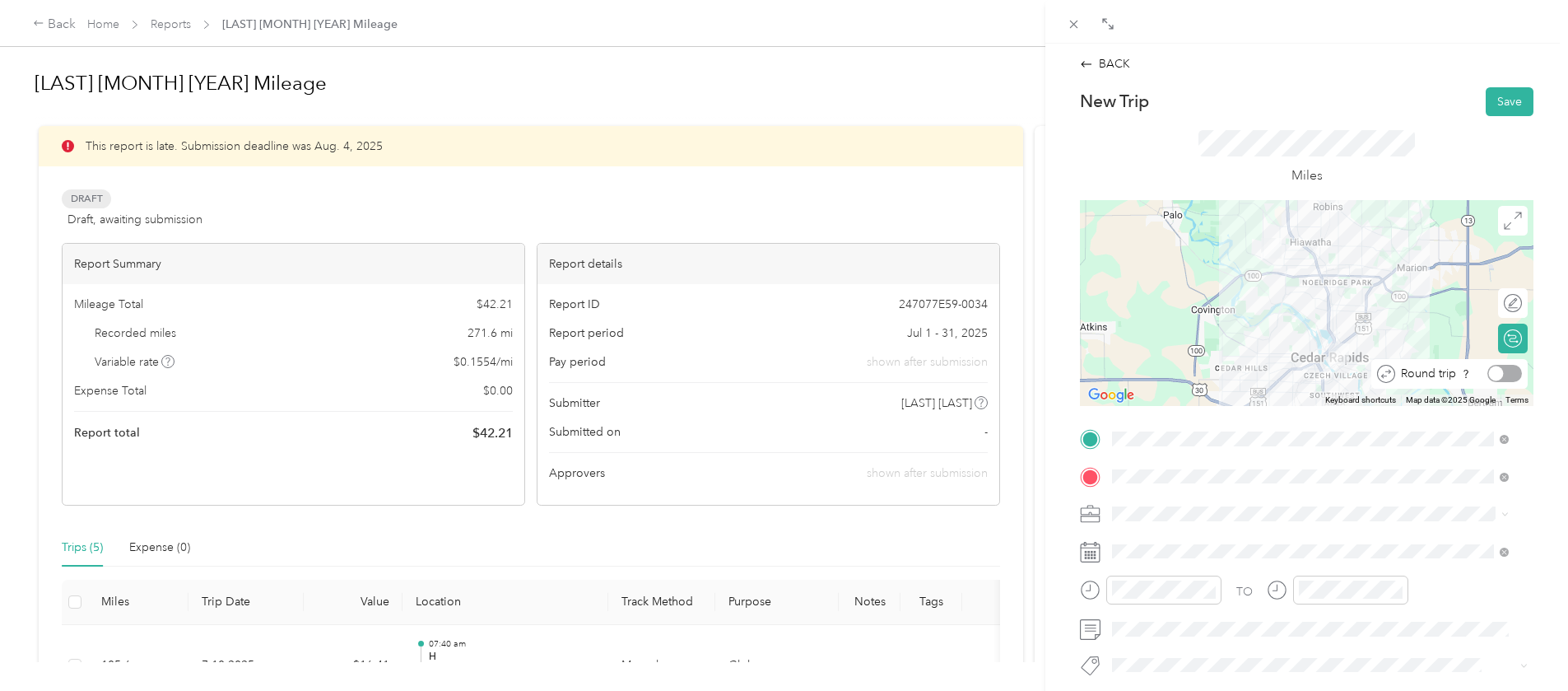 click at bounding box center [1505, 373] 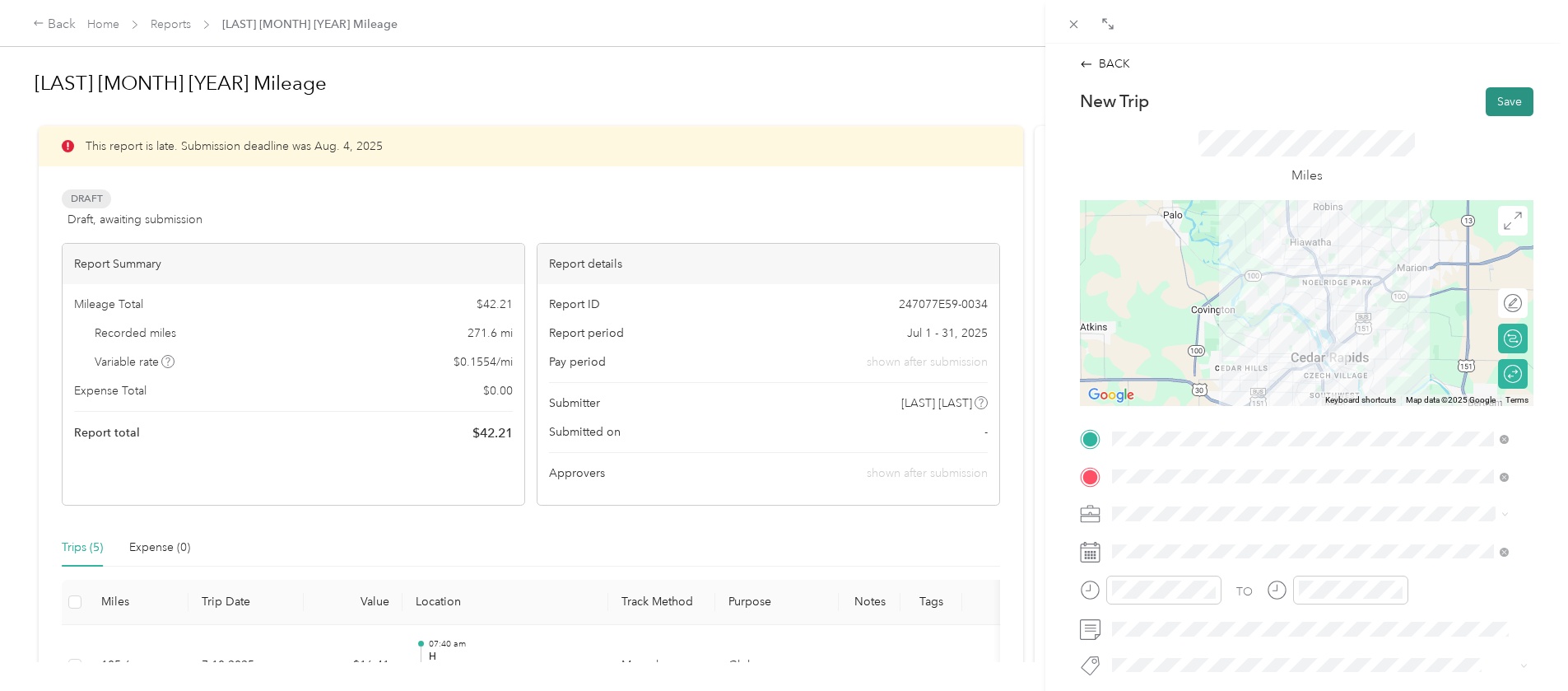 click on "Save" at bounding box center [1510, 101] 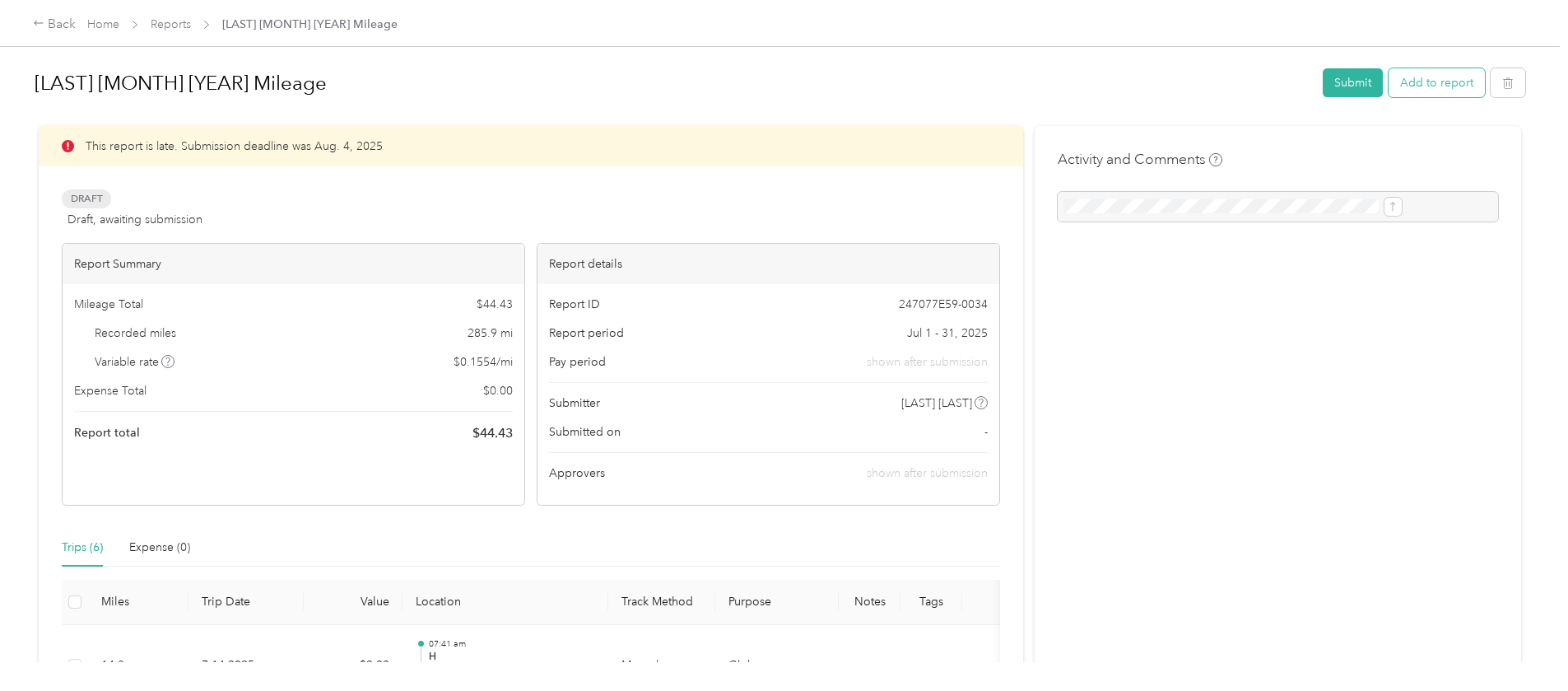 click on "Add to report" at bounding box center [1436, 82] 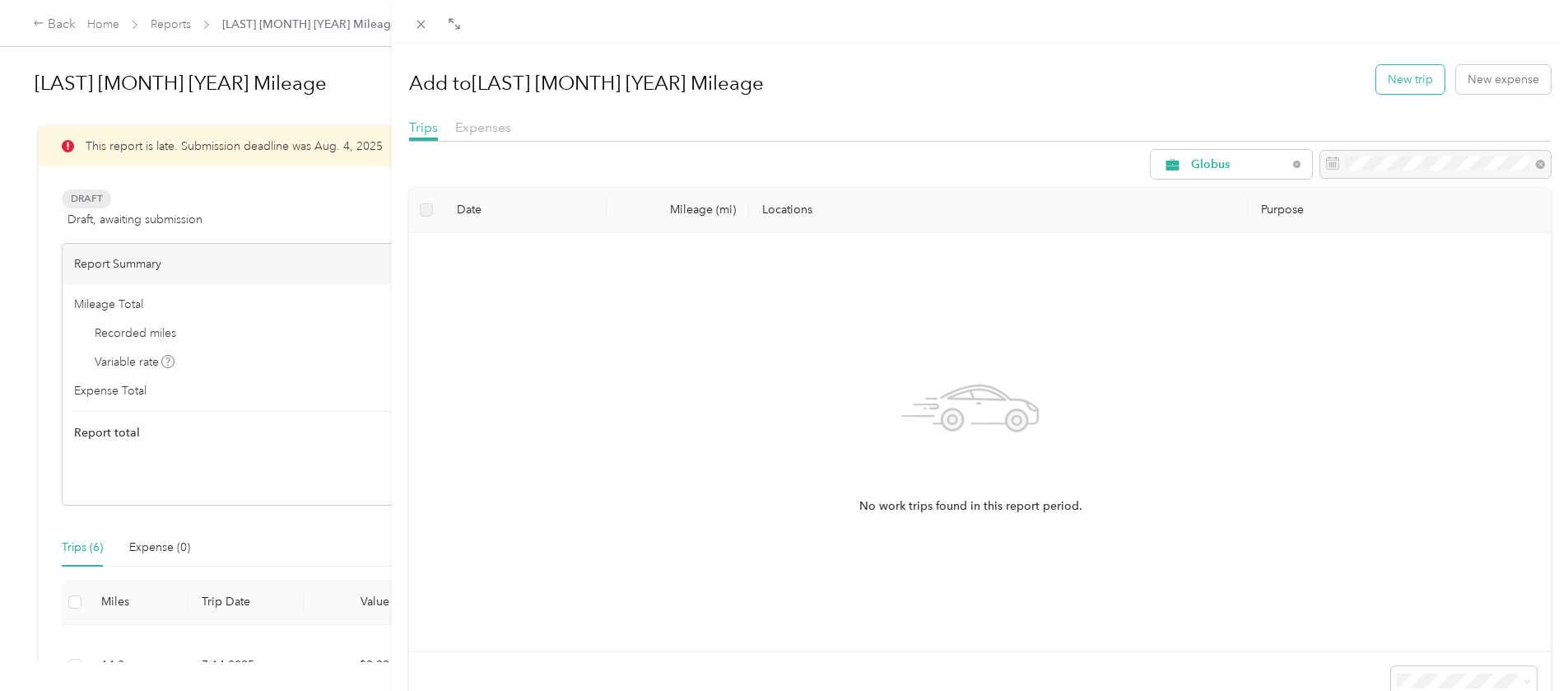 click on "New trip" at bounding box center (1410, 79) 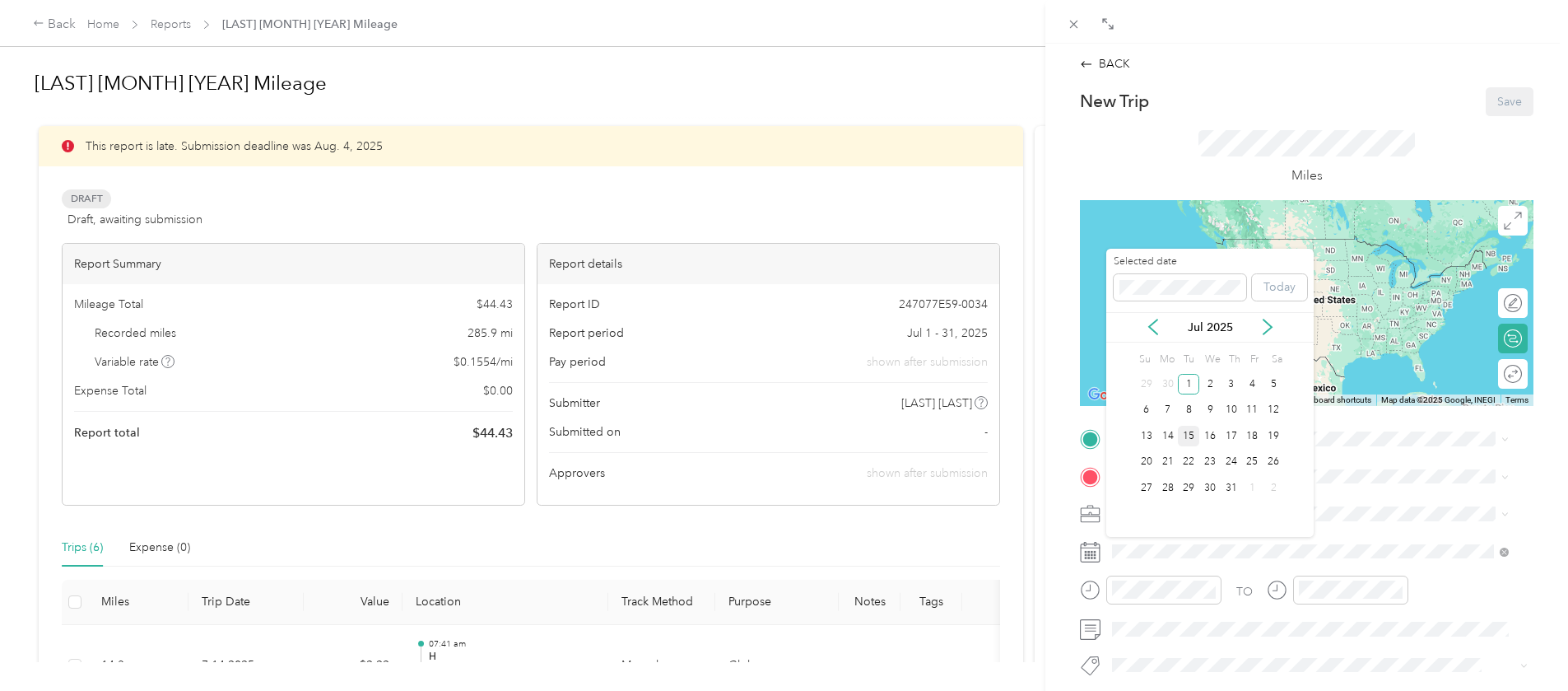 click on "15" at bounding box center [1189, 436] 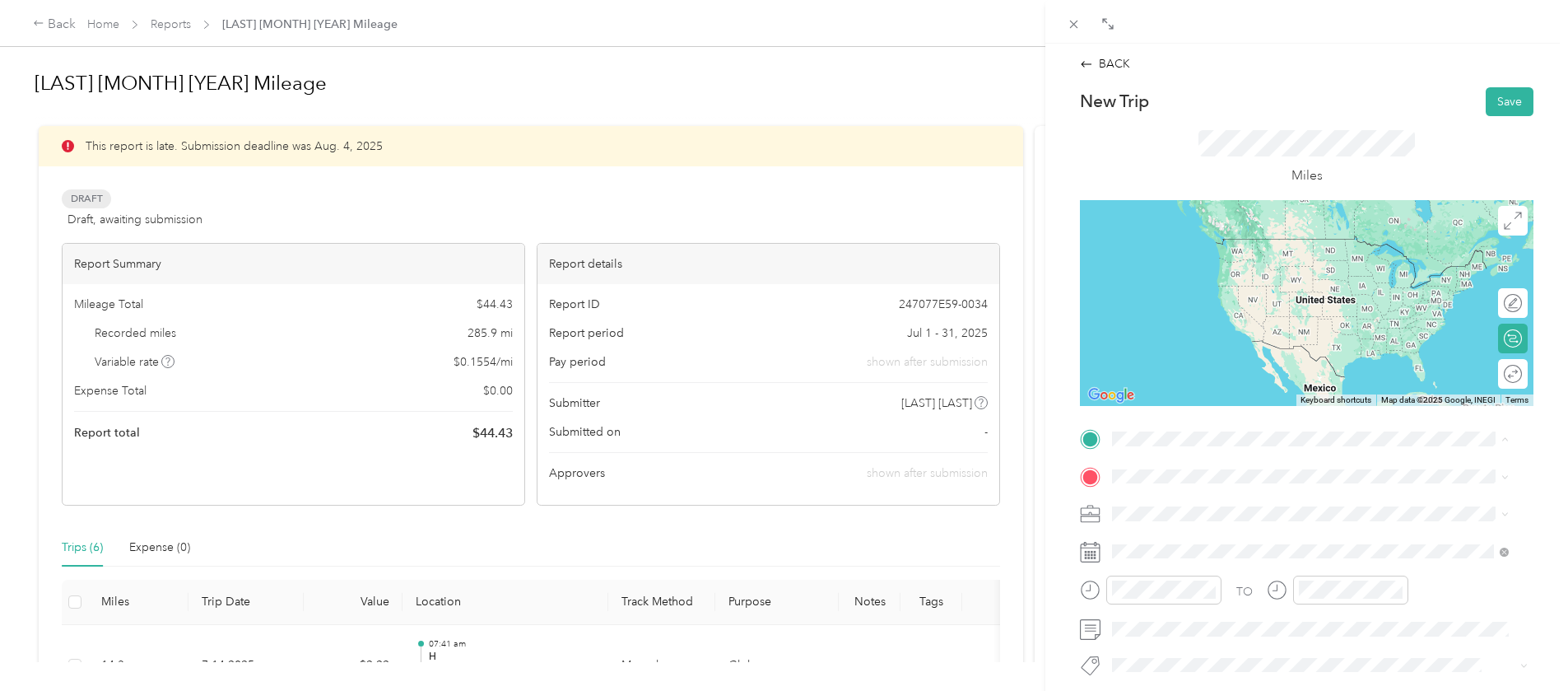 click on "[NUMBER] [STREET], [STATE], [COUNTRY] , [POSTAL_CODE], [CITY], [STATE]" at bounding box center [1322, 635] 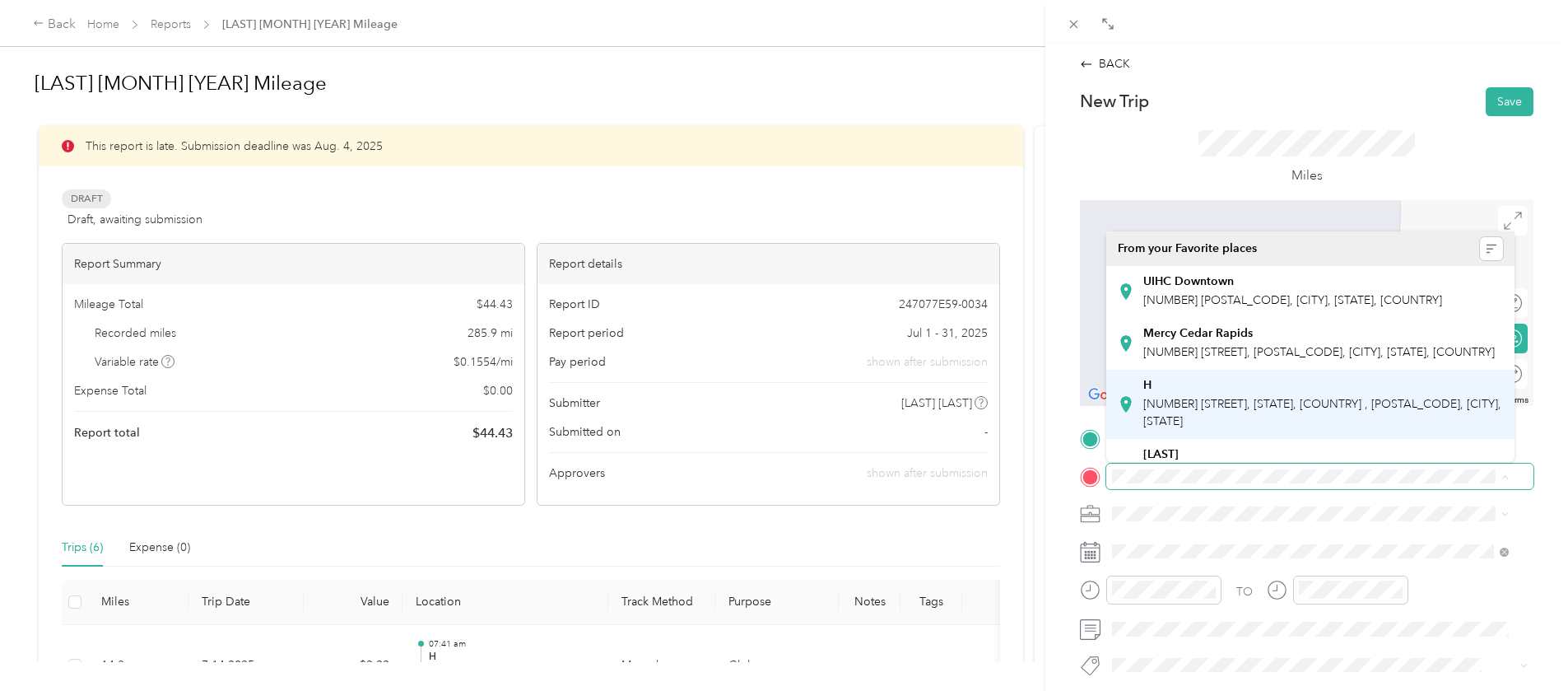 scroll, scrollTop: 115, scrollLeft: 0, axis: vertical 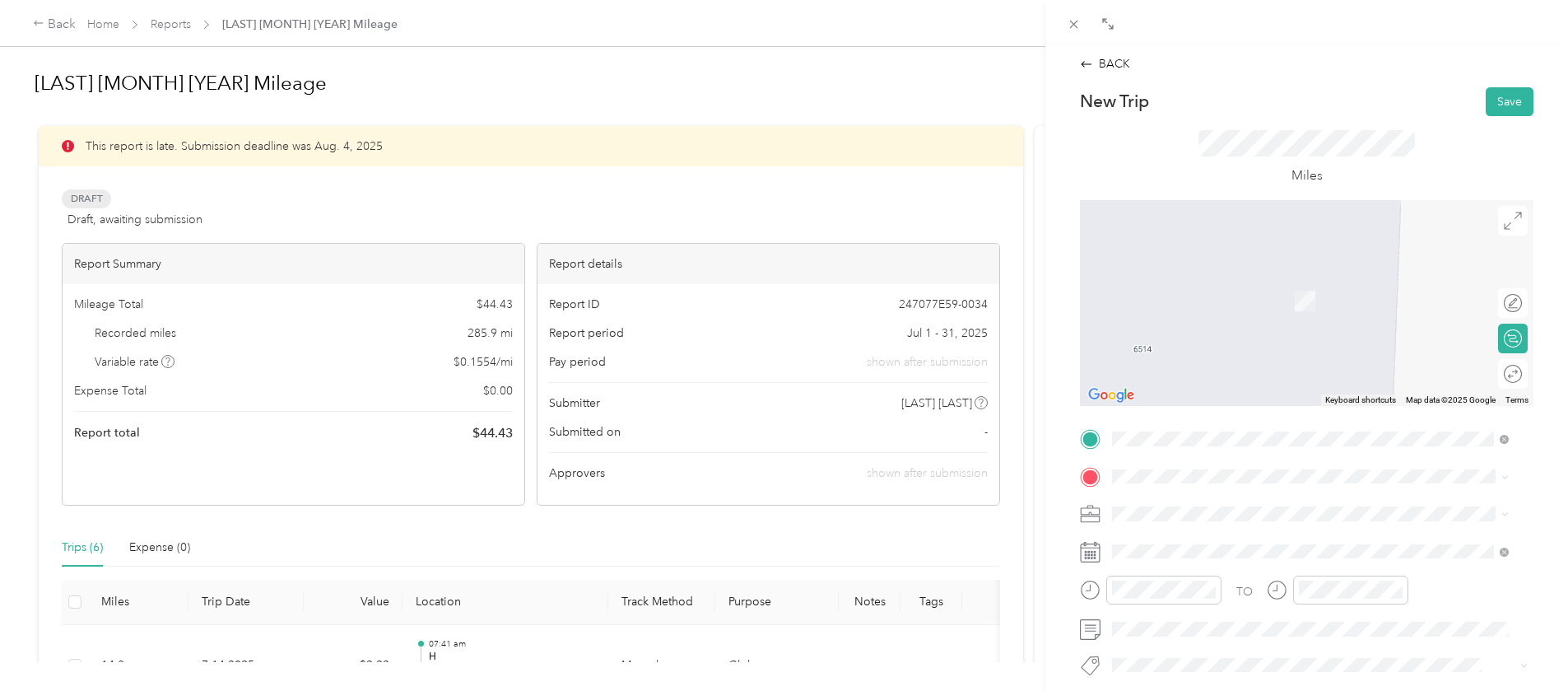 click on "[NUMBER] [STREET], [CITY], [STATE], [COUNTRY] , [POSTAL_CODE], [CITY], [STATE]" at bounding box center (1322, 432) 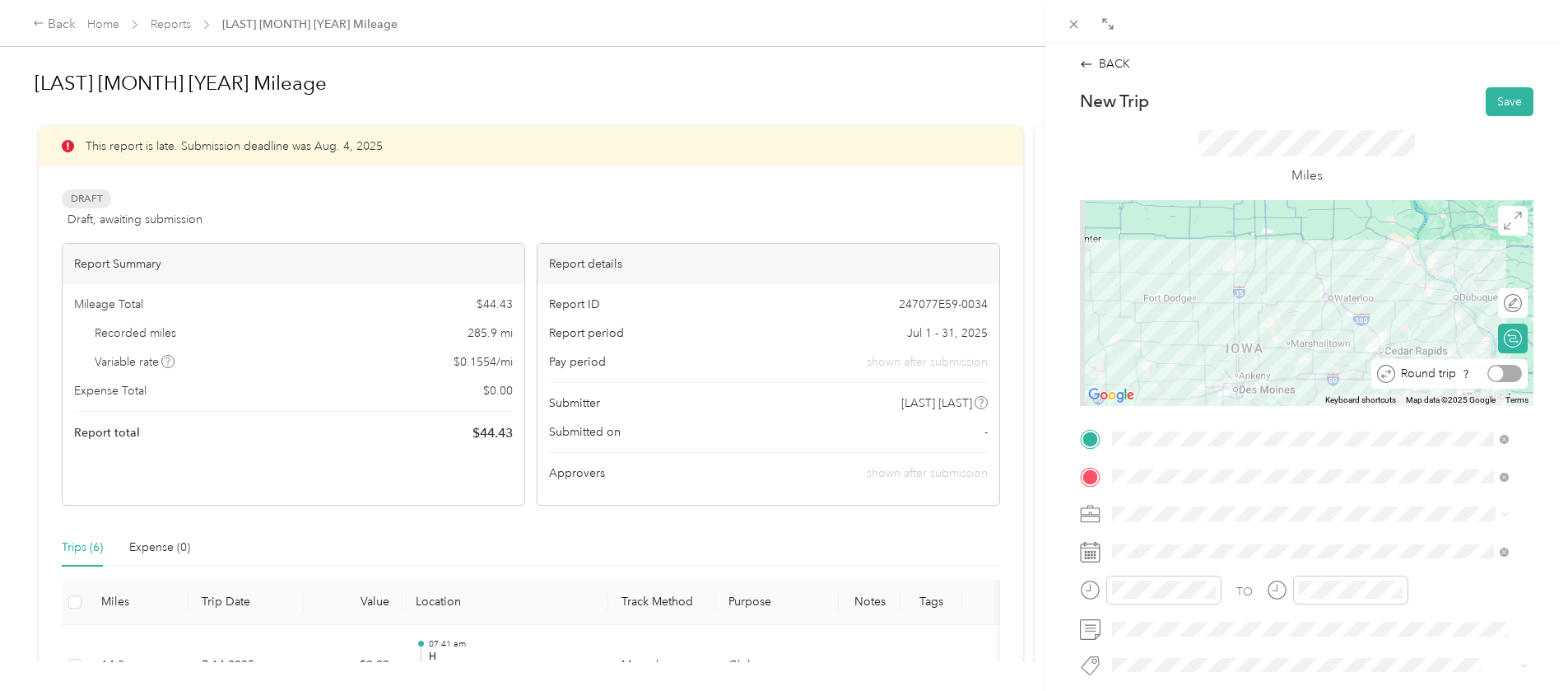 click at bounding box center [1505, 373] 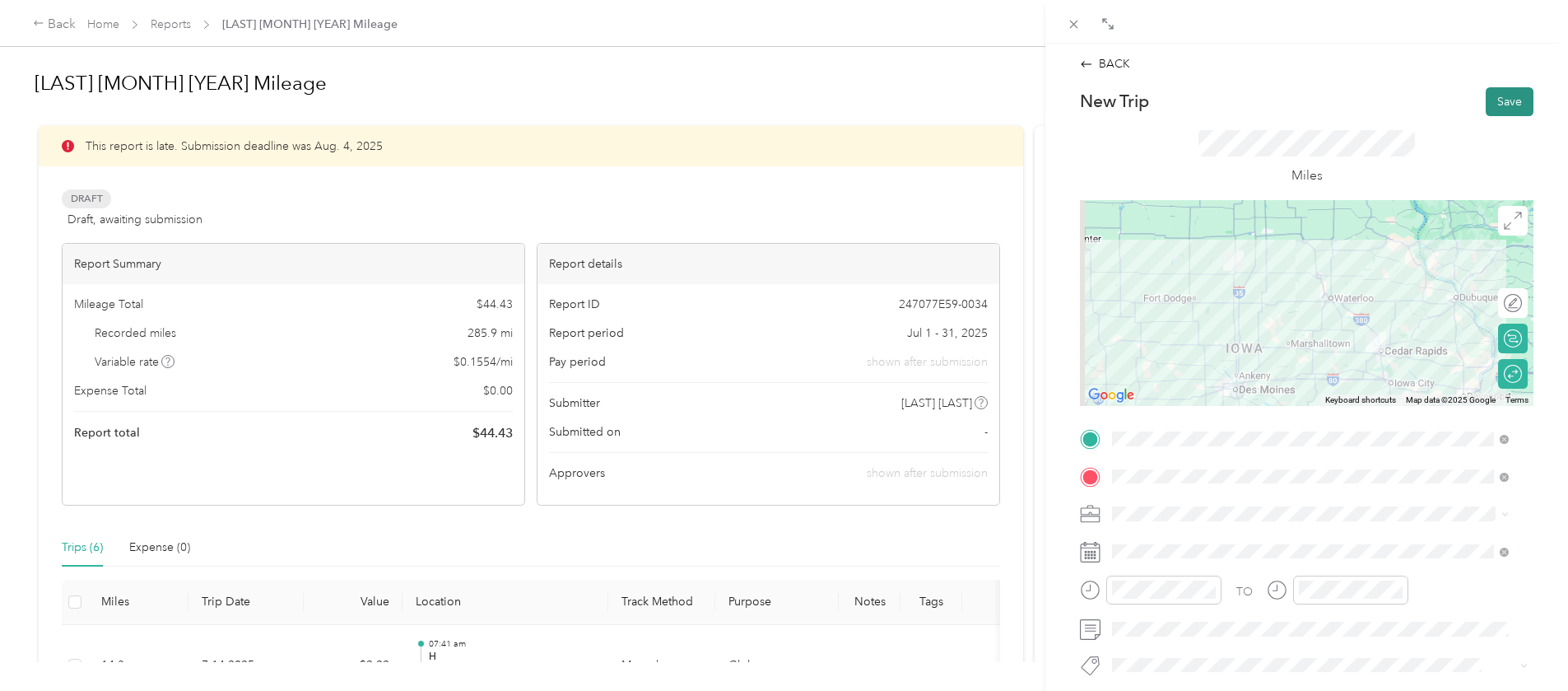 click on "Save" at bounding box center [1510, 101] 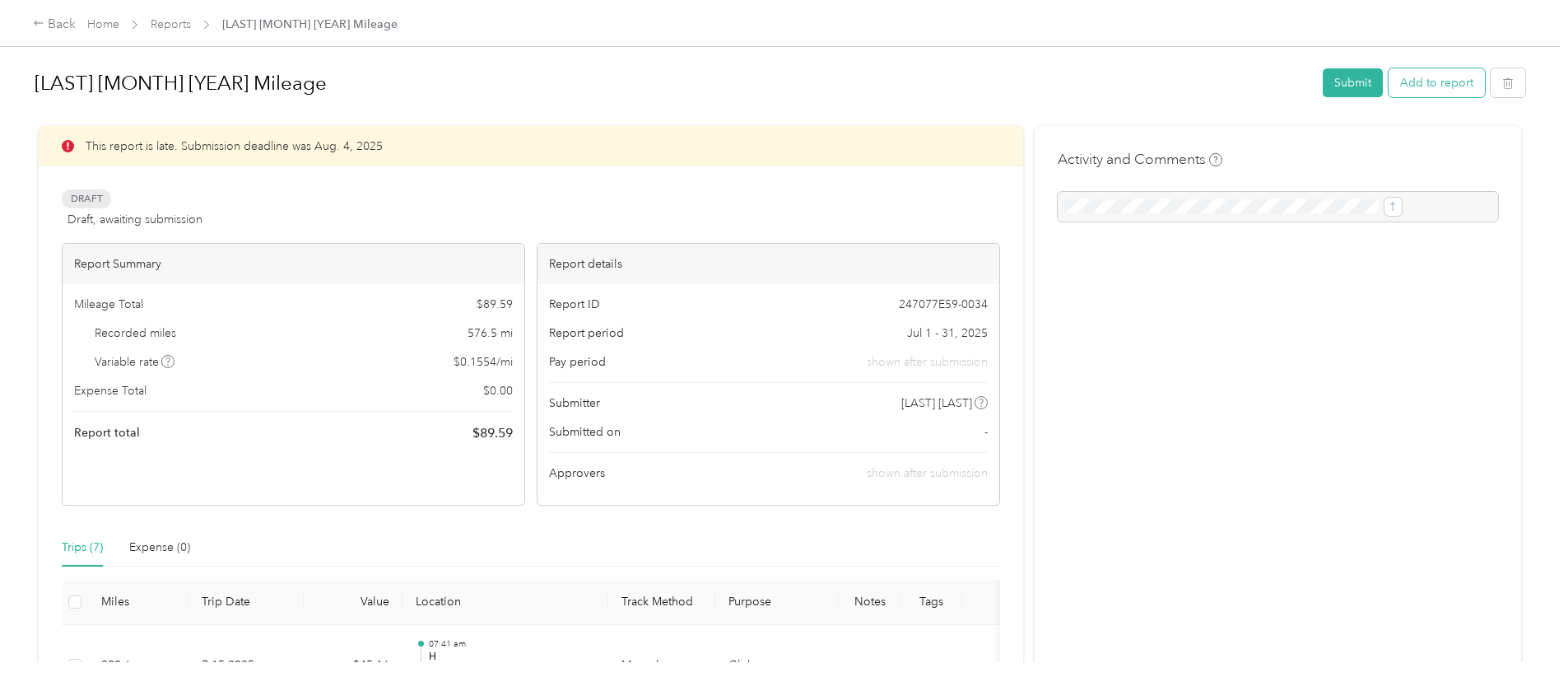 click on "Add to report" at bounding box center (1436, 82) 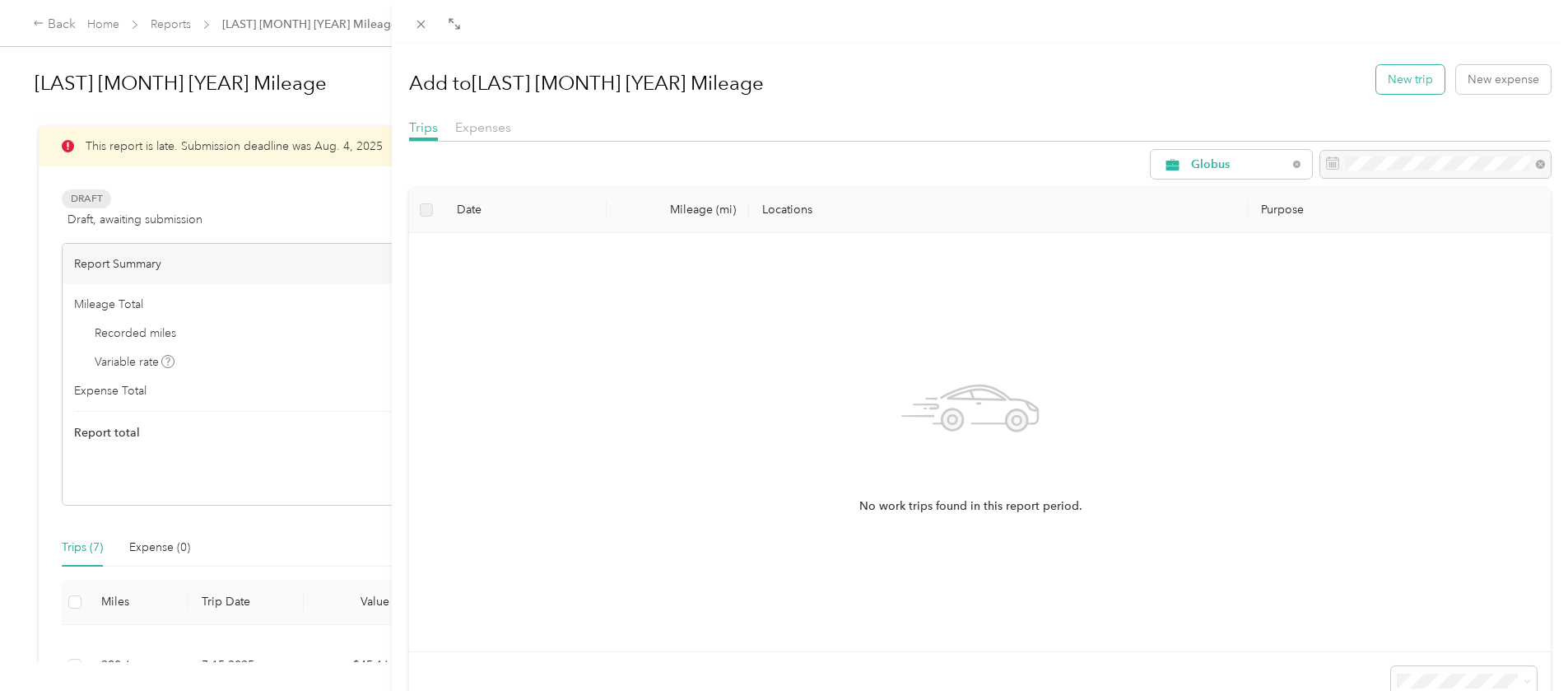 click on "New trip" at bounding box center (1410, 79) 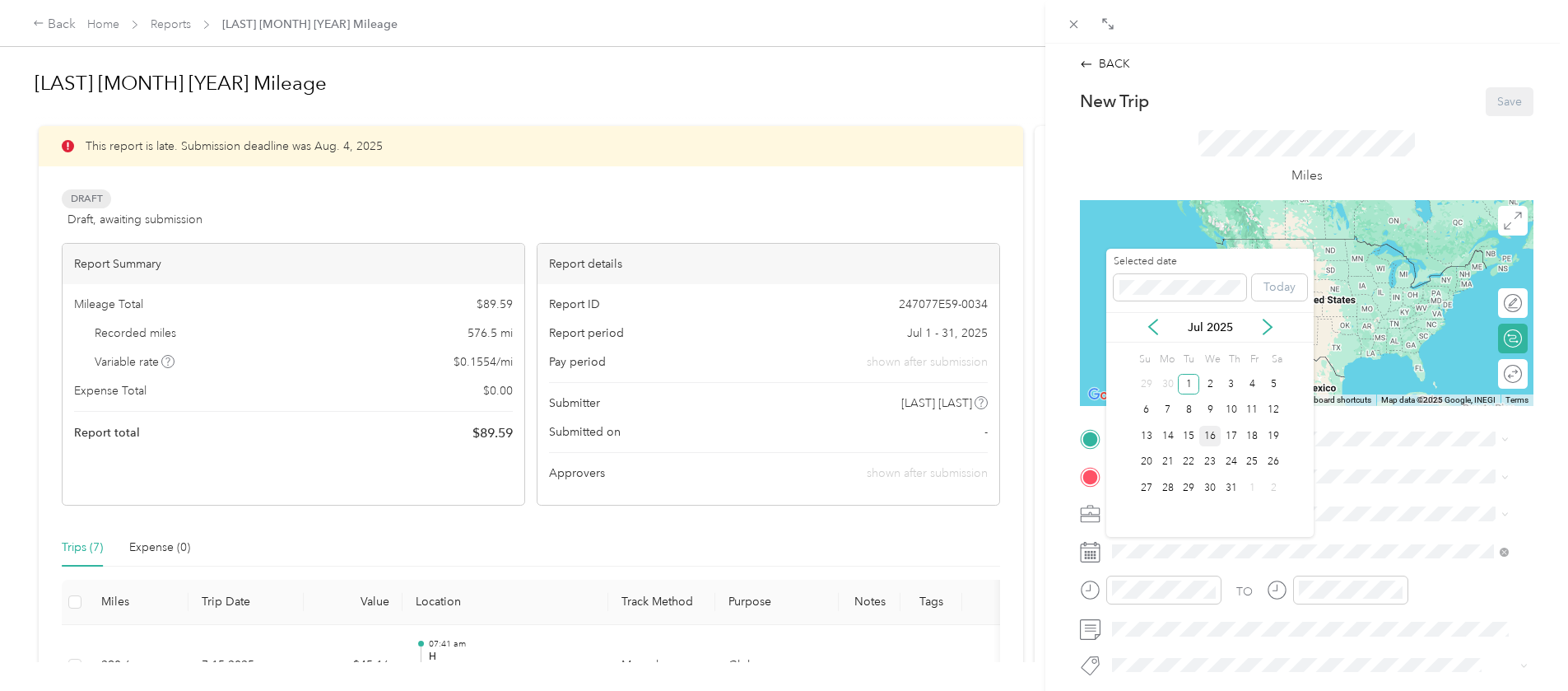click on "16" at bounding box center (1210, 436) 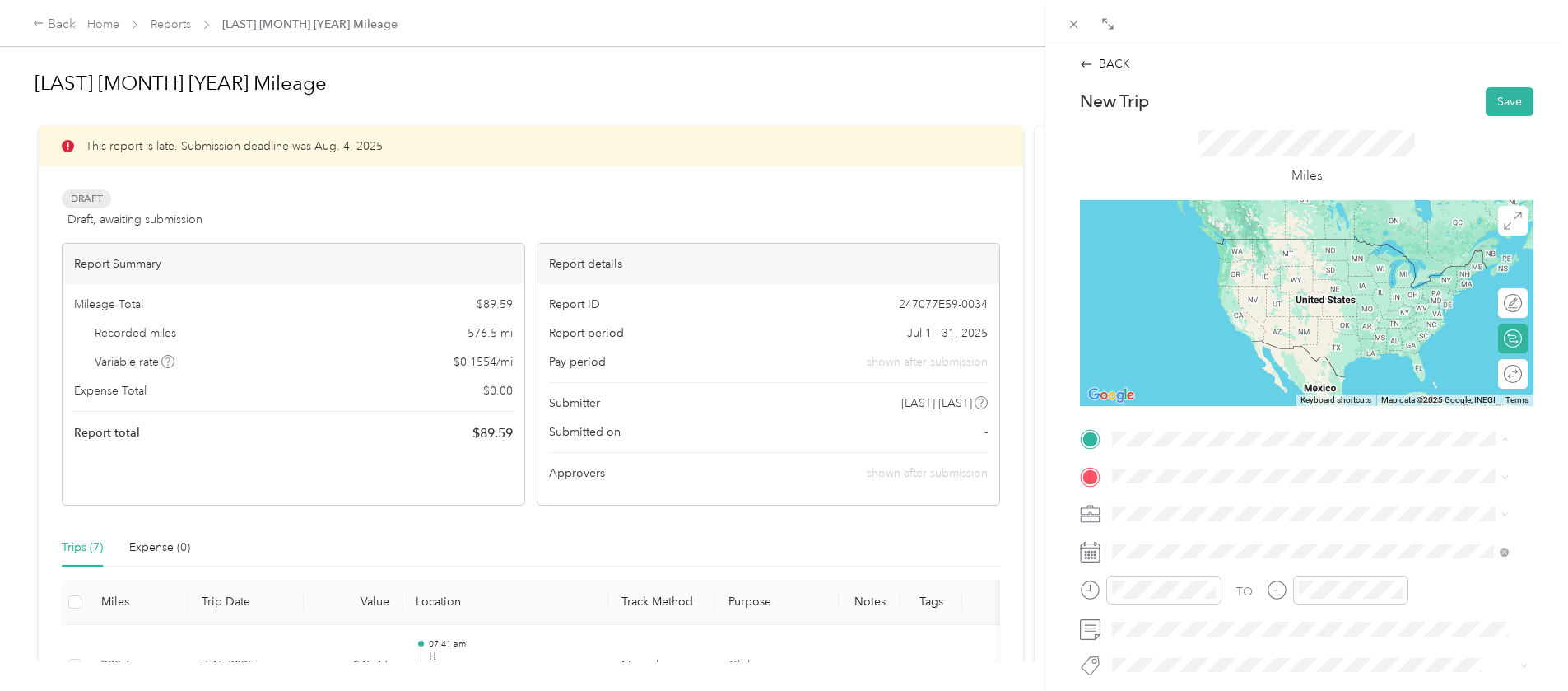 click on "[NUMBER] [STREET], [STATE], [COUNTRY] , [POSTAL_CODE], [CITY], [STATE]" at bounding box center (1322, 635) 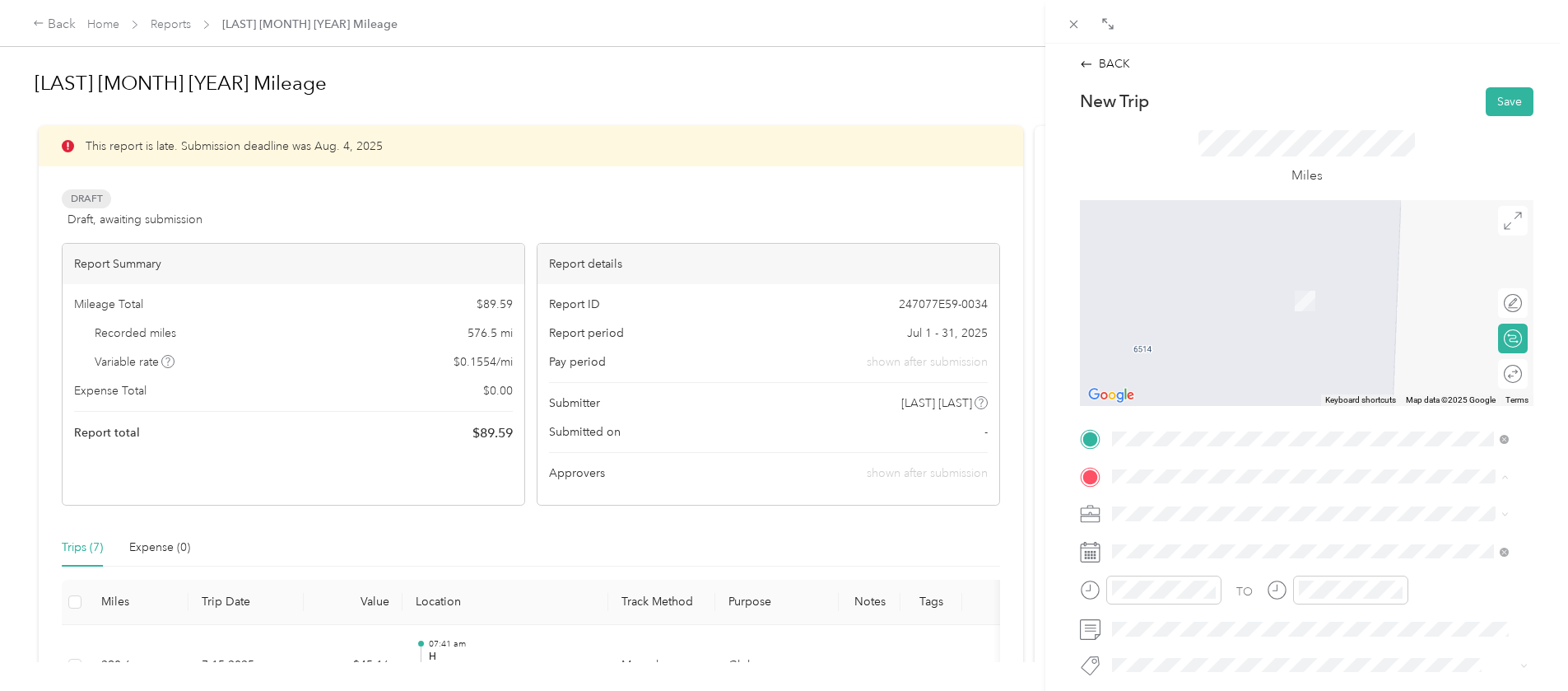 click on "[ORGANIZATION] [NUMBER] [STREET], [POSTAL_CODE], [CITY], [STATE], [COUNTRY]" at bounding box center [1292, 292] 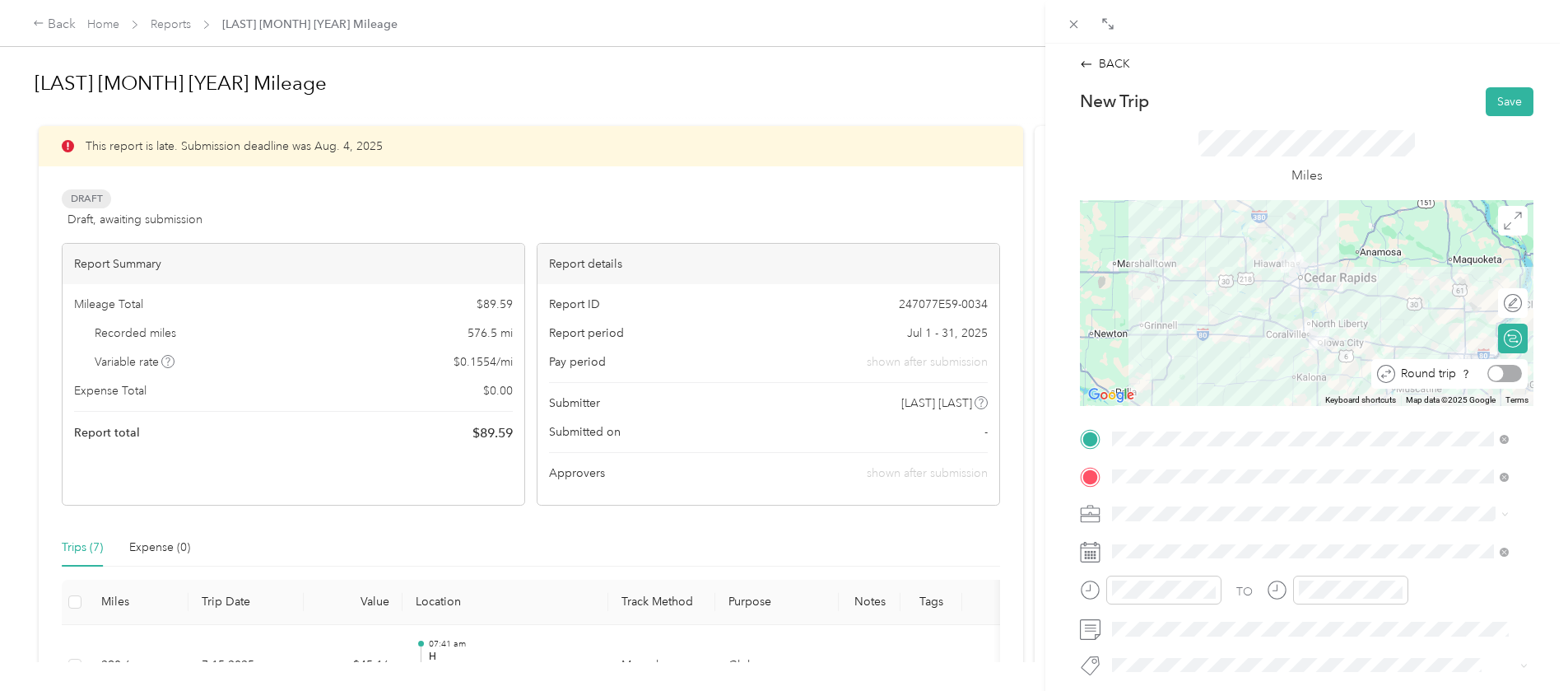 click at bounding box center [1505, 373] 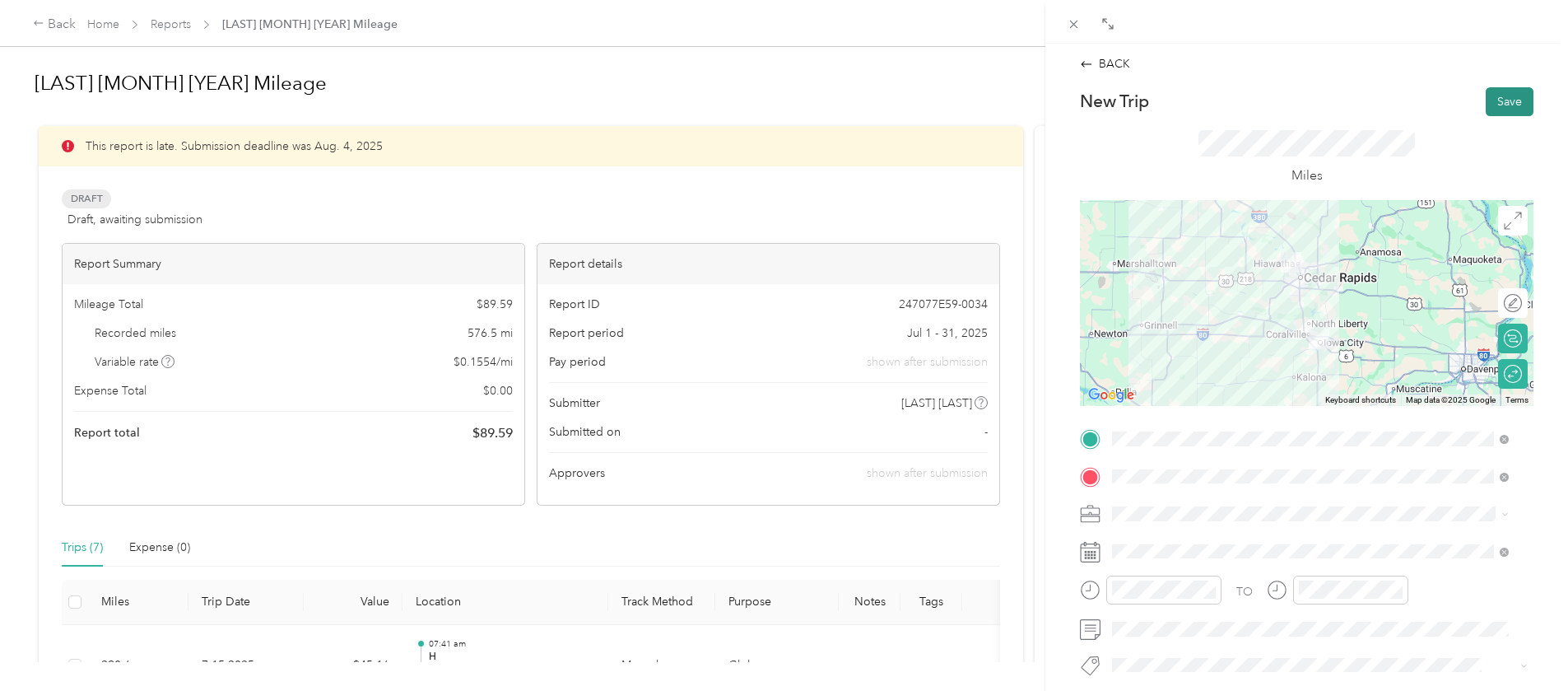 click on "Save" at bounding box center [1510, 101] 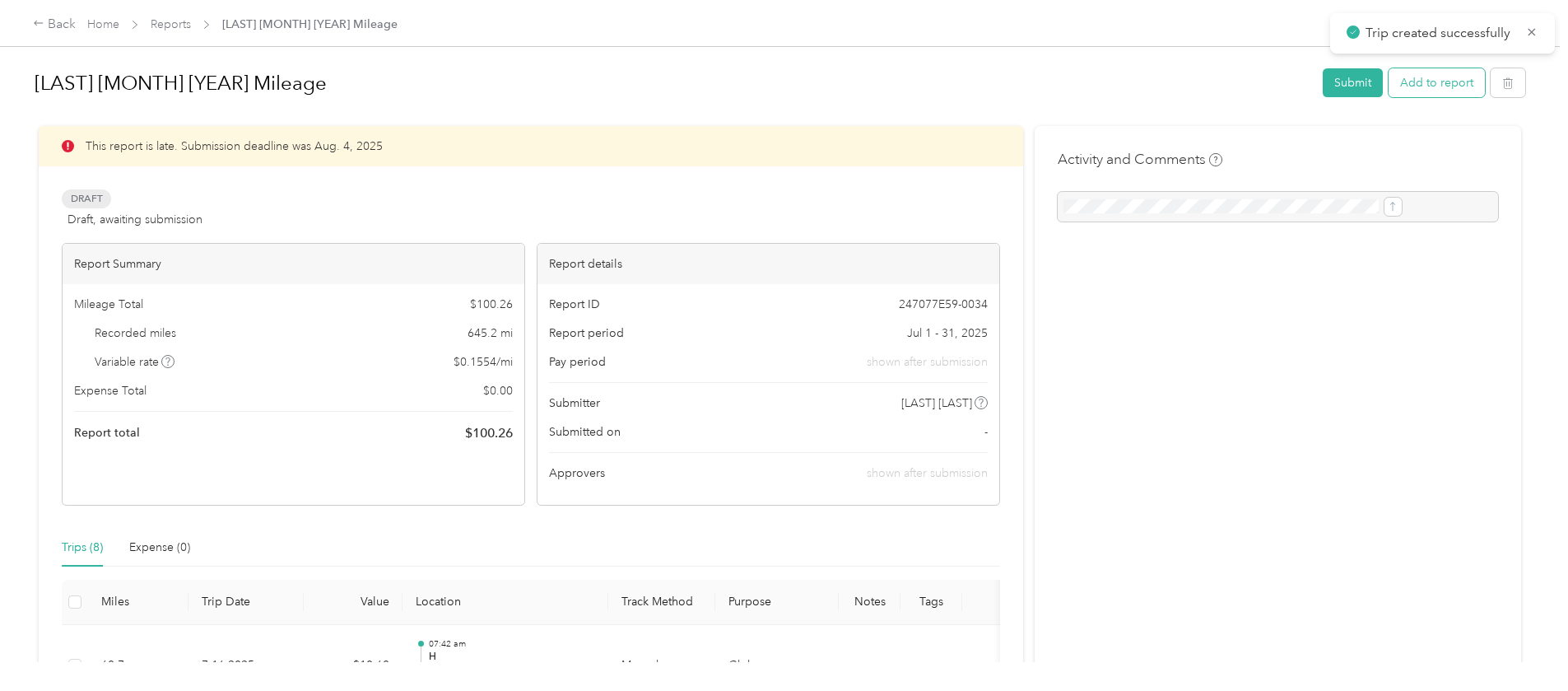 click on "Add to report" at bounding box center (1436, 82) 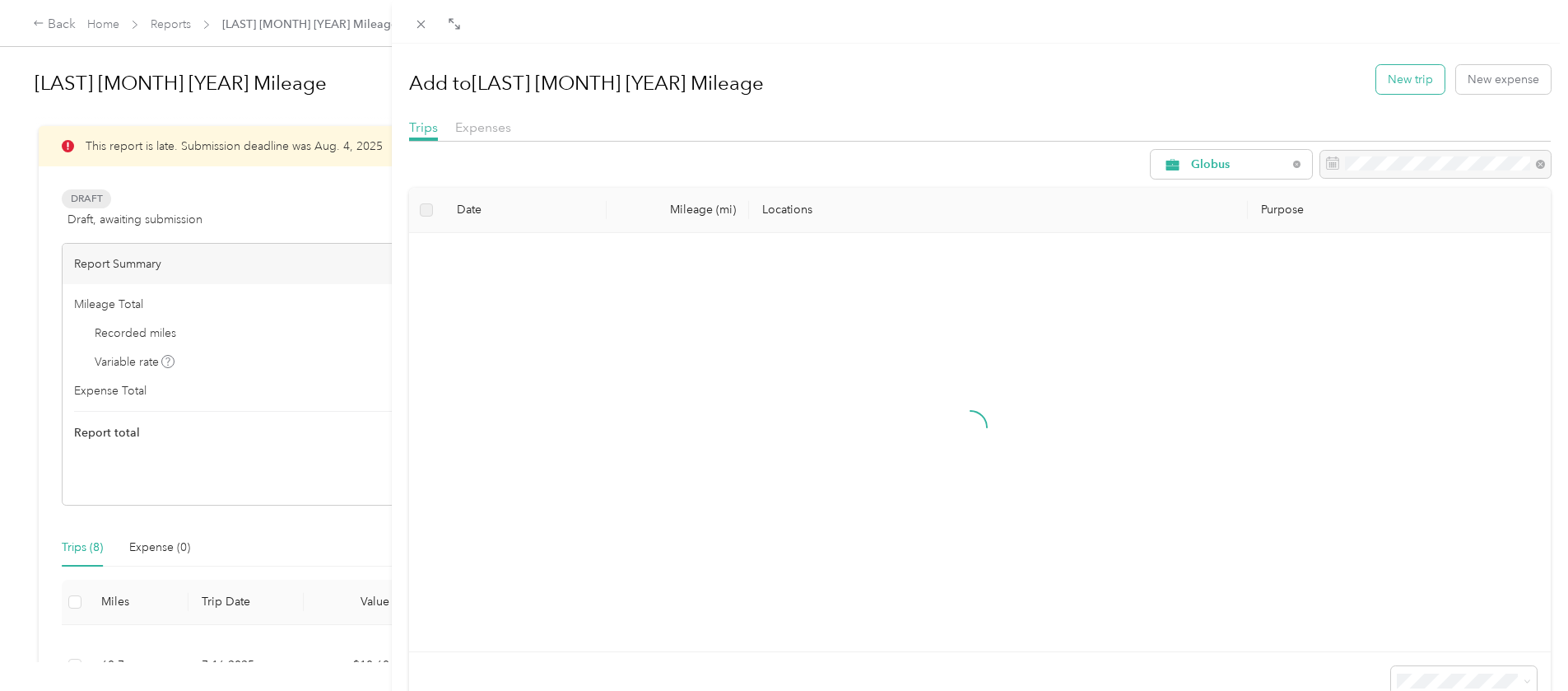 click on "New trip" at bounding box center [1410, 79] 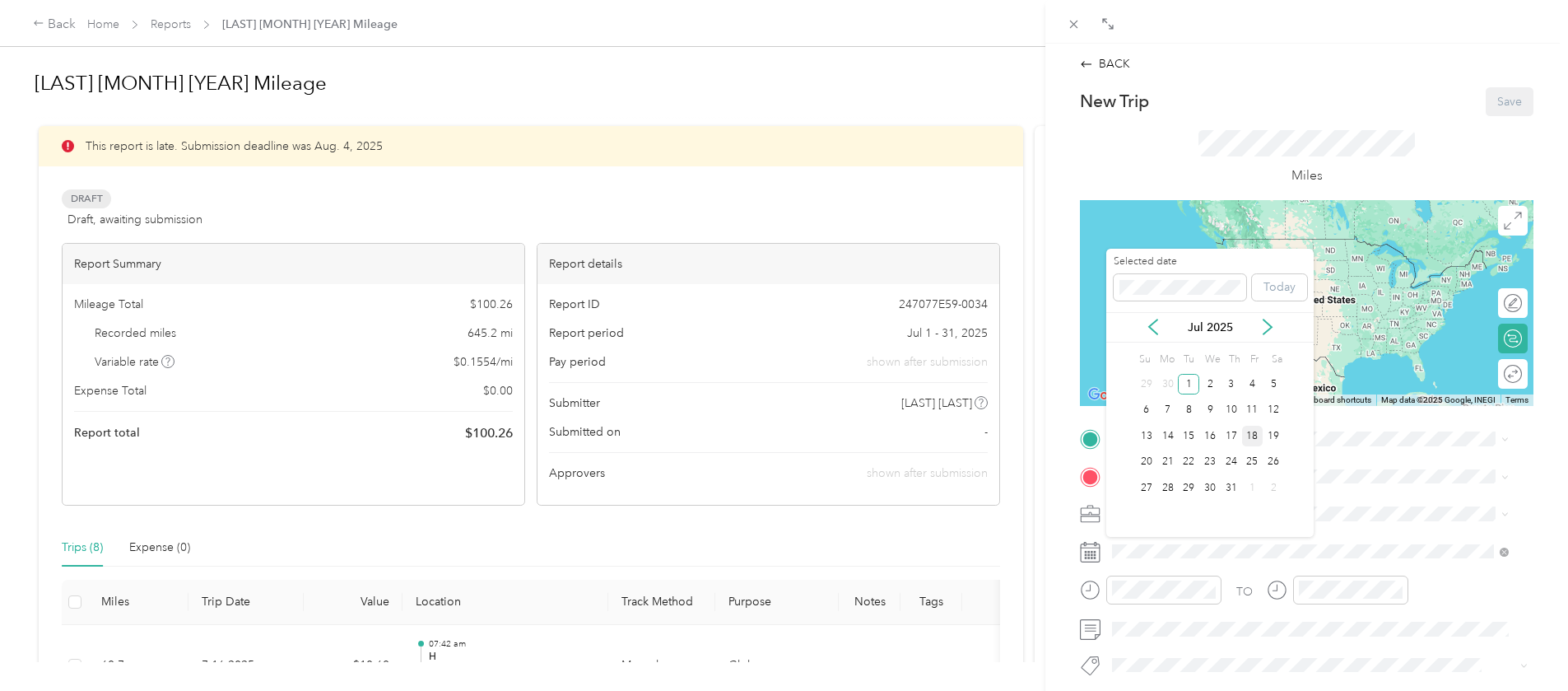 click on "18" at bounding box center [1253, 436] 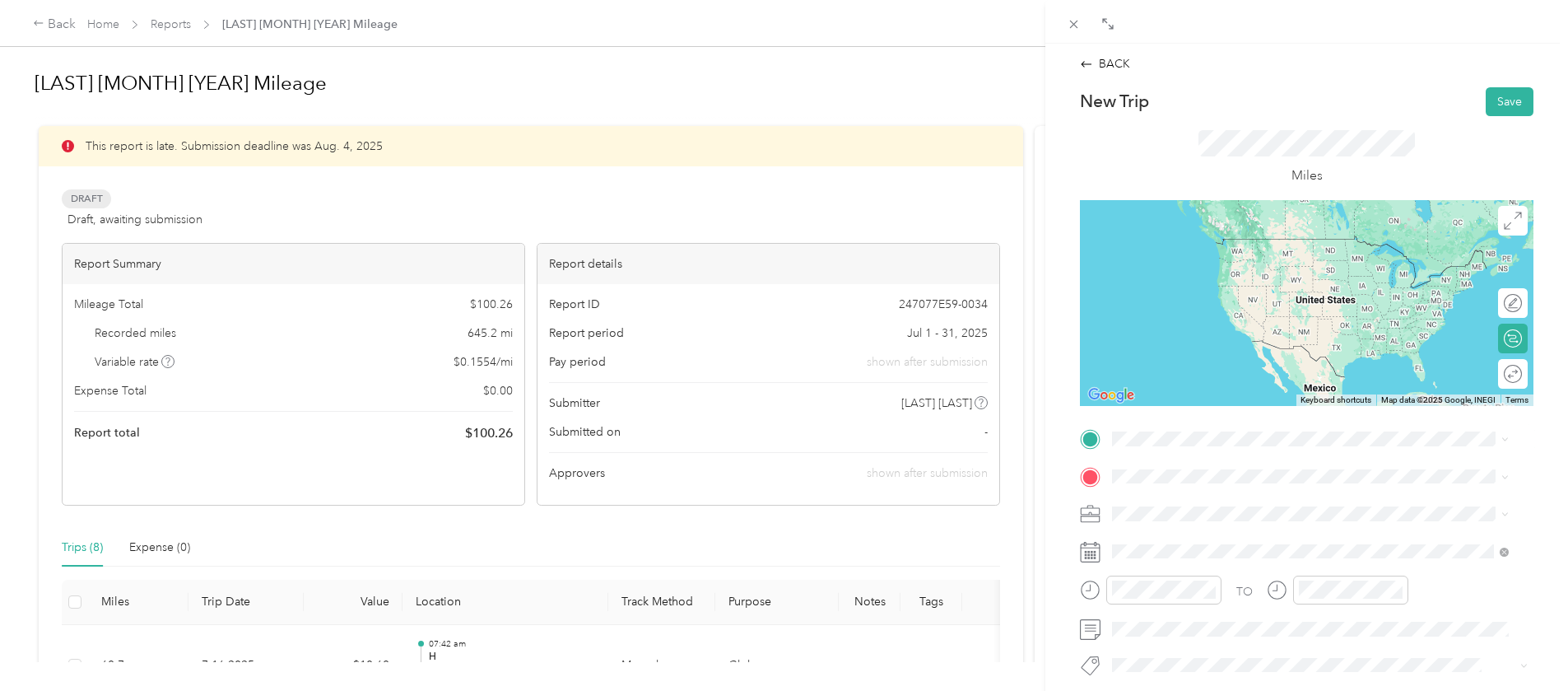 click on "[NUMBER] [STREET], [CITY], [STATE], [COUNTRY] , [POSTAL_CODE], [CITY], [STATE]" at bounding box center (1323, 626) 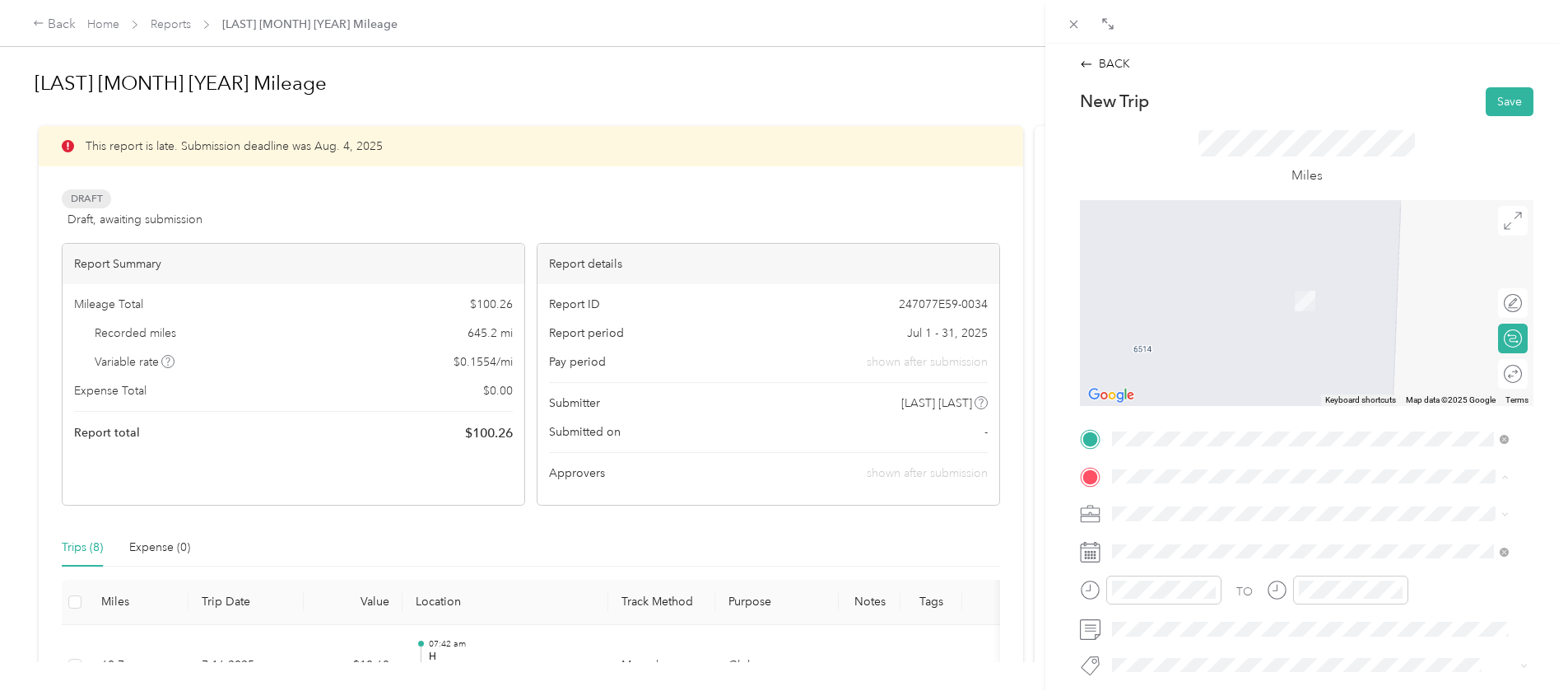 click on "[NUMBER] [POSTAL_CODE], [CITY], [STATE], [COUNTRY]" at bounding box center [1292, 300] 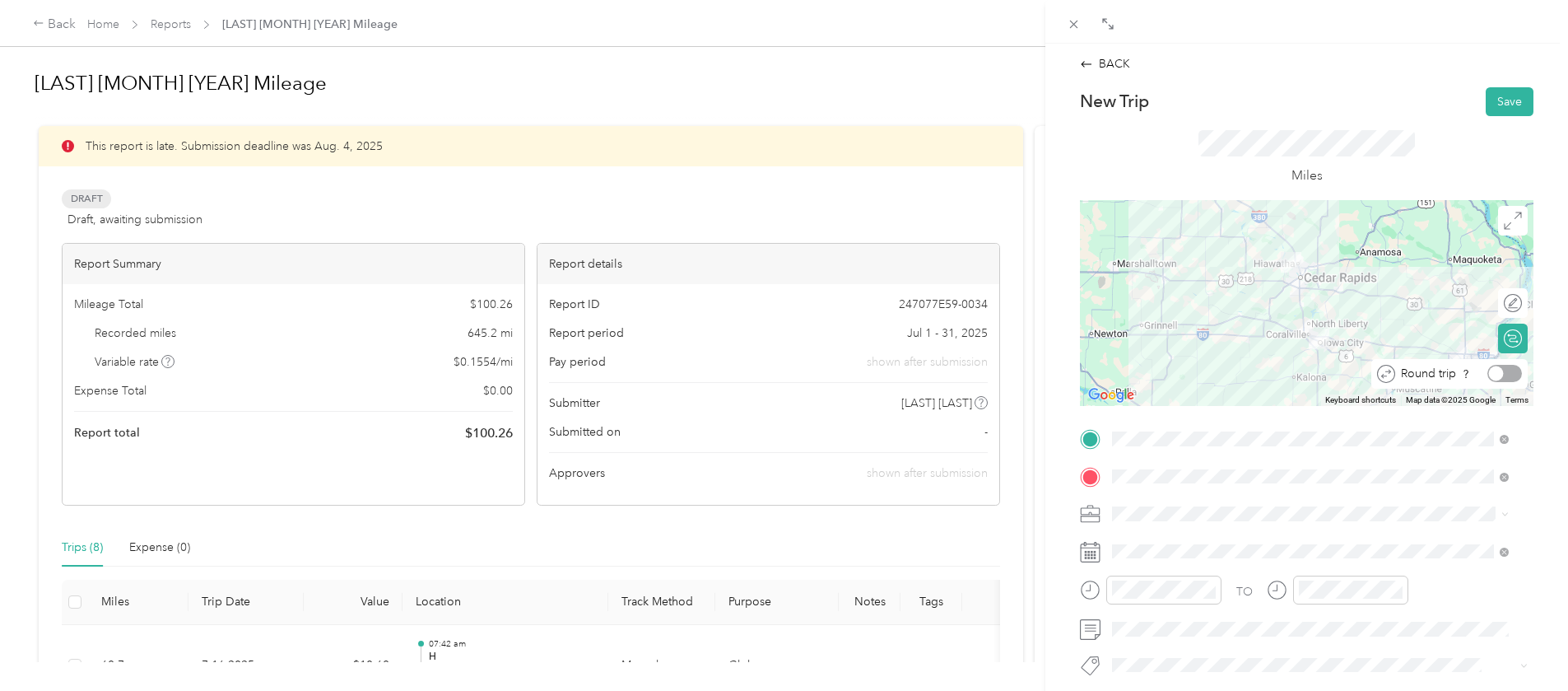 click at bounding box center [1505, 373] 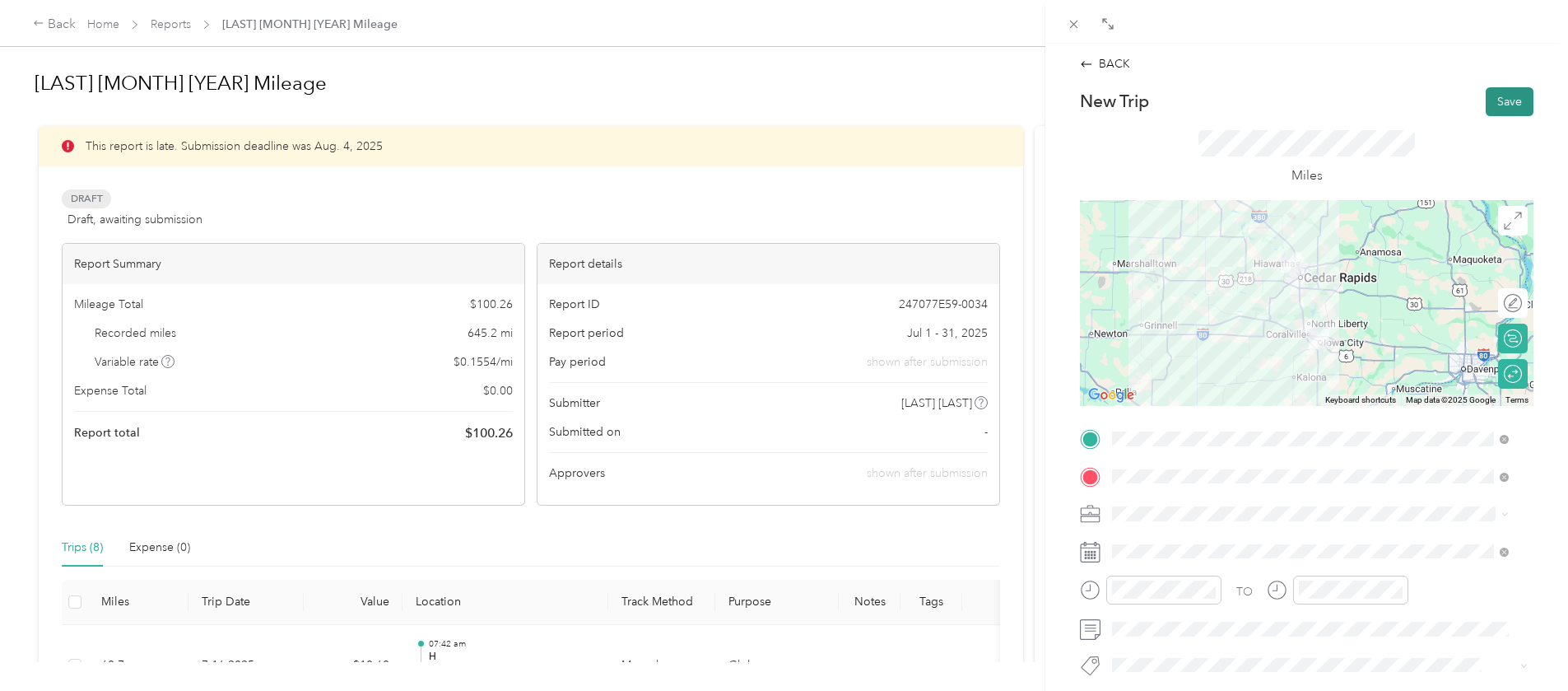 click on "Save" at bounding box center [1510, 101] 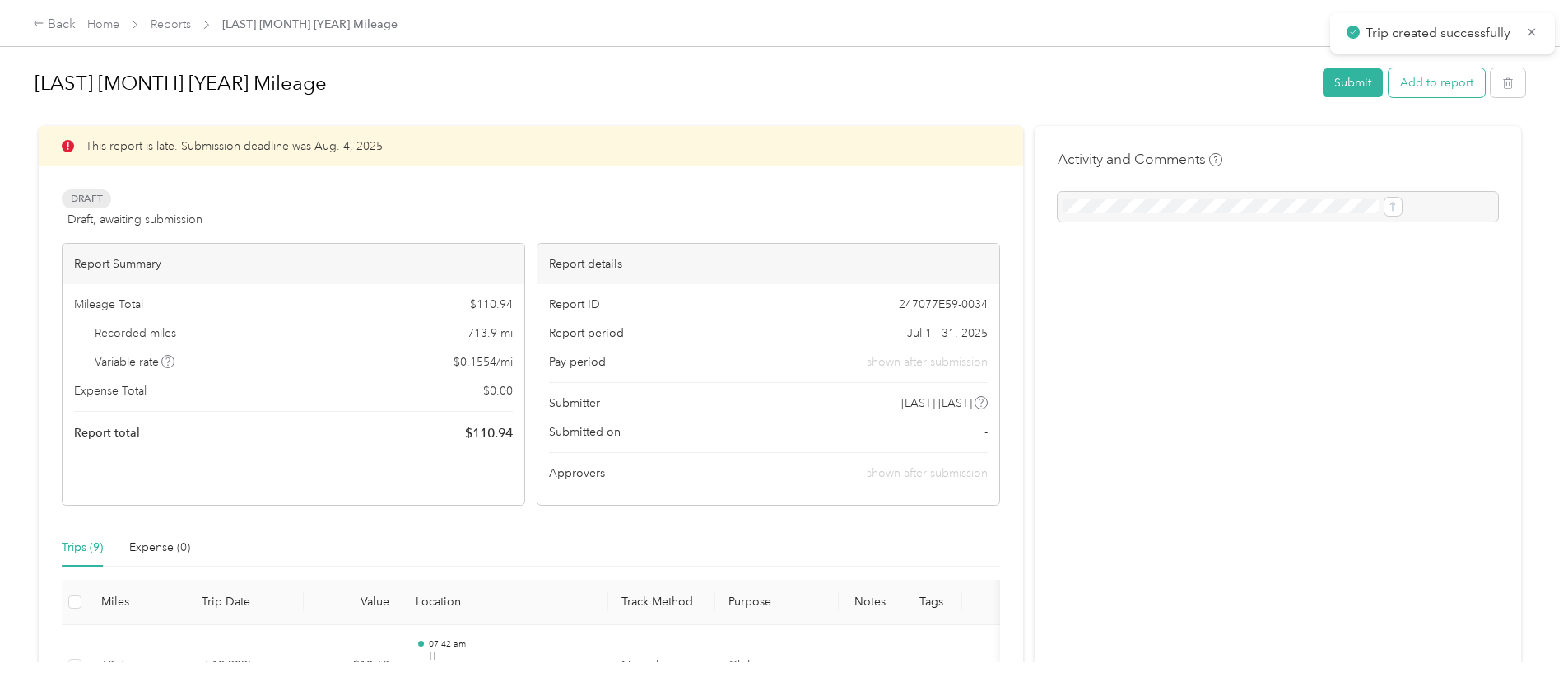 click on "Add to report" at bounding box center (1436, 82) 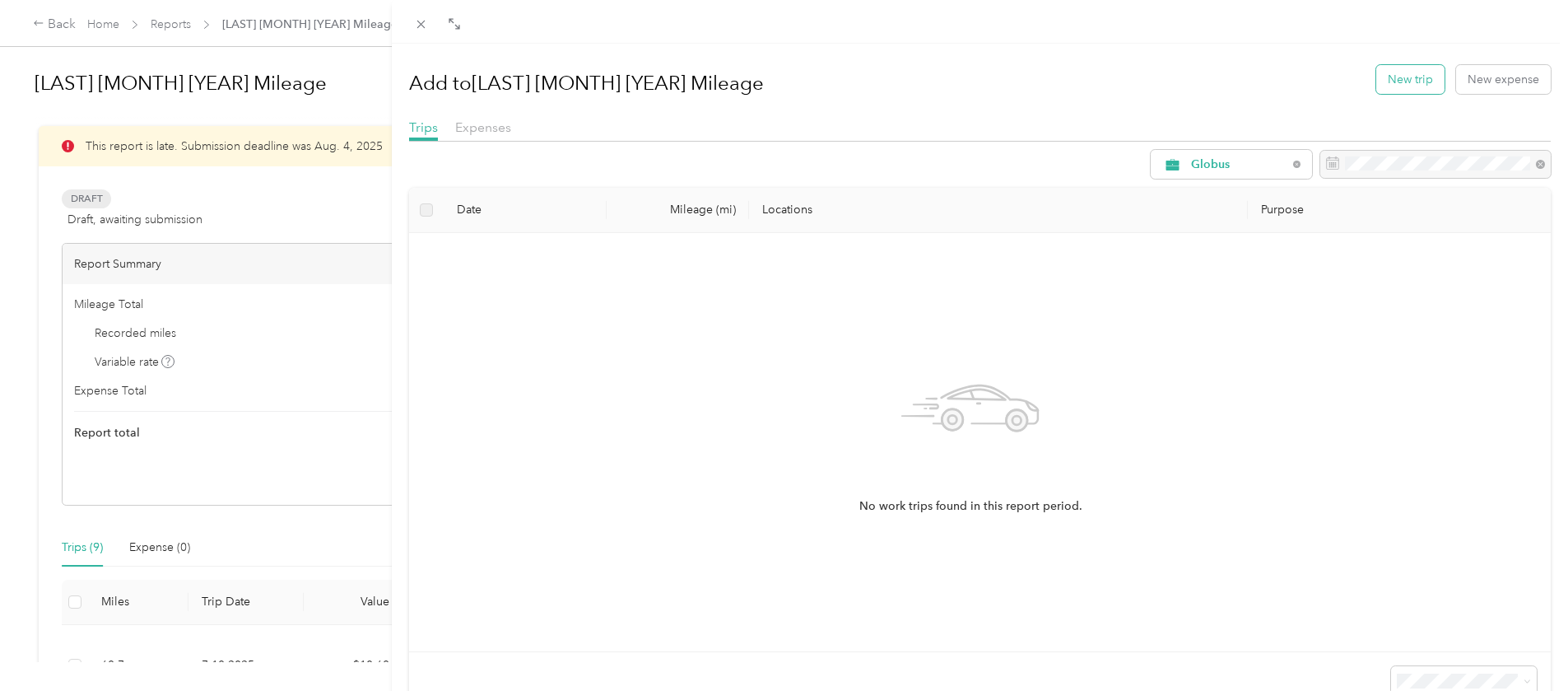 click on "New trip" at bounding box center (1410, 79) 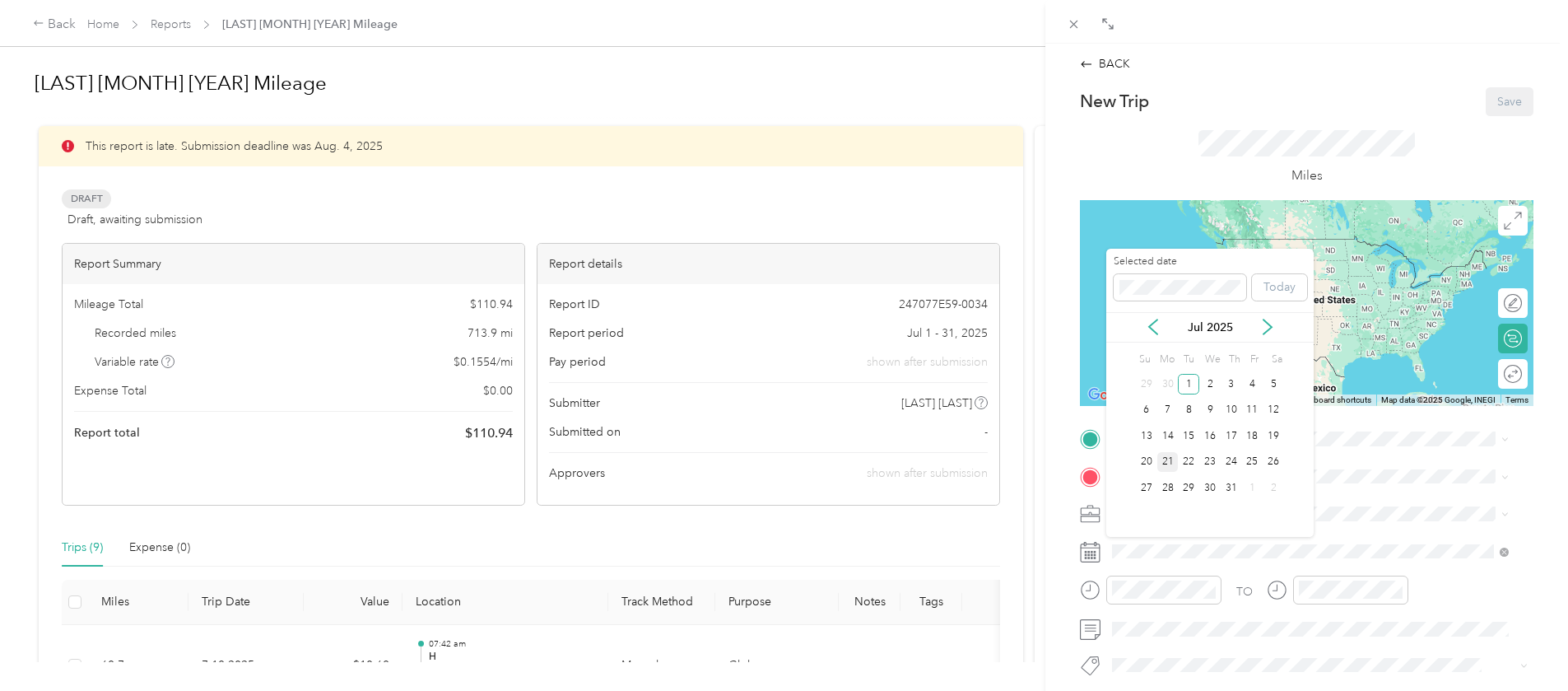 click on "21" at bounding box center (1168, 462) 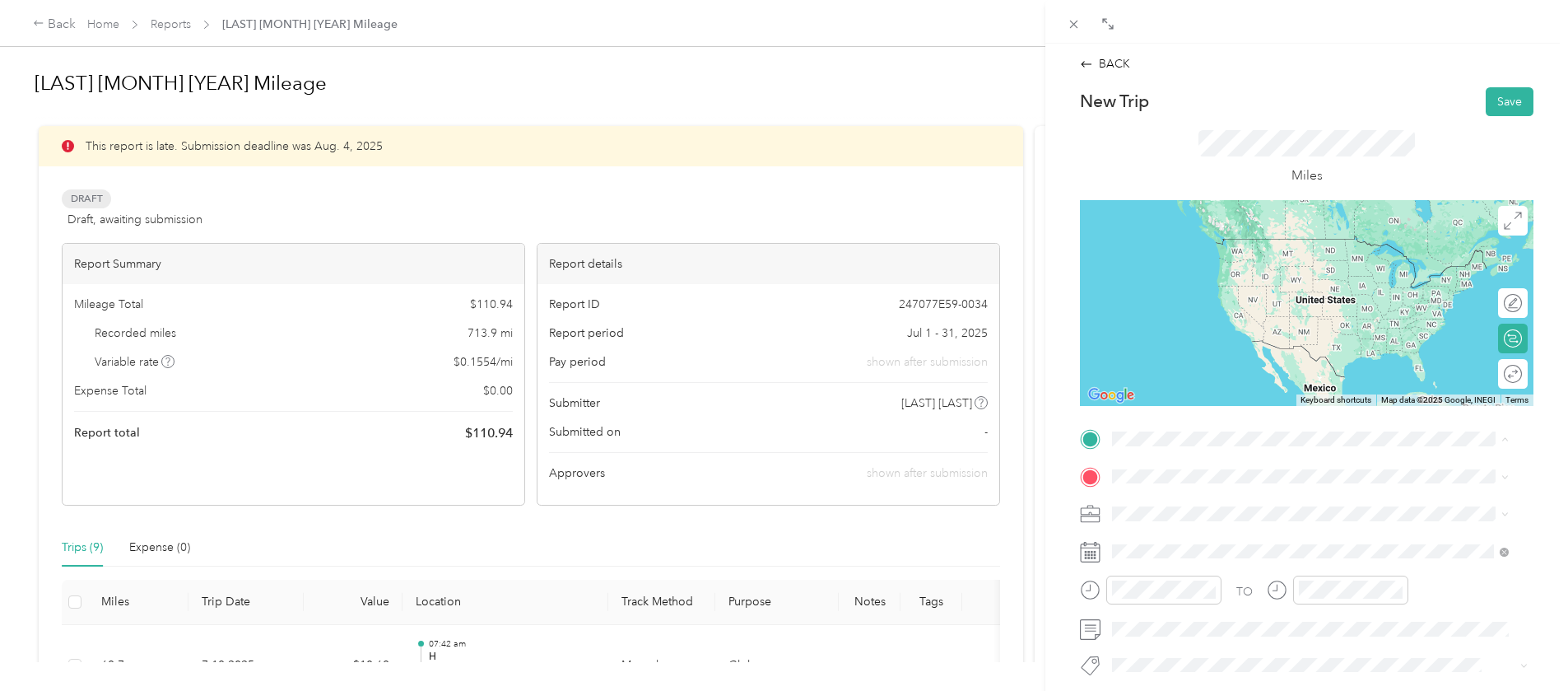 click on "[NUMBER] [STREET], [STATE], [COUNTRY] , [POSTAL_CODE], [CITY], [STATE]" at bounding box center [1322, 635] 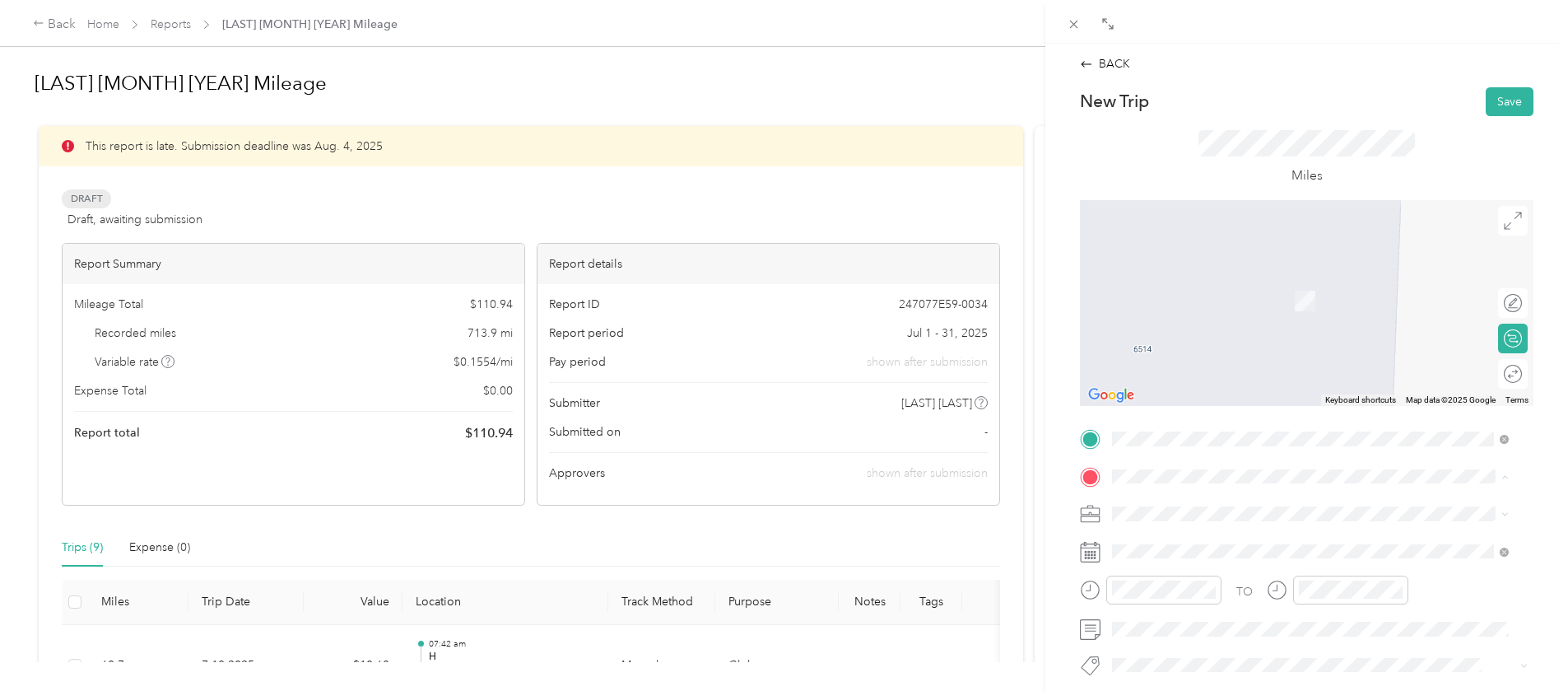 click on "[NUMBER] [STREET], [POSTAL_CODE], [CITY], [STATE], [COUNTRY]" at bounding box center [1319, 352] 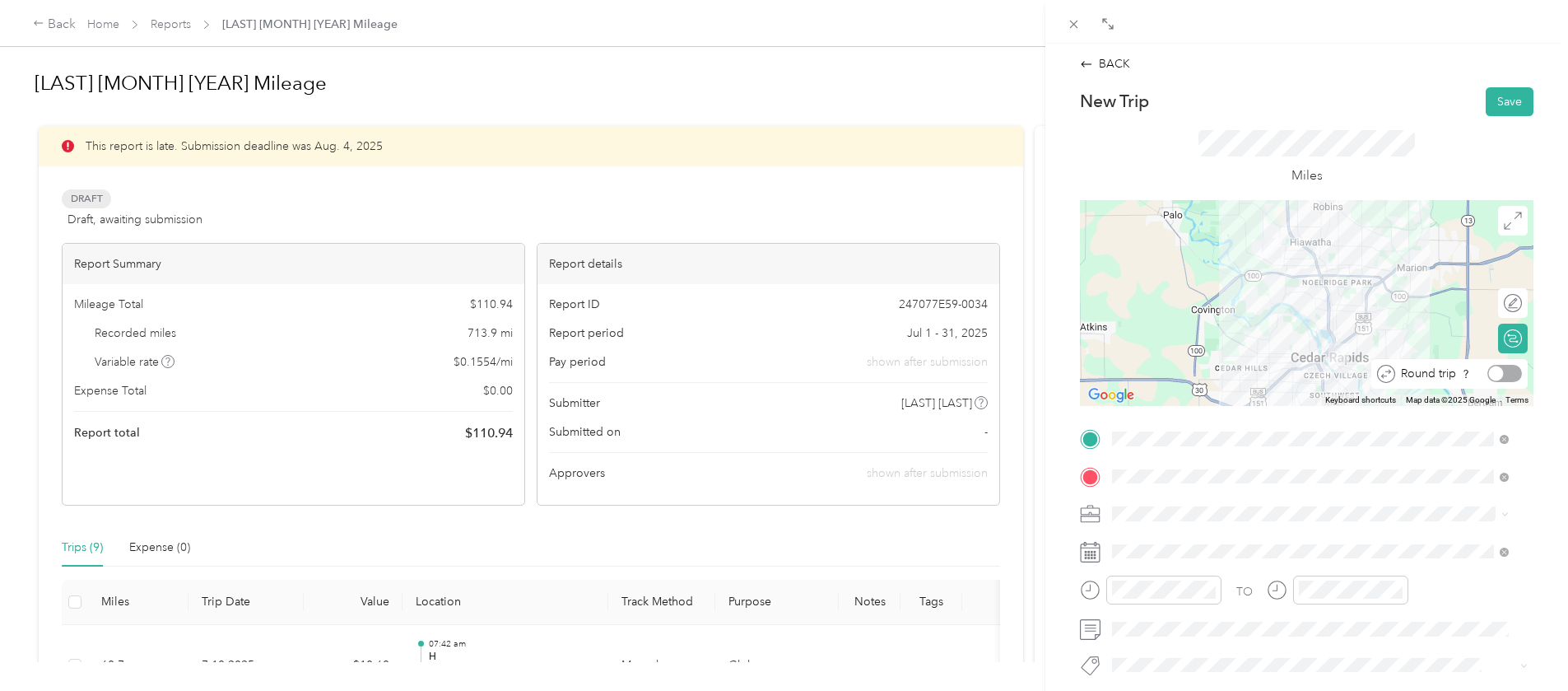 click at bounding box center (1505, 373) 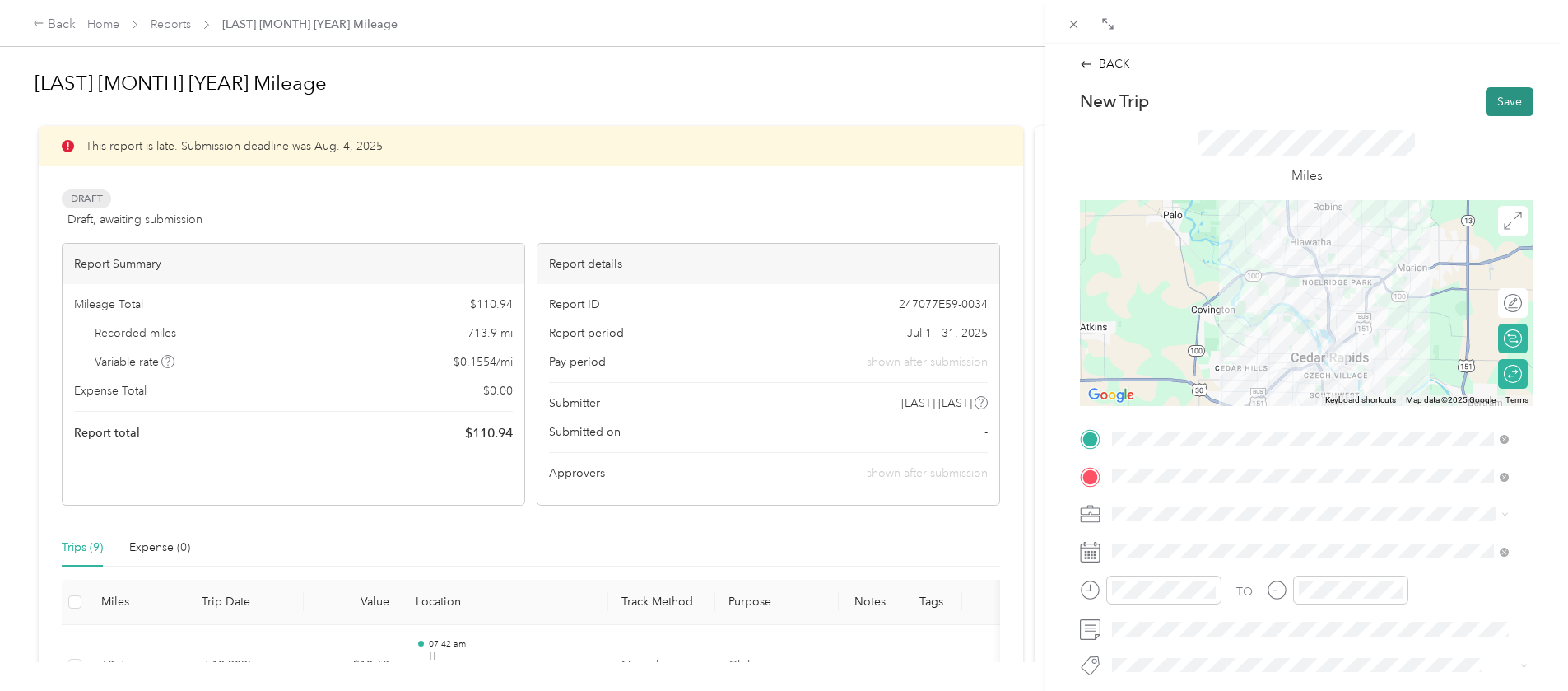 click on "Save" at bounding box center (1510, 101) 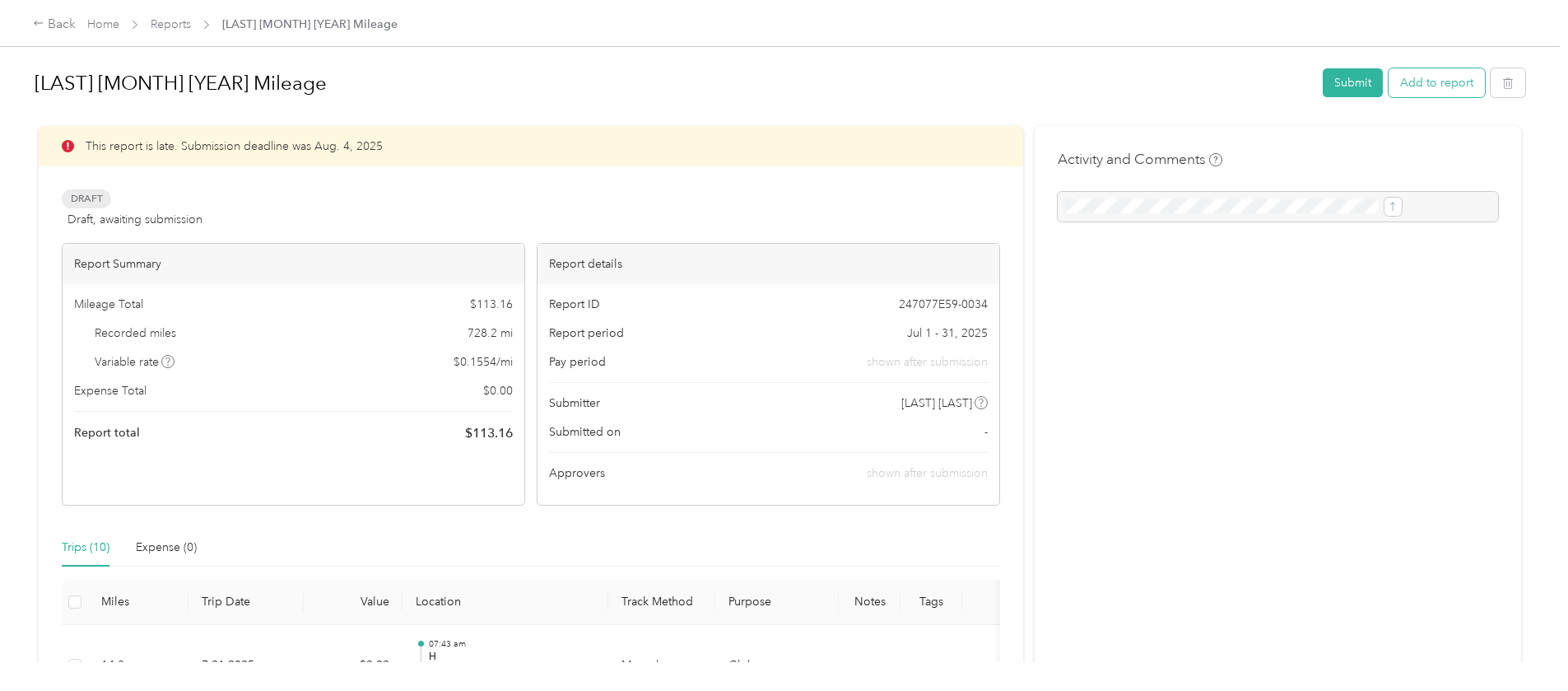 click on "Add to report" at bounding box center [1436, 82] 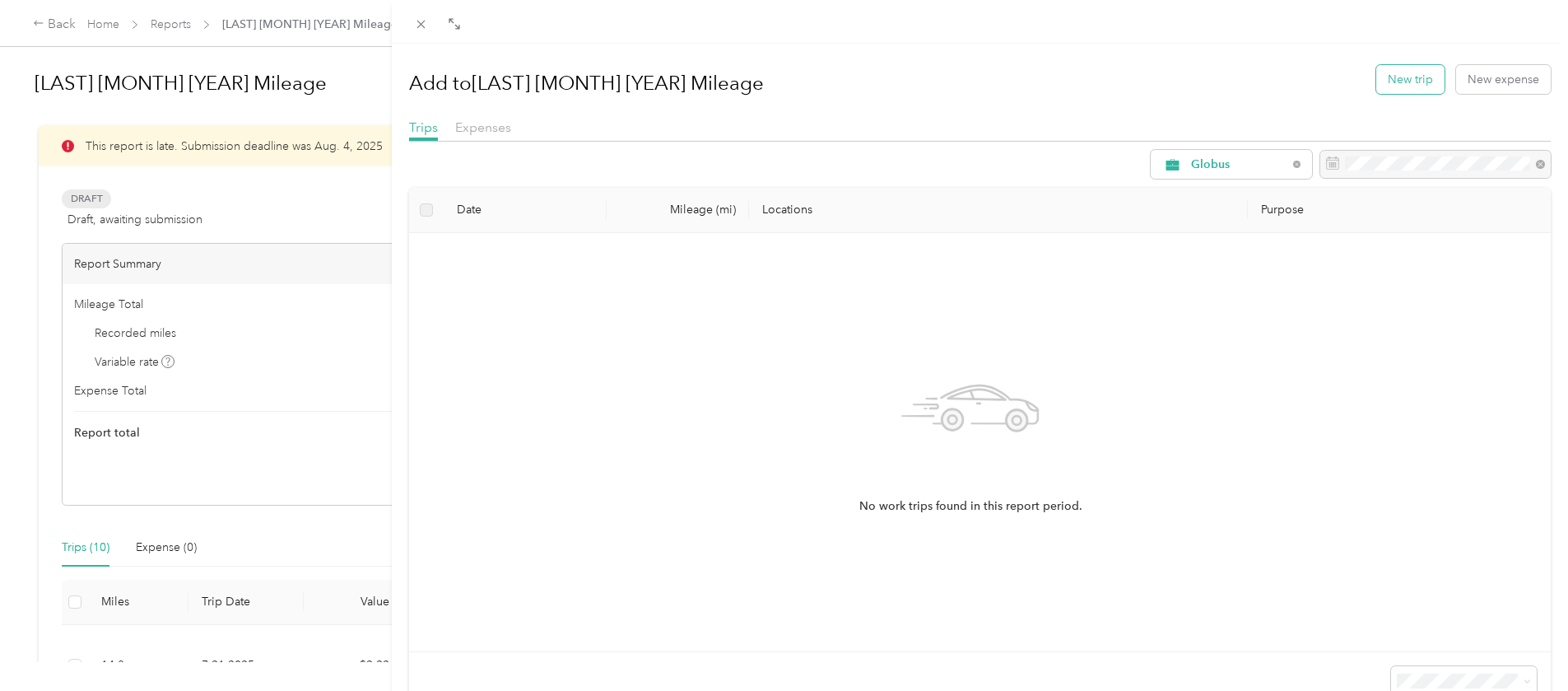 click on "New trip" at bounding box center (1410, 79) 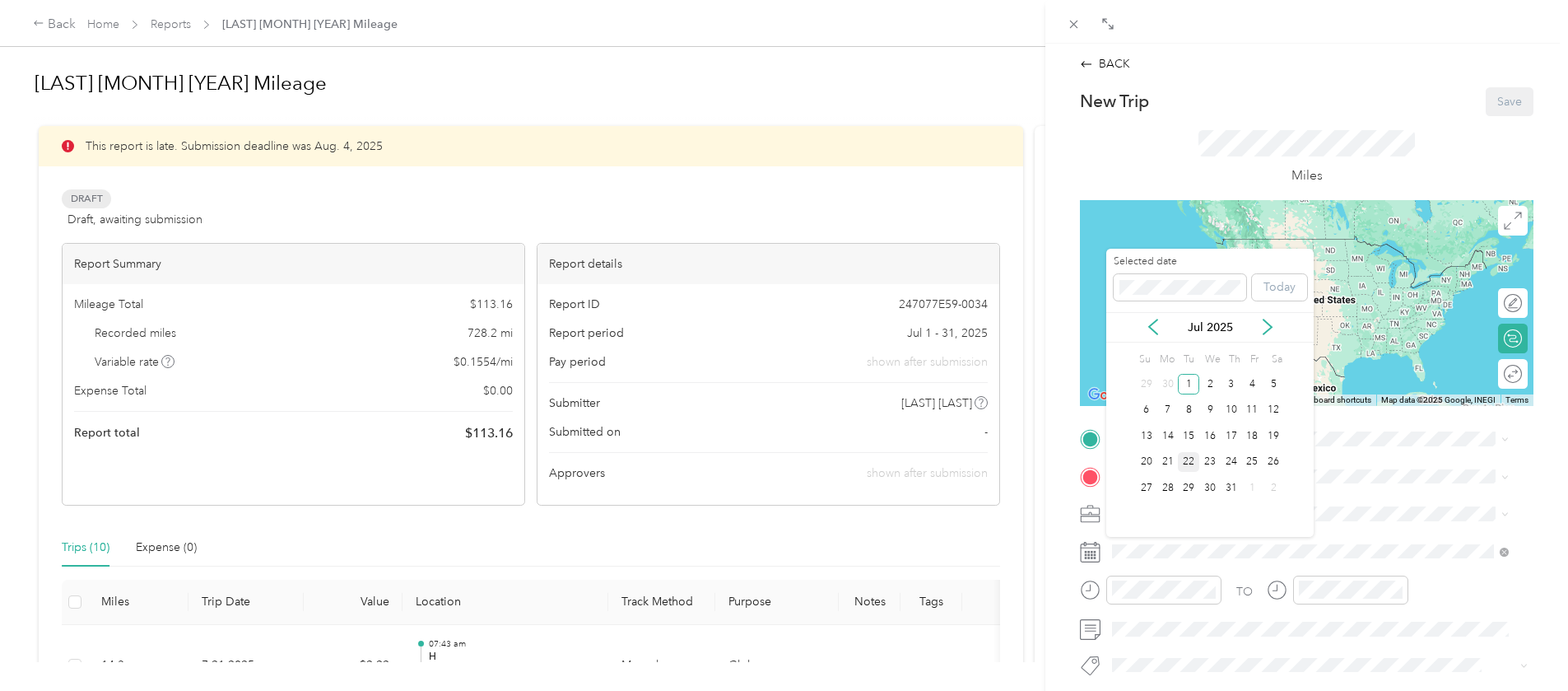 click on "22" at bounding box center [1189, 462] 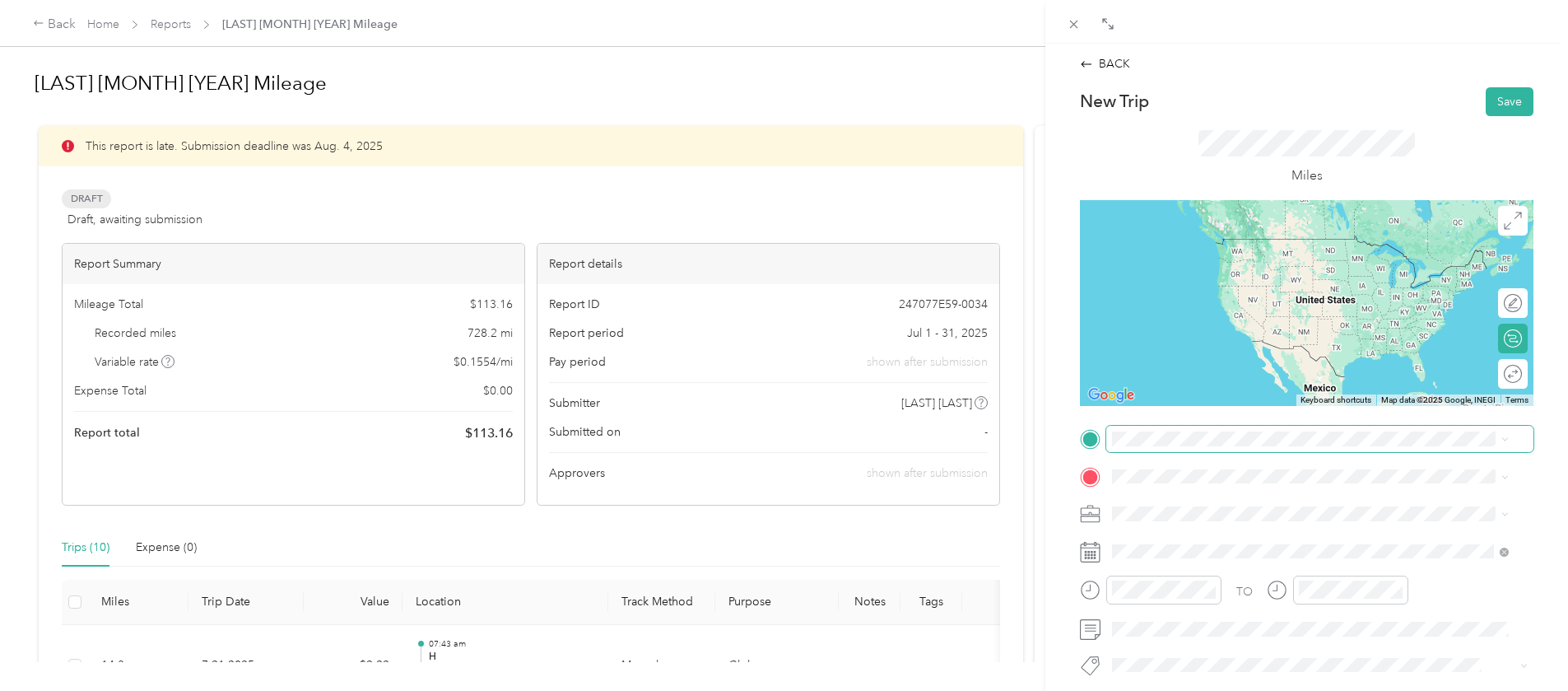 click at bounding box center (1319, 439) 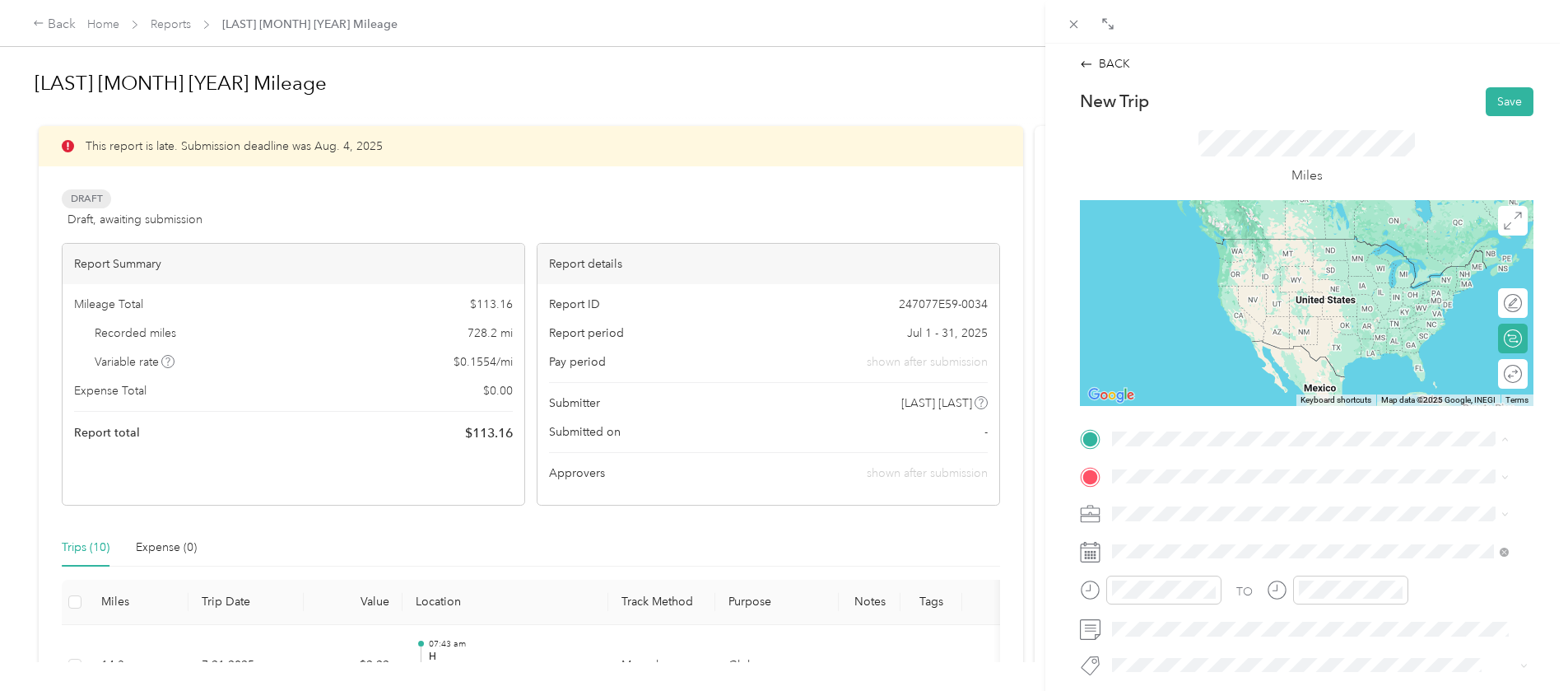 click on "[NUMBER] [STREET], [STATE], [COUNTRY] , [POSTAL_CODE], [CITY], [STATE]" at bounding box center (1322, 635) 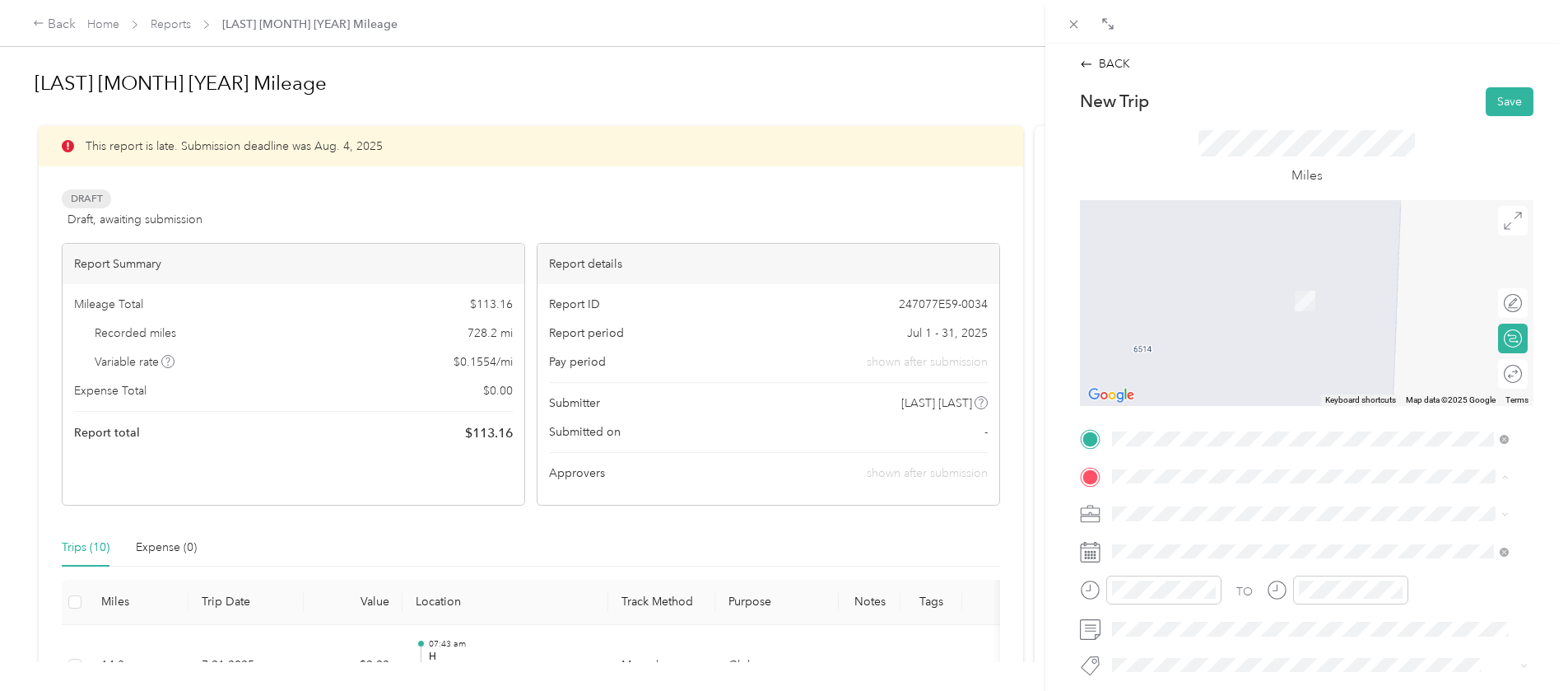 click on "[ORGANIZATION] [NUMBER] [STREET], [POSTAL_CODE], [CITY], [STATE], [COUNTRY]" at bounding box center [1292, 292] 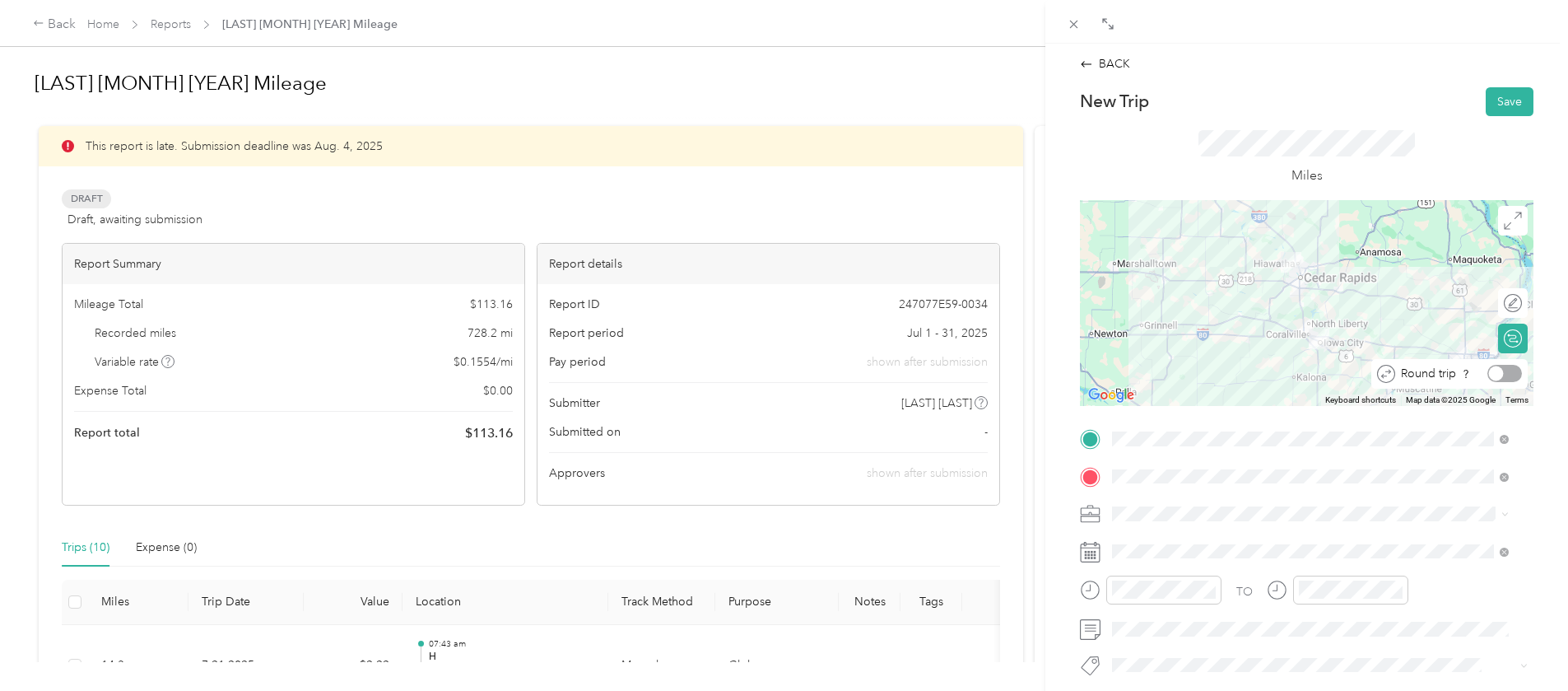 click at bounding box center (1505, 373) 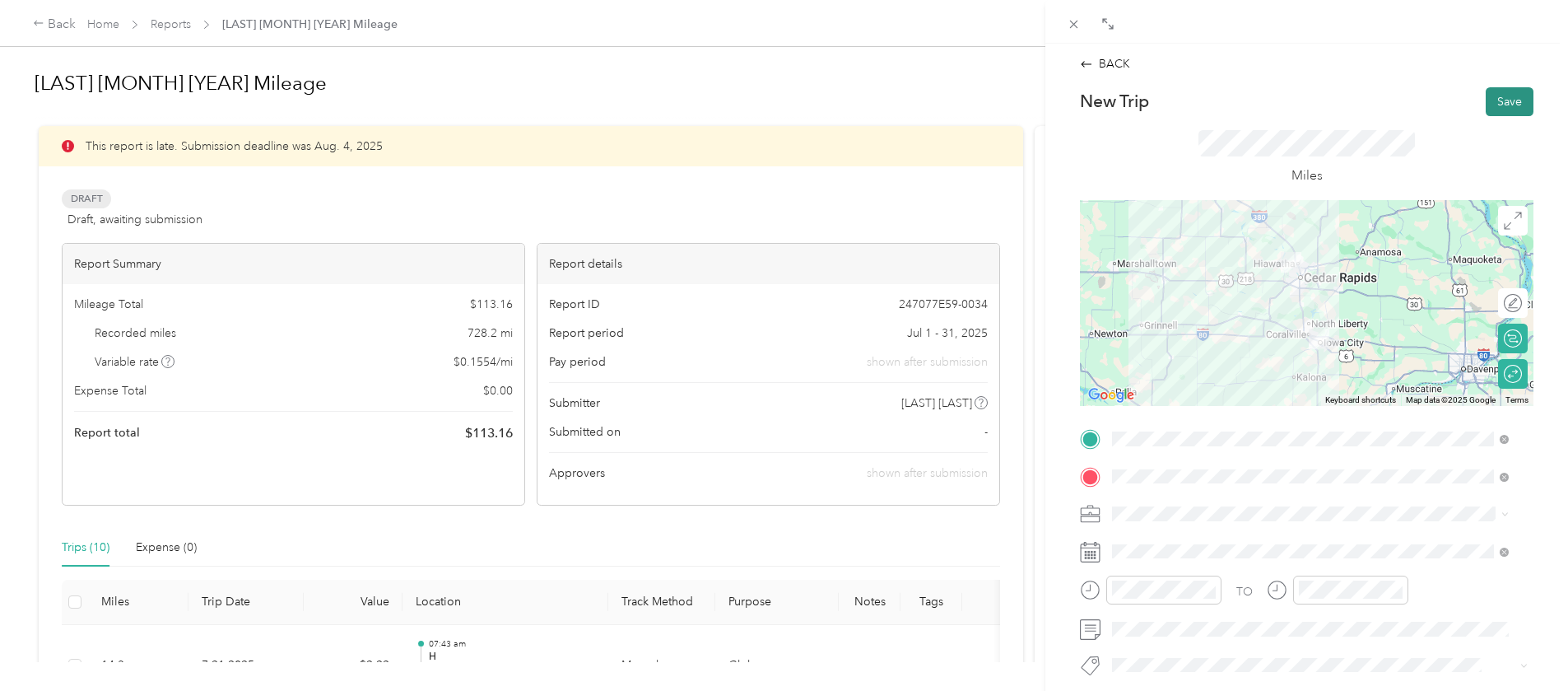 click on "Save" at bounding box center (1510, 101) 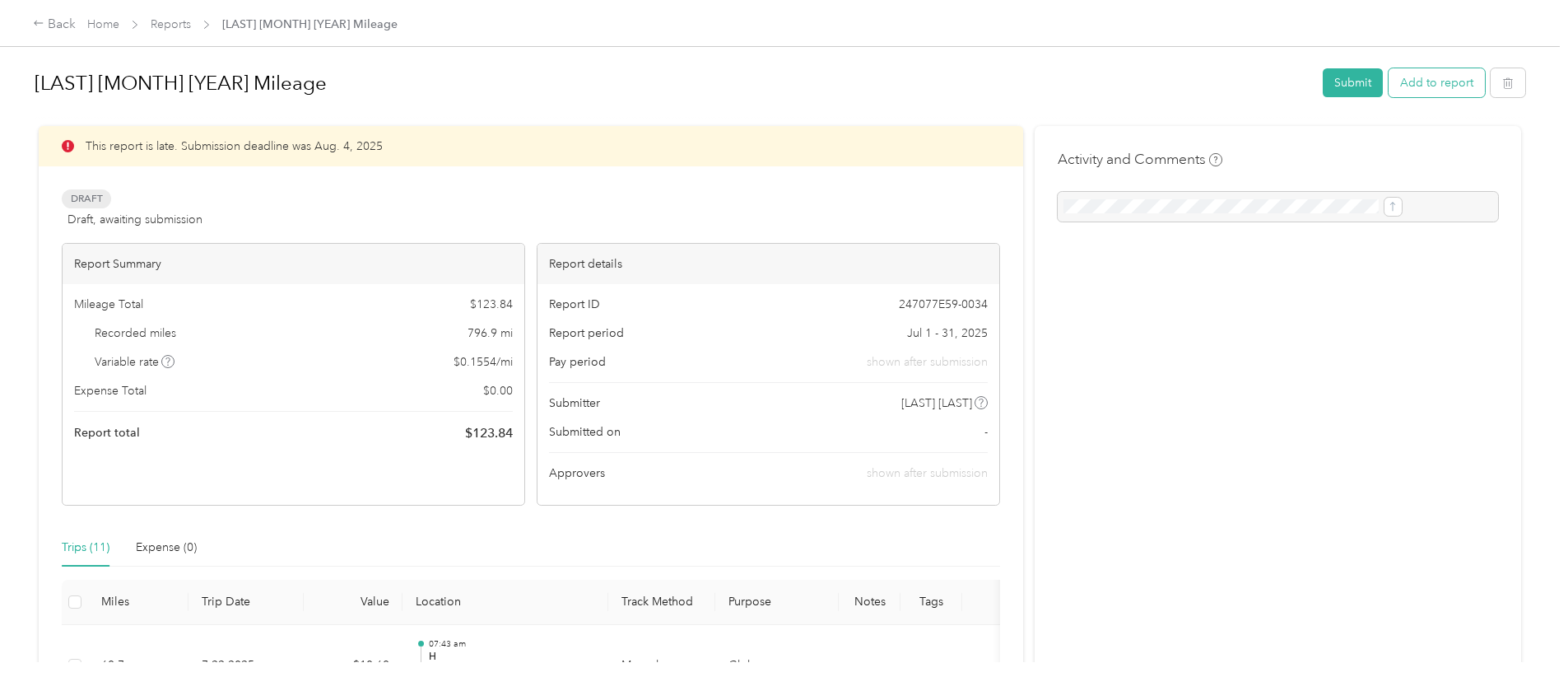 click on "Add to report" at bounding box center [1436, 82] 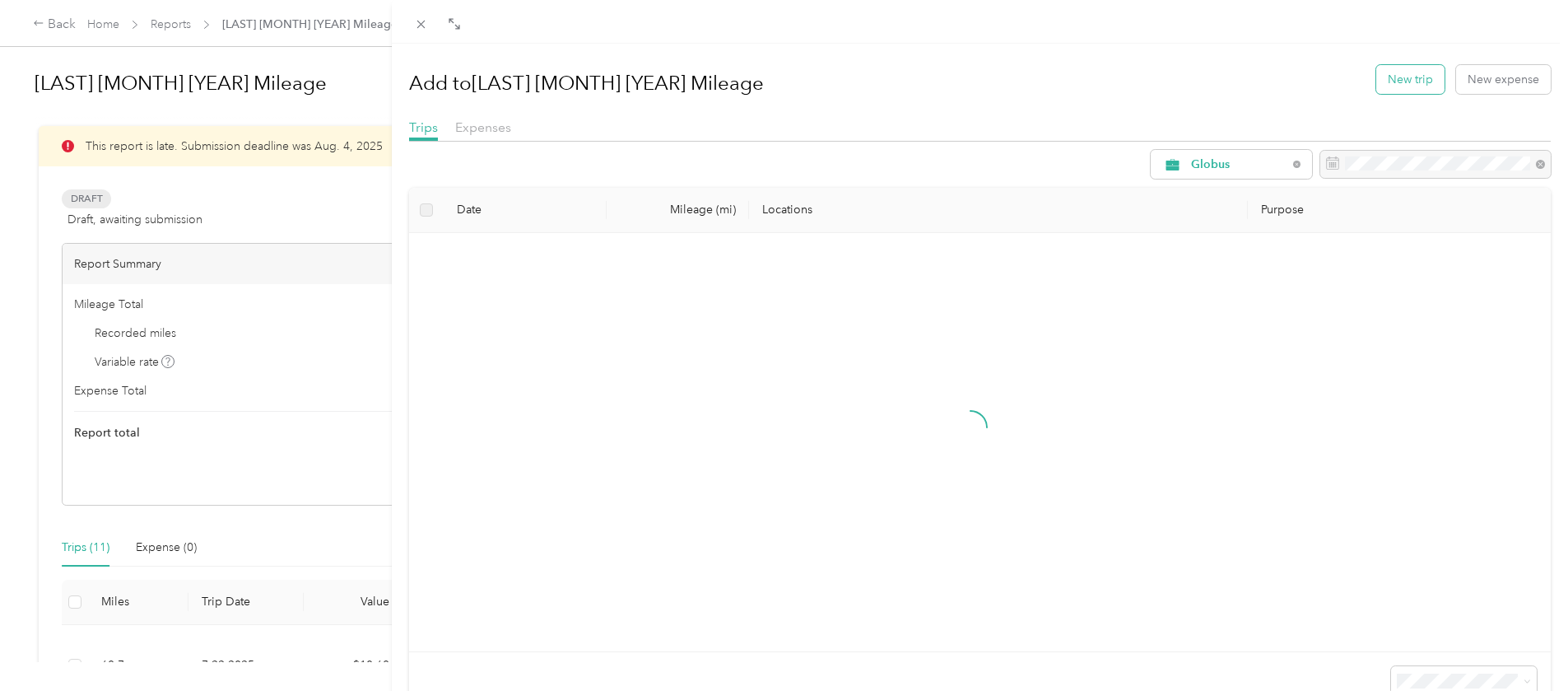 click on "New trip" at bounding box center (1410, 79) 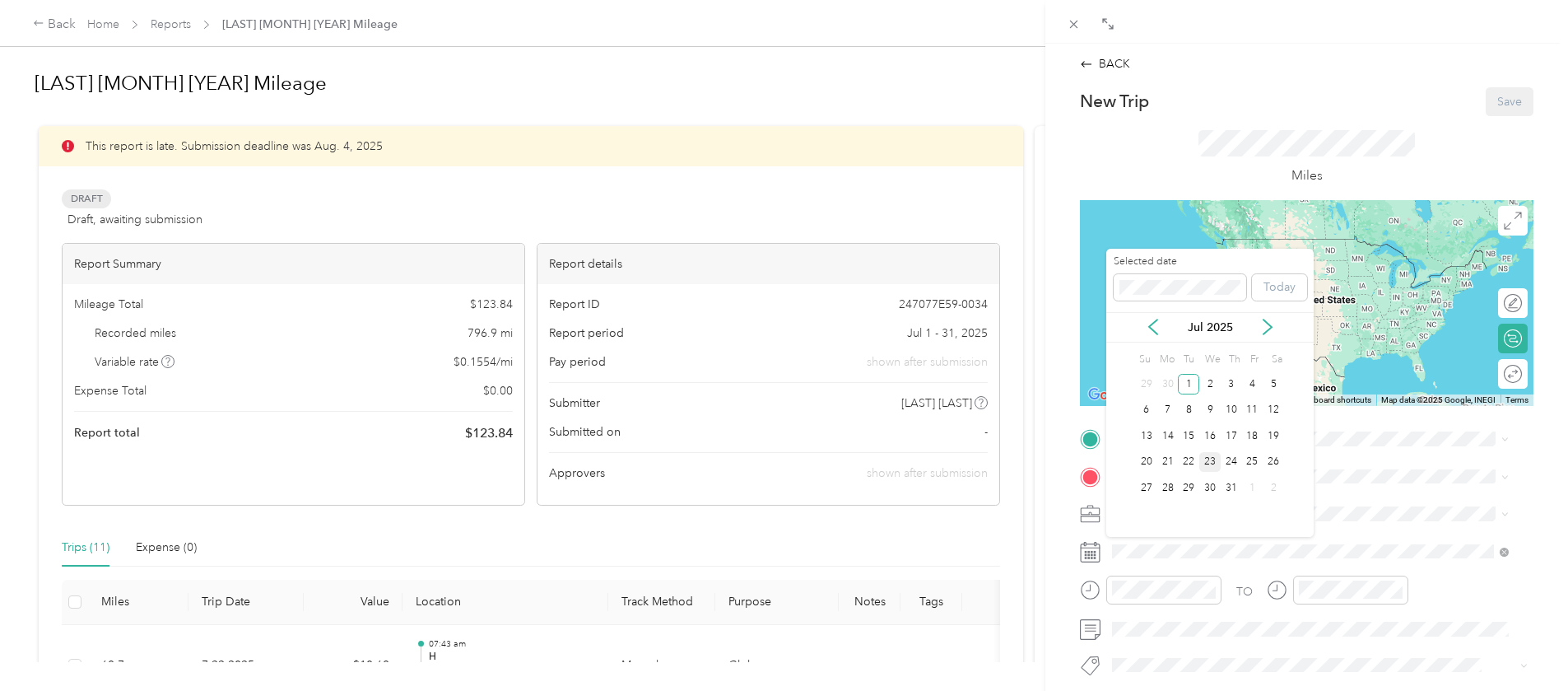 click on "23" at bounding box center (1210, 462) 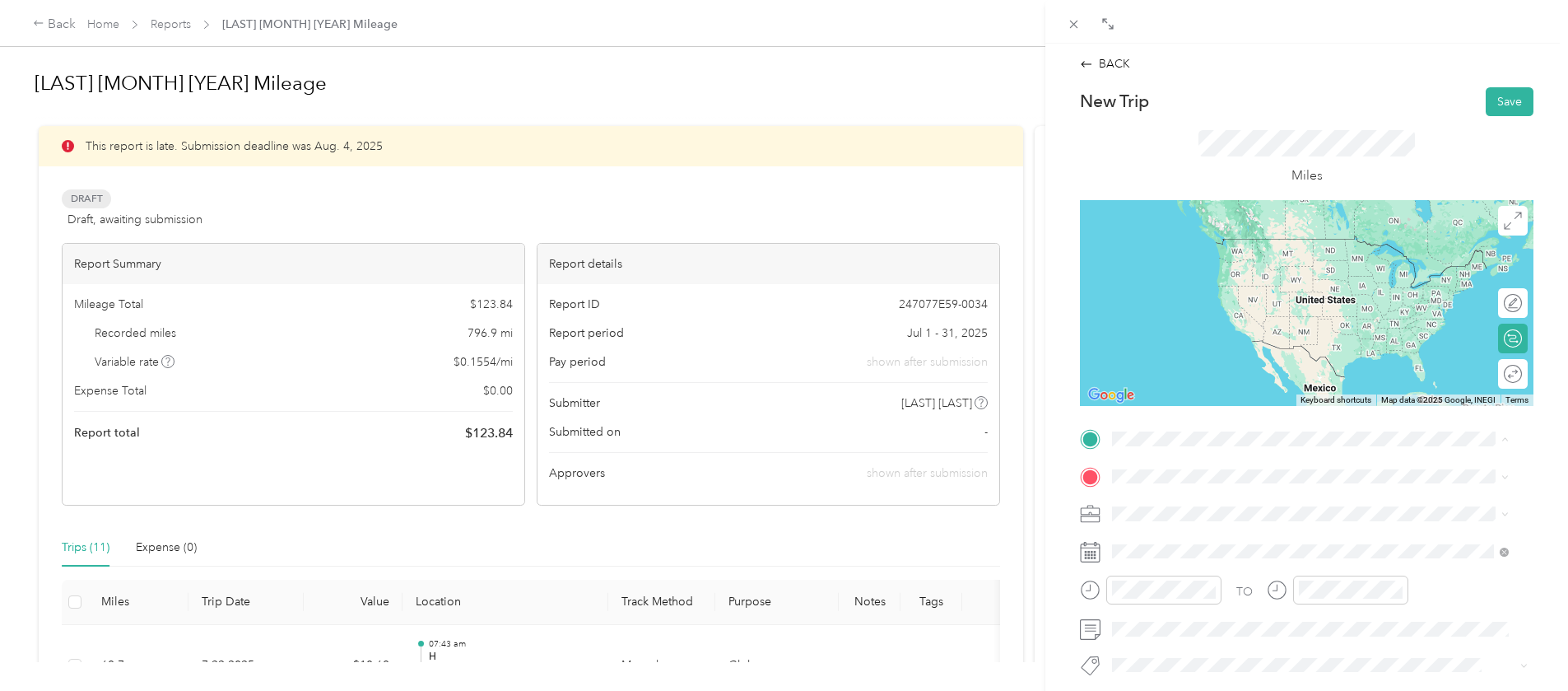 click on "[NUMBER] [STREET], [STATE], [COUNTRY] , [POSTAL_CODE], [CITY], [STATE]" at bounding box center [1322, 635] 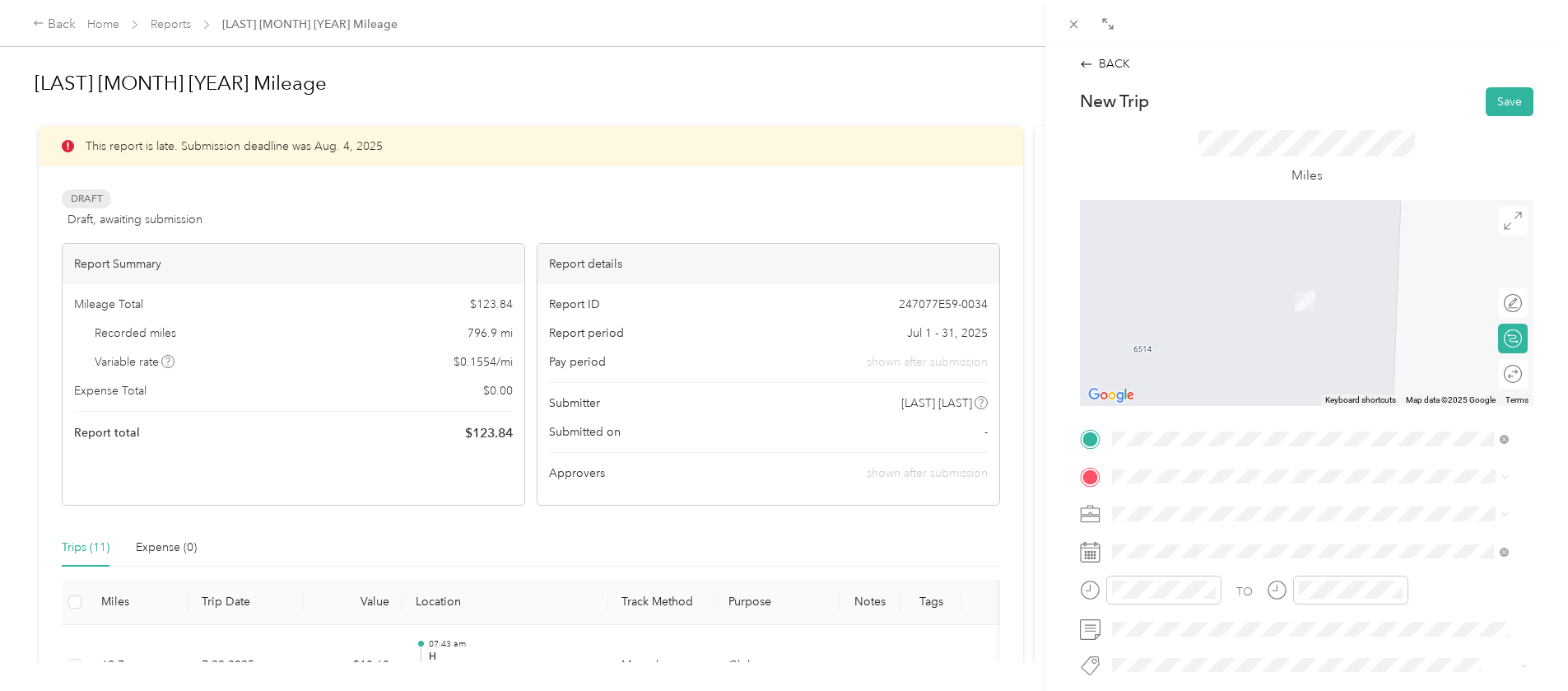click on "[NUMBER] [STREET], [POSTAL_CODE], [CITY], [STATE], [COUNTRY]" at bounding box center (1319, 351) 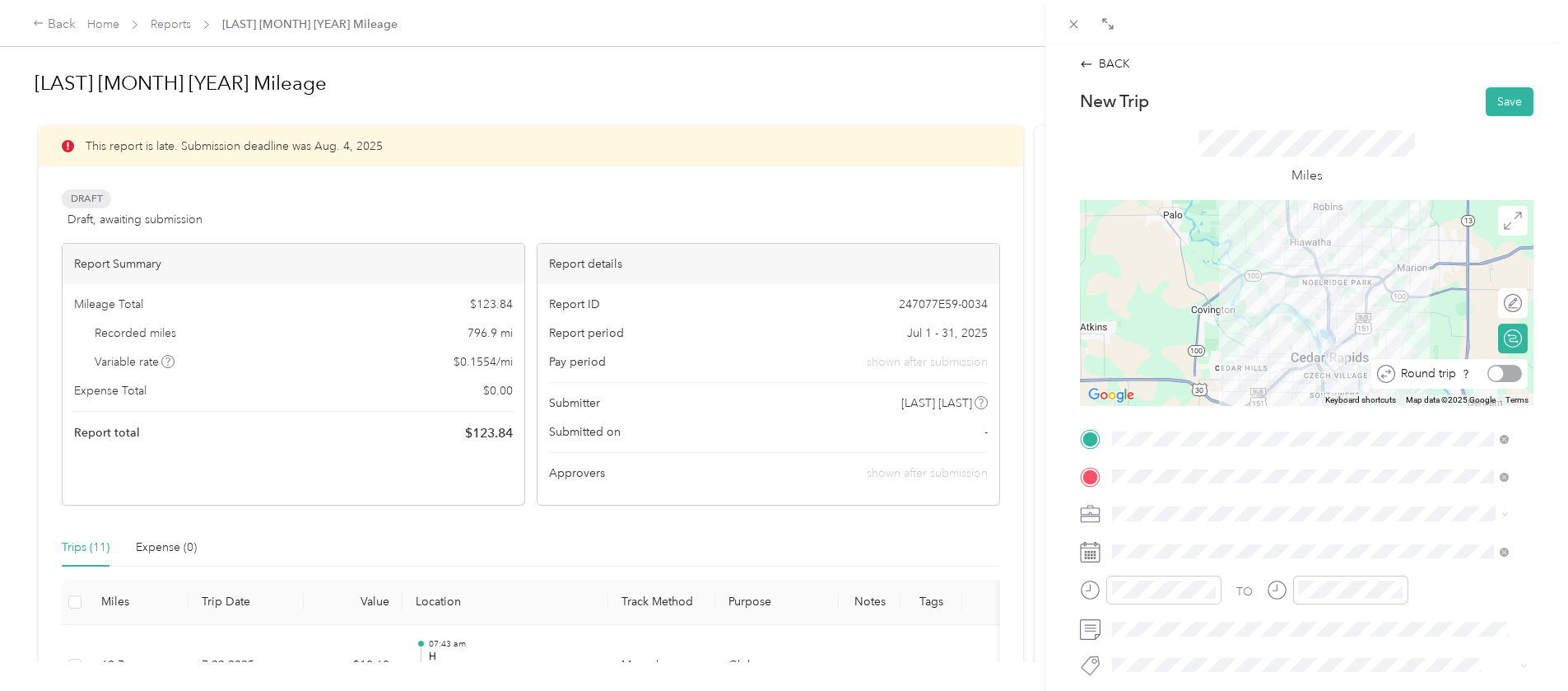 click at bounding box center [1505, 373] 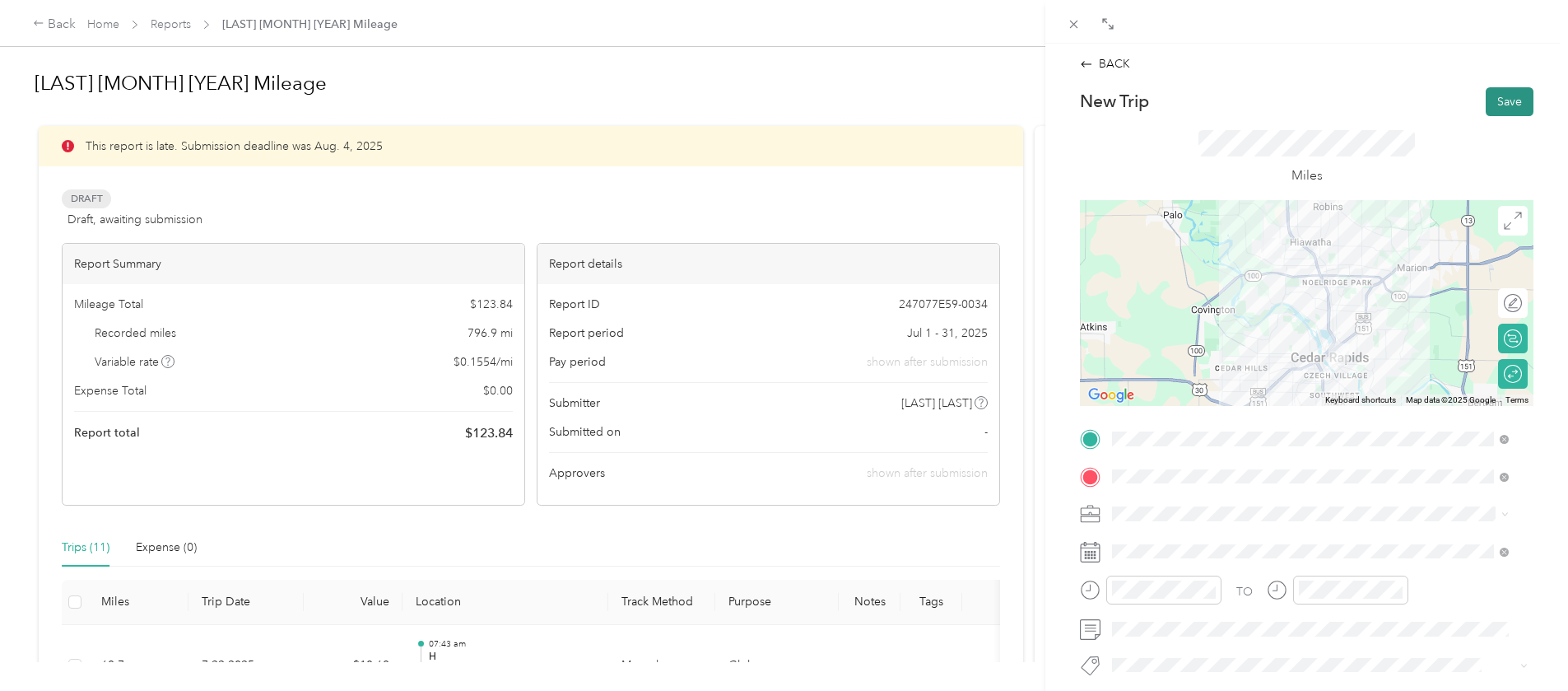 click on "Save" at bounding box center (1510, 101) 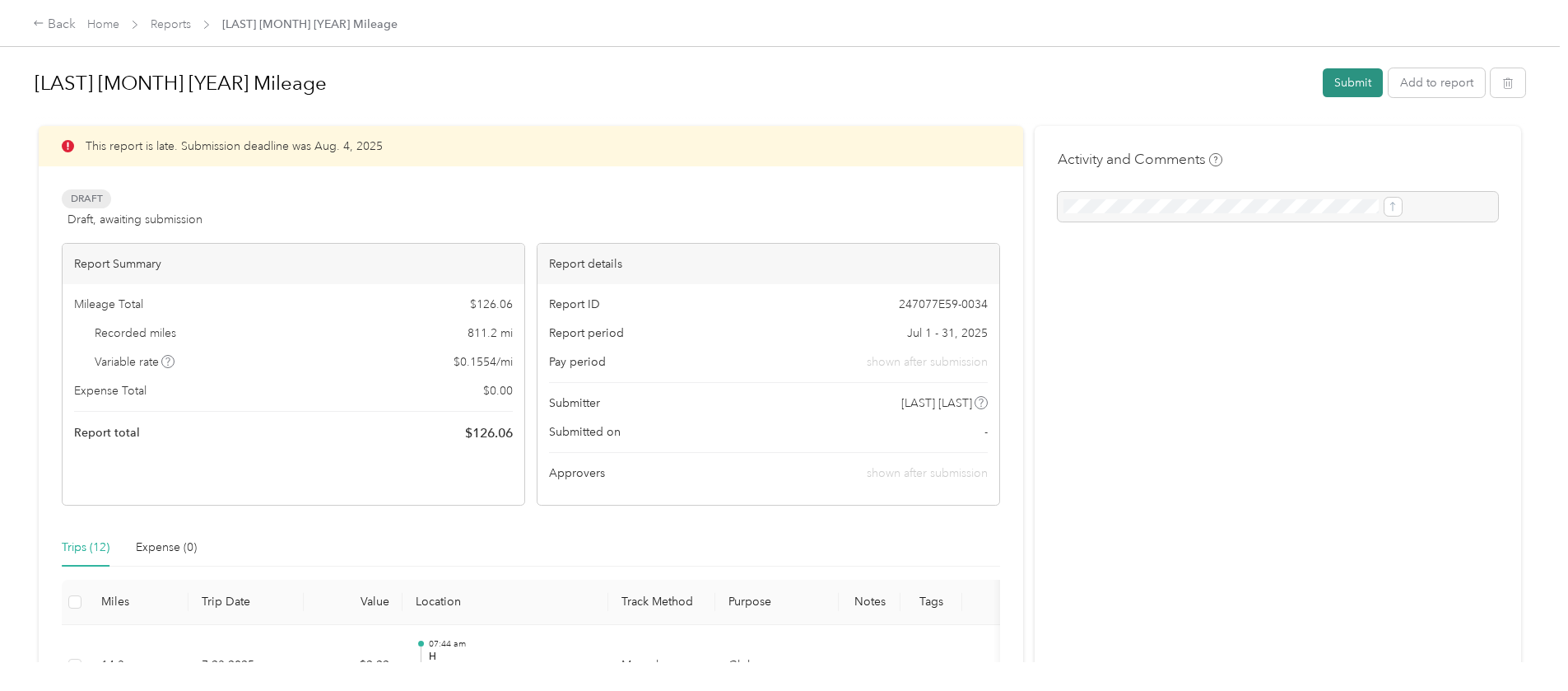 click on "Submit" at bounding box center [1352, 82] 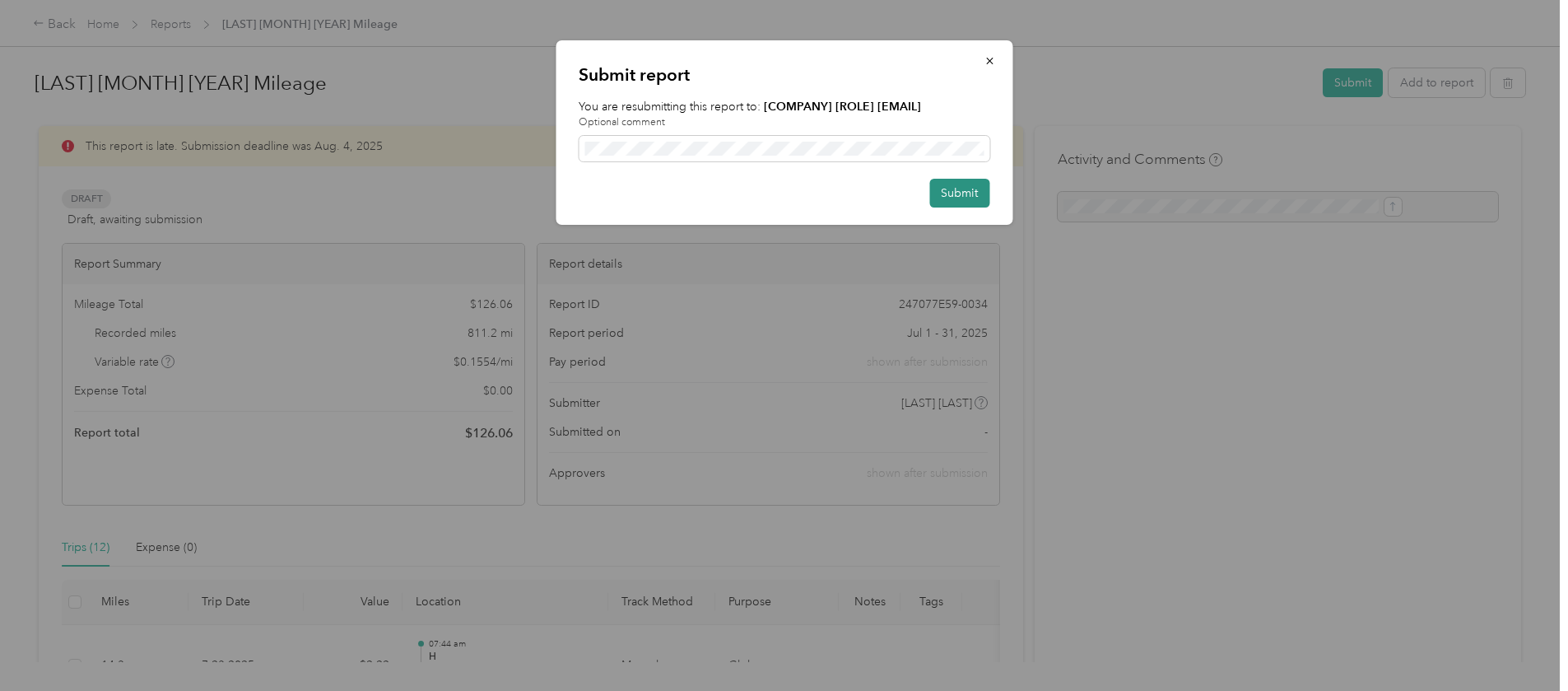click on "Submit" at bounding box center [959, 193] 